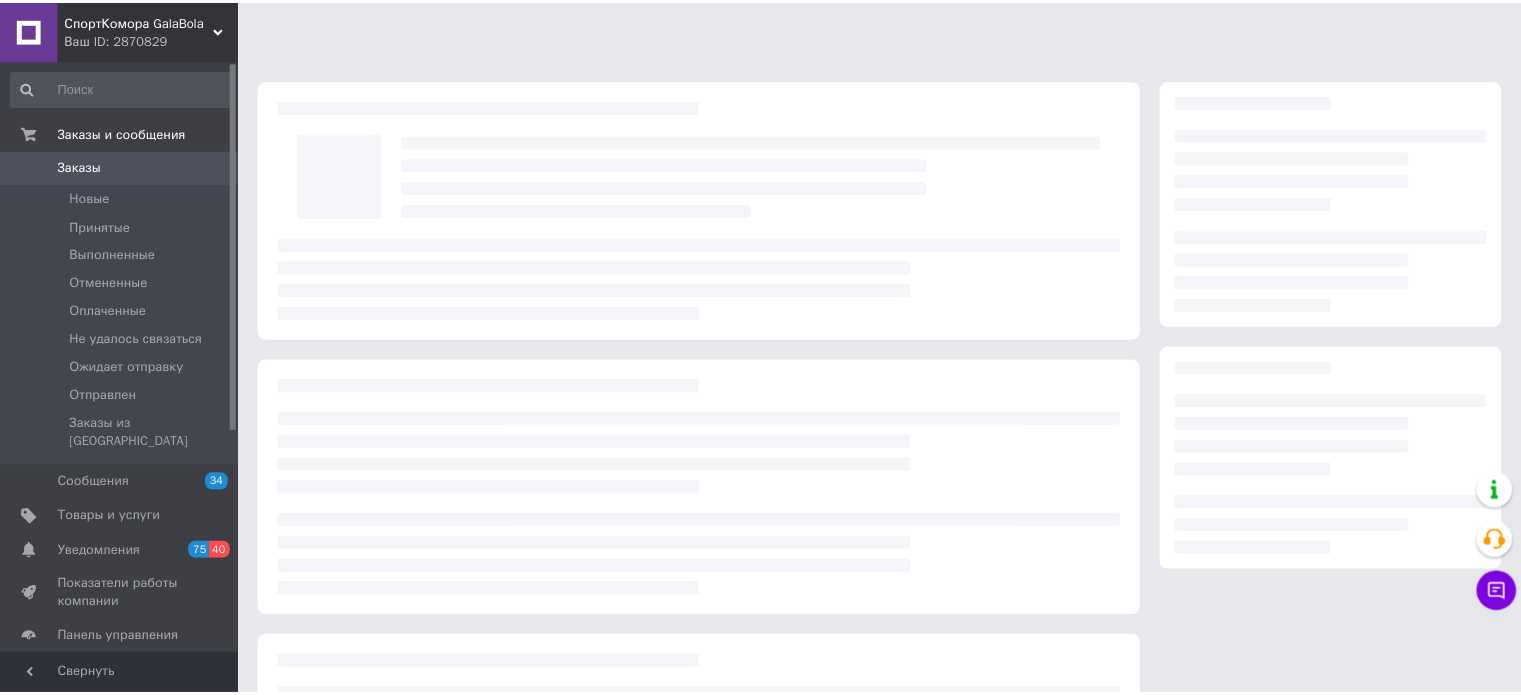 scroll, scrollTop: 0, scrollLeft: 0, axis: both 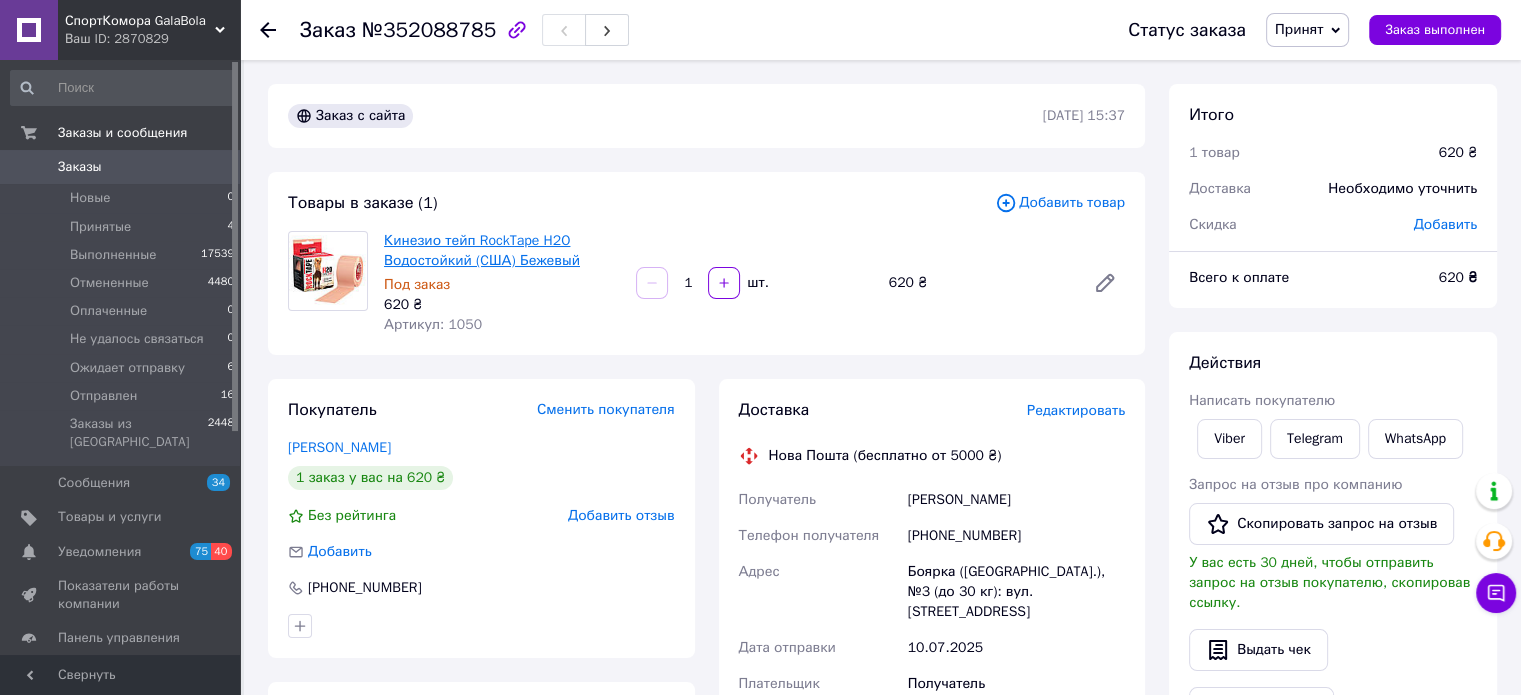 click on "Кинезио тейп RockTape H2O Водостойкий (CША) Бежевый" at bounding box center (482, 250) 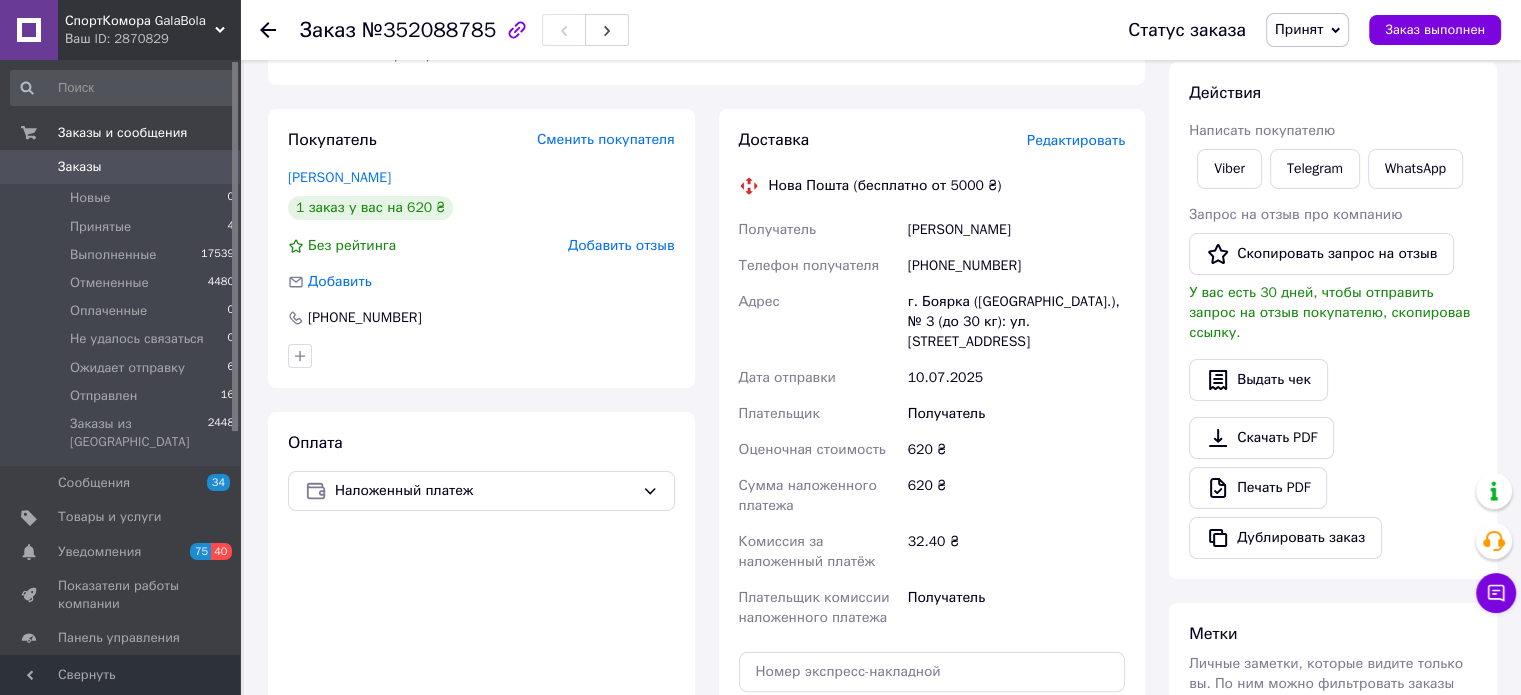 scroll, scrollTop: 296, scrollLeft: 0, axis: vertical 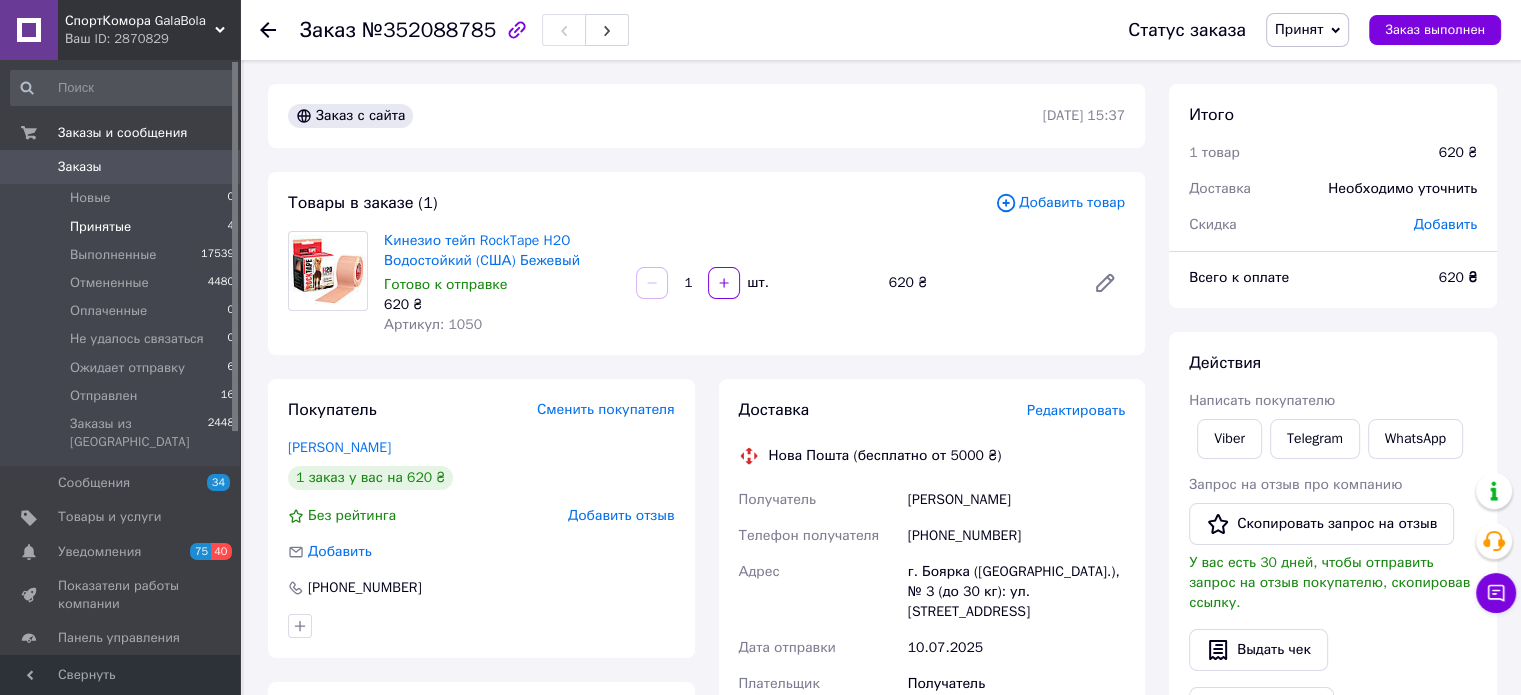 click on "Принятые" at bounding box center (100, 227) 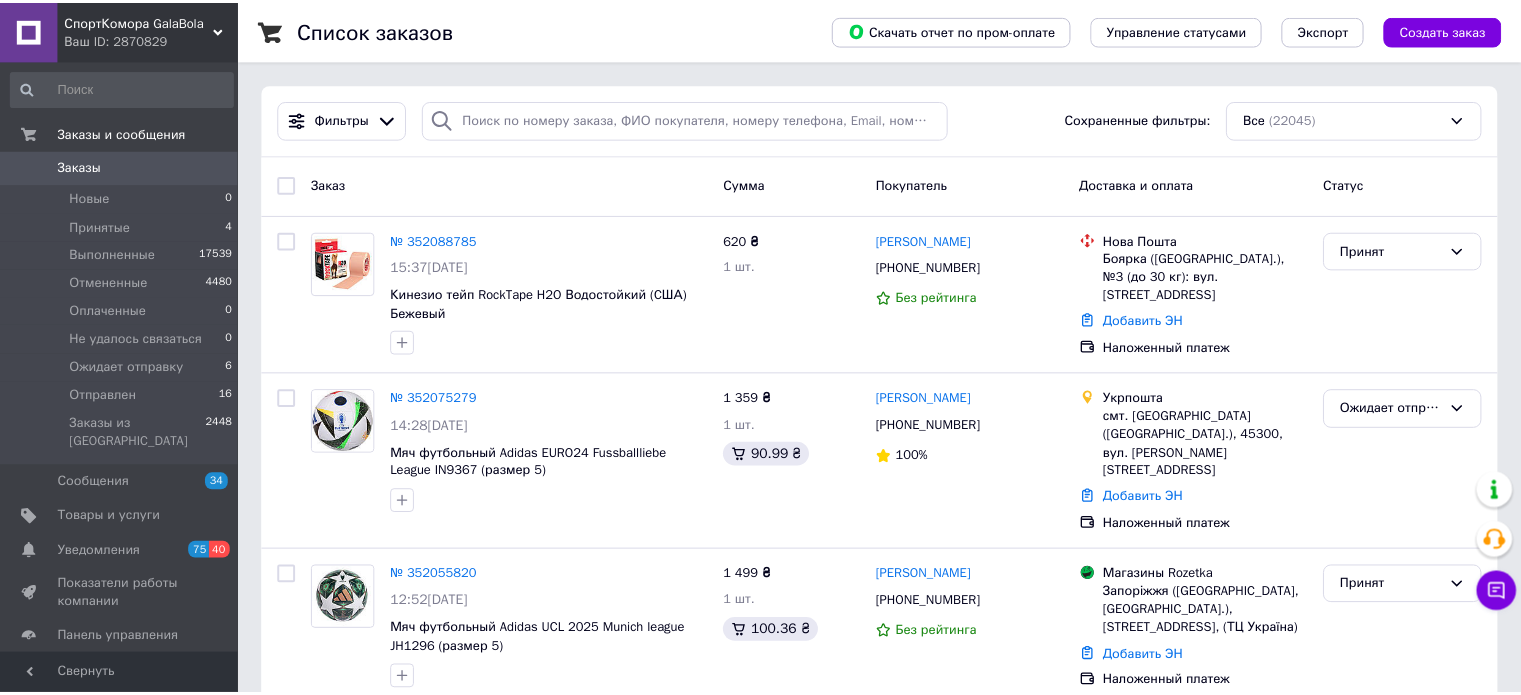 scroll, scrollTop: 0, scrollLeft: 0, axis: both 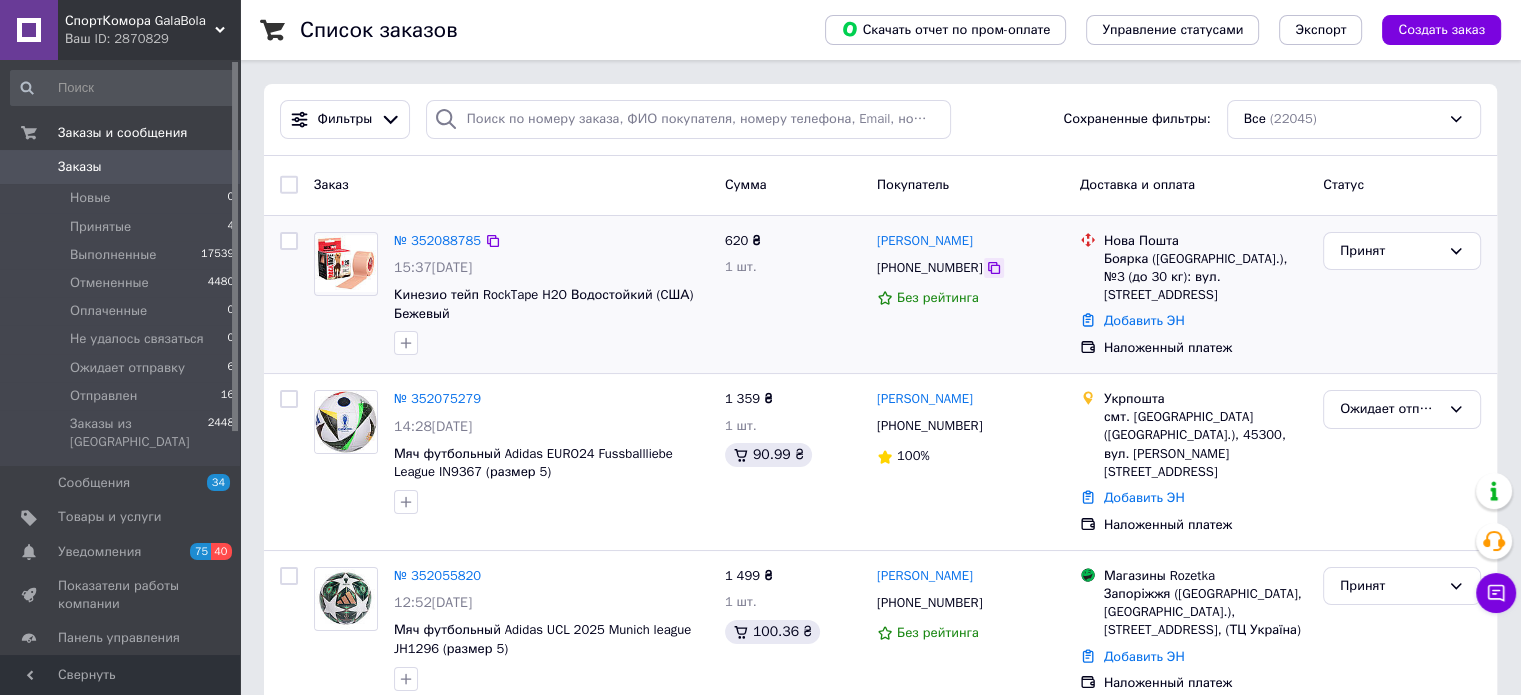click 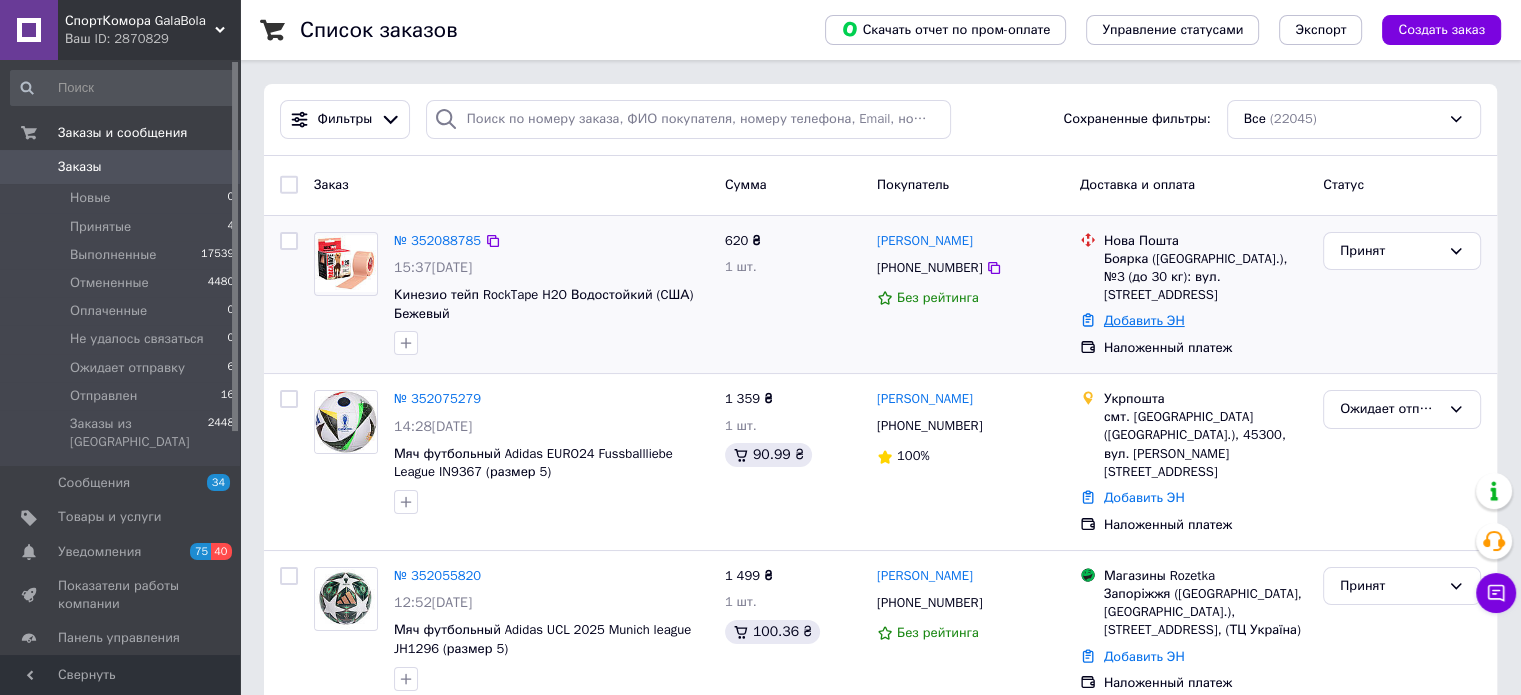 click on "Добавить ЭН" at bounding box center (1144, 320) 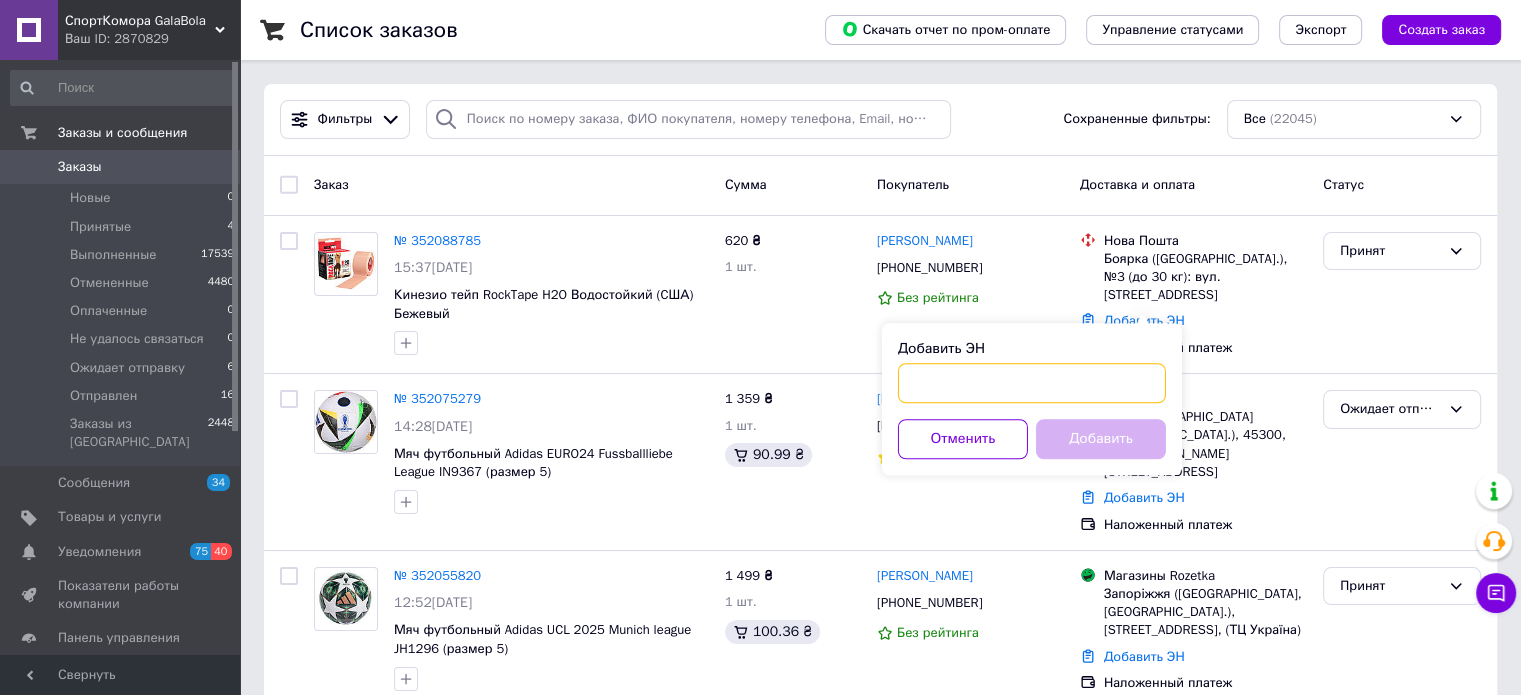click on "Добавить ЭН" at bounding box center (1032, 383) 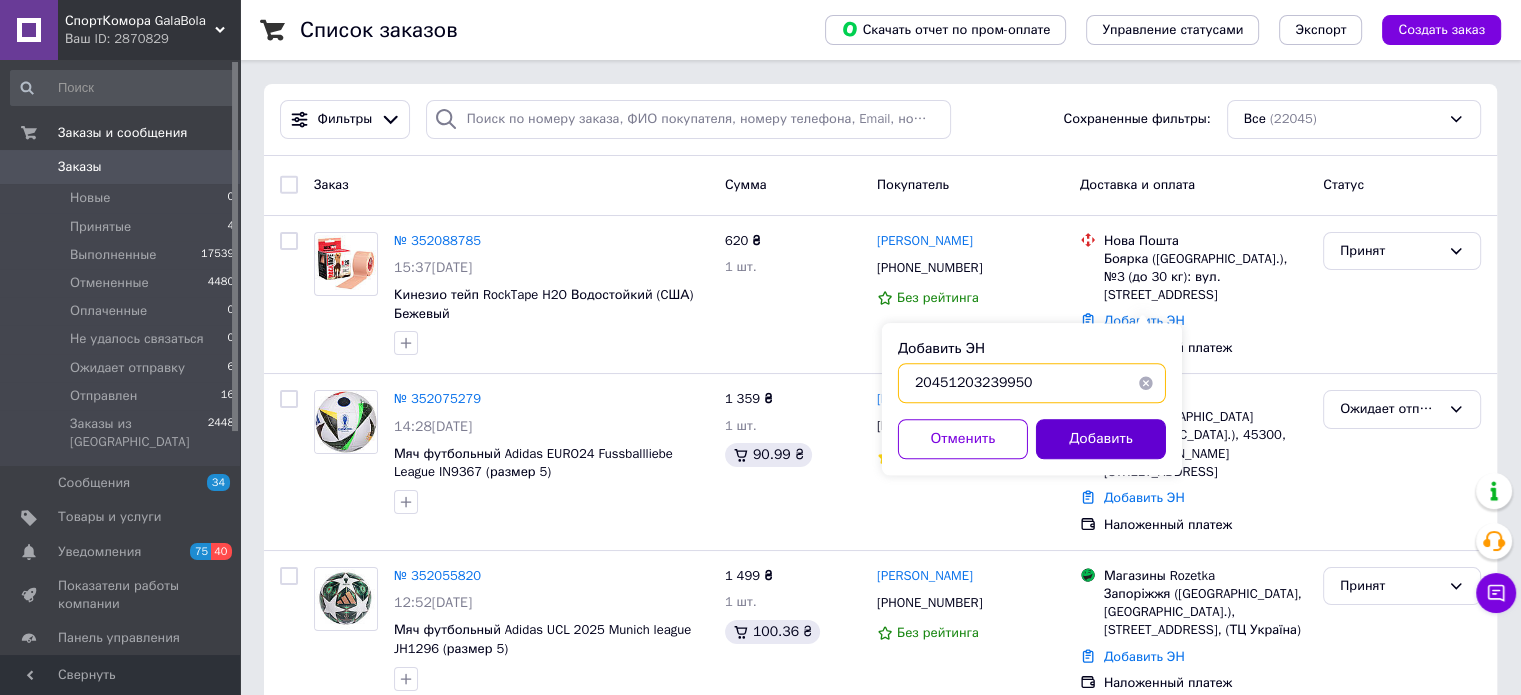 type on "20451203239950" 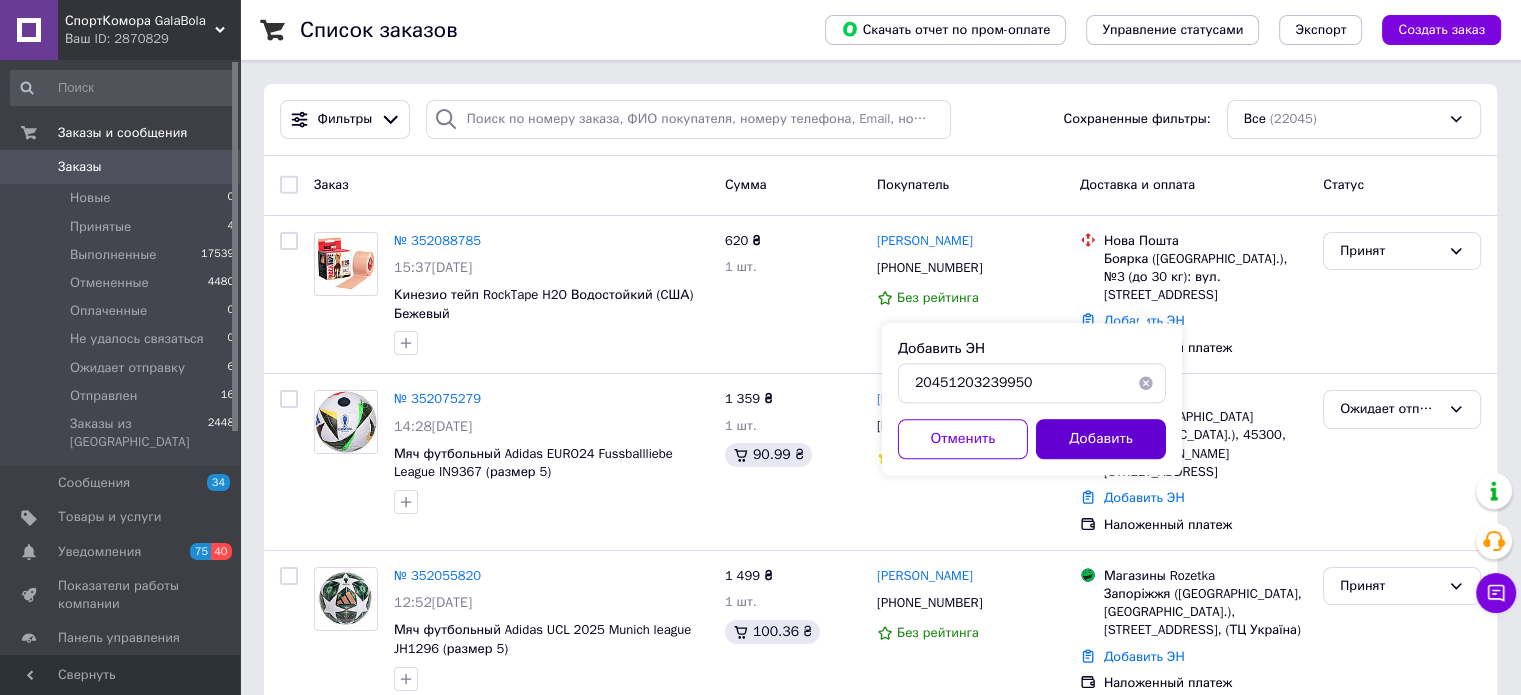 click on "Добавить" at bounding box center [1101, 439] 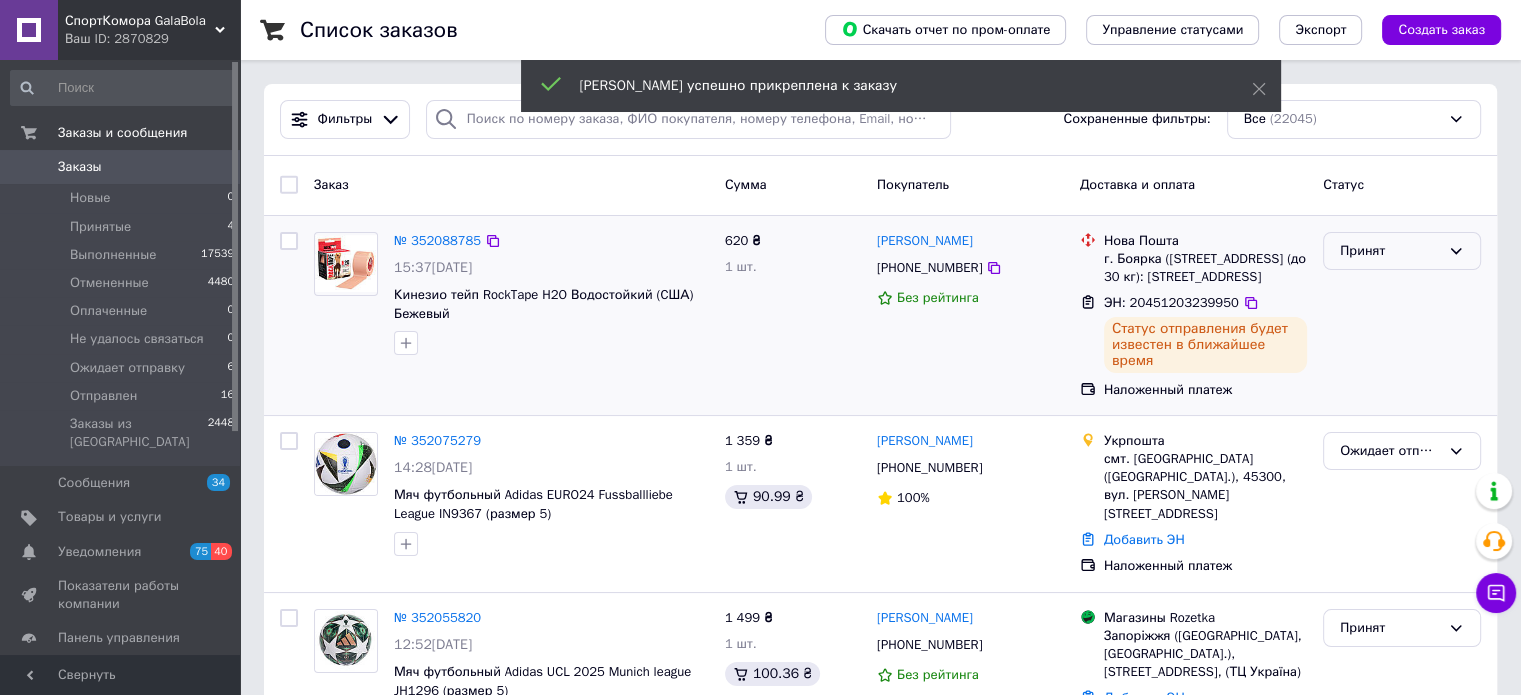 click on "Принят" at bounding box center [1402, 251] 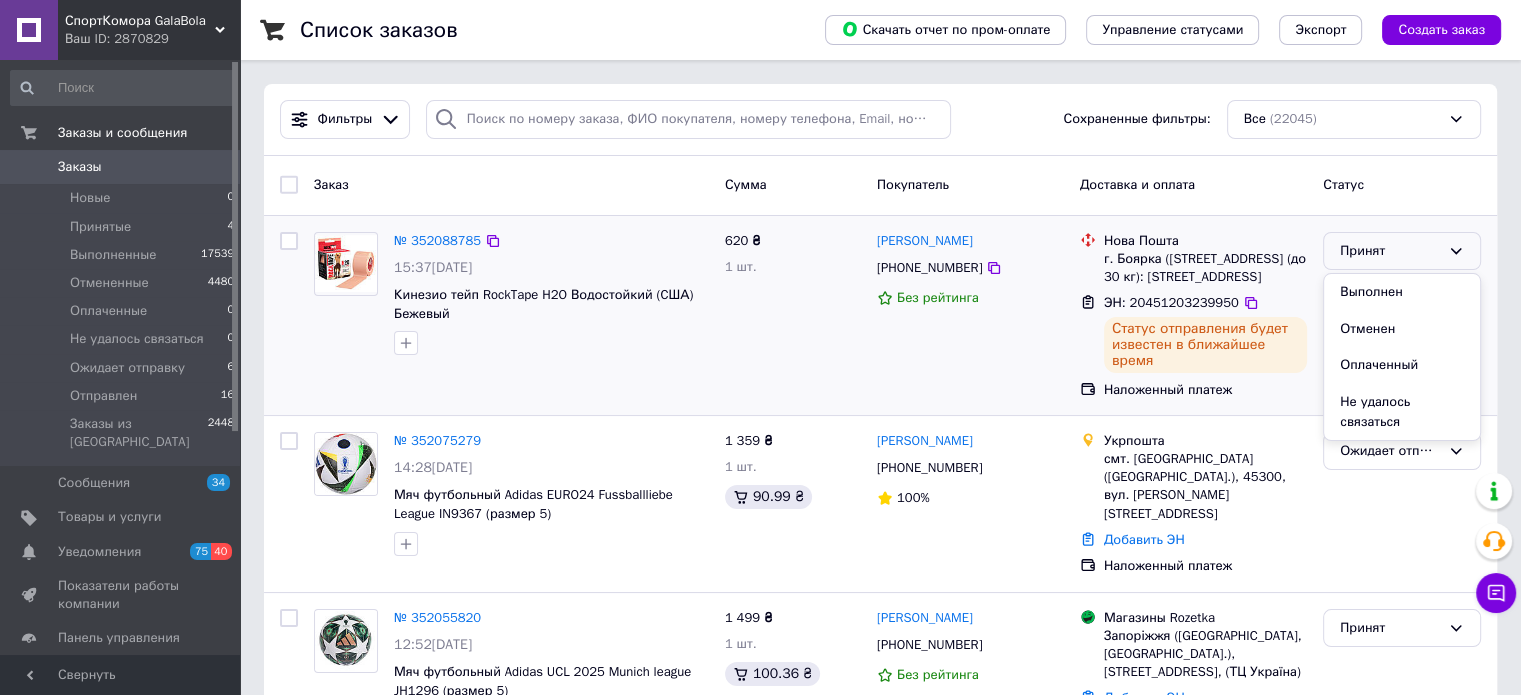 scroll, scrollTop: 73, scrollLeft: 0, axis: vertical 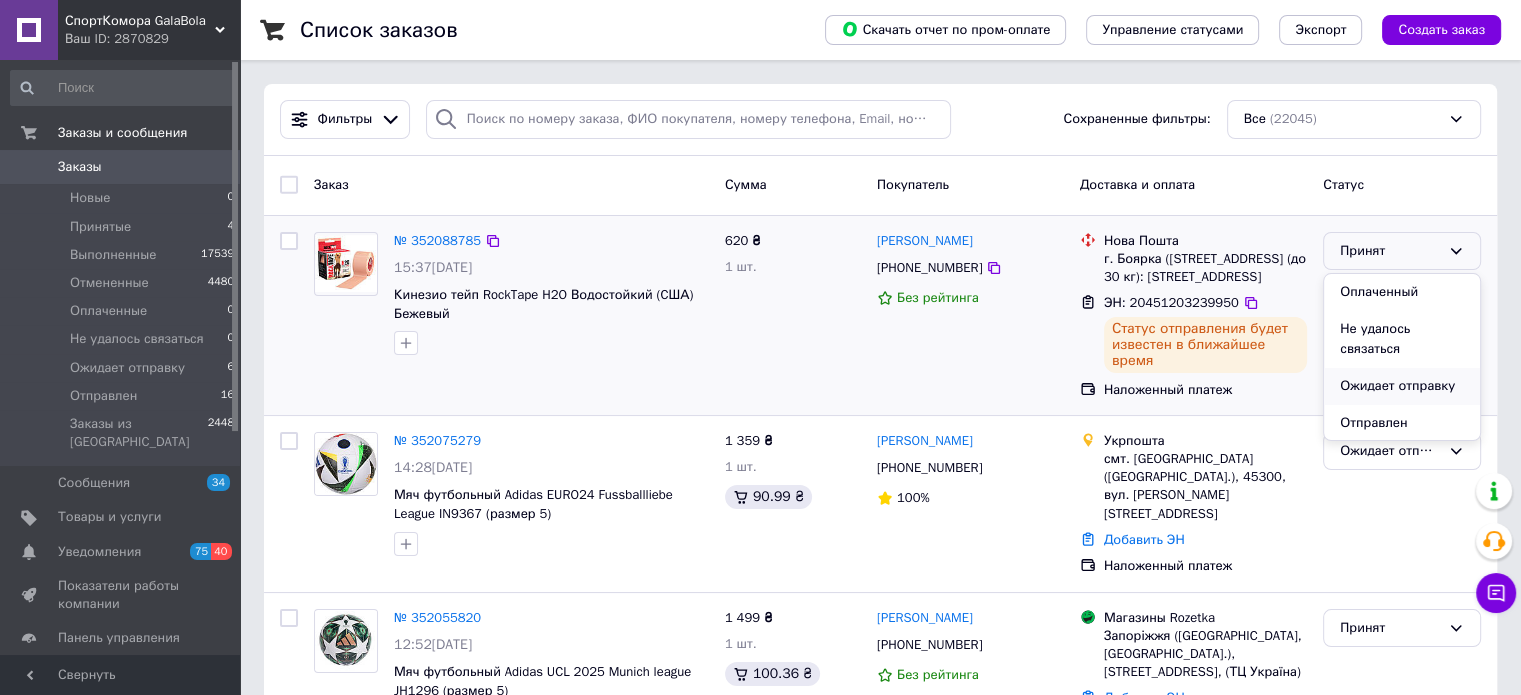 click on "Ожидает отправку" at bounding box center (1402, 386) 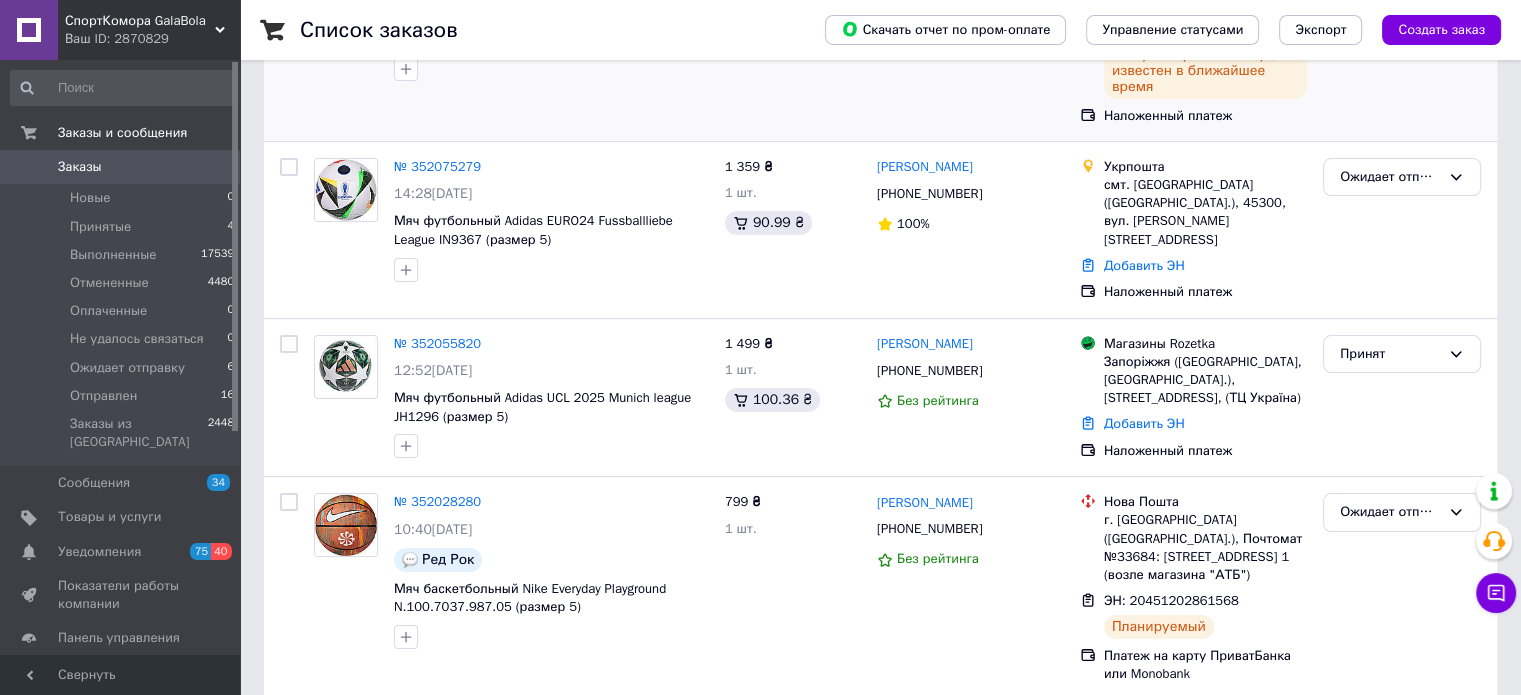 scroll, scrollTop: 284, scrollLeft: 0, axis: vertical 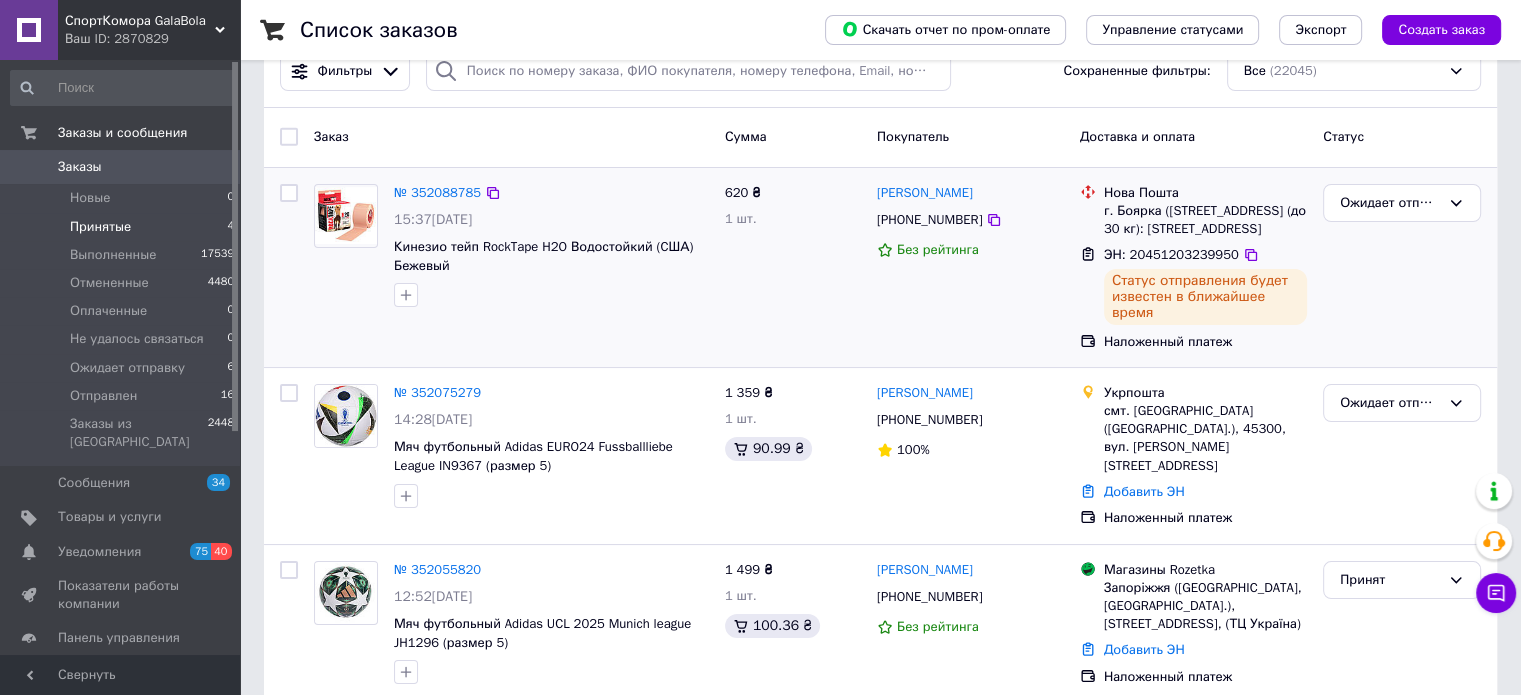click on "Принятые" at bounding box center (100, 227) 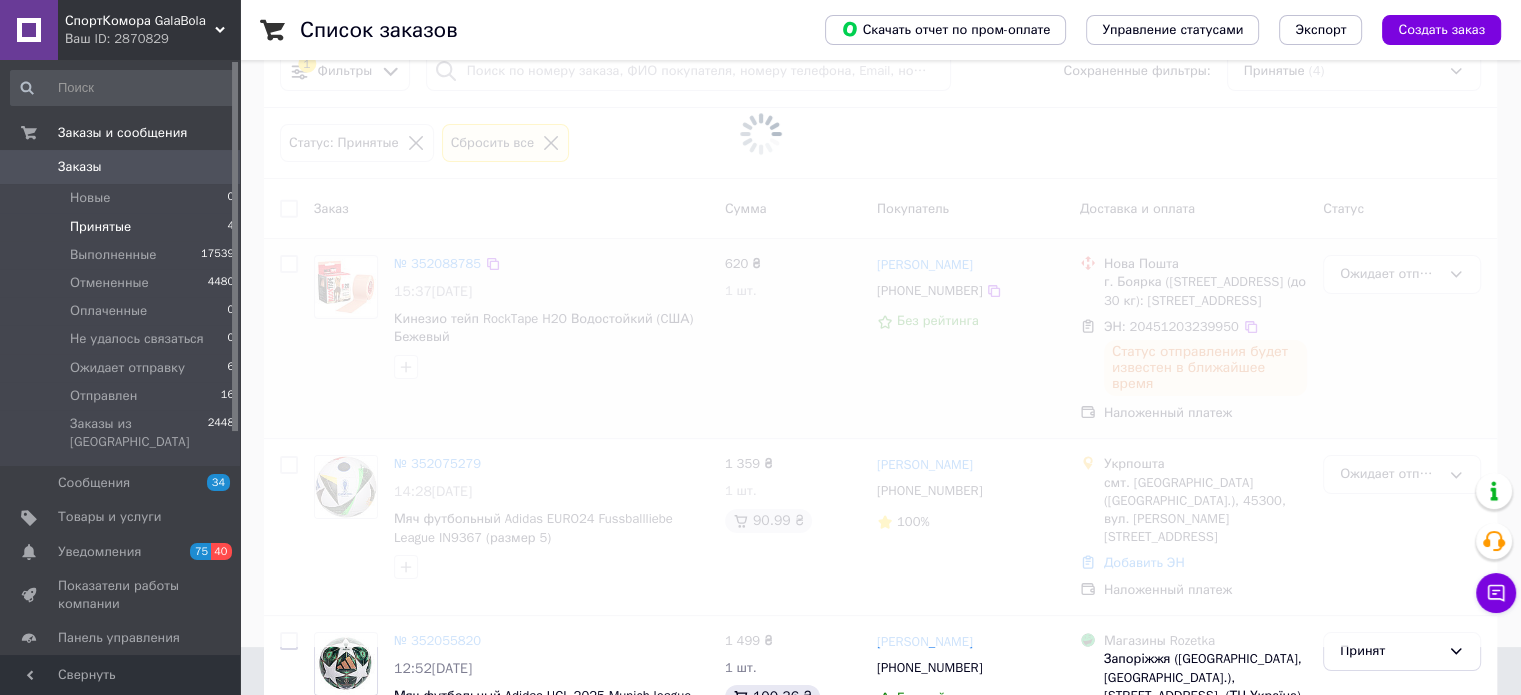 scroll, scrollTop: 0, scrollLeft: 0, axis: both 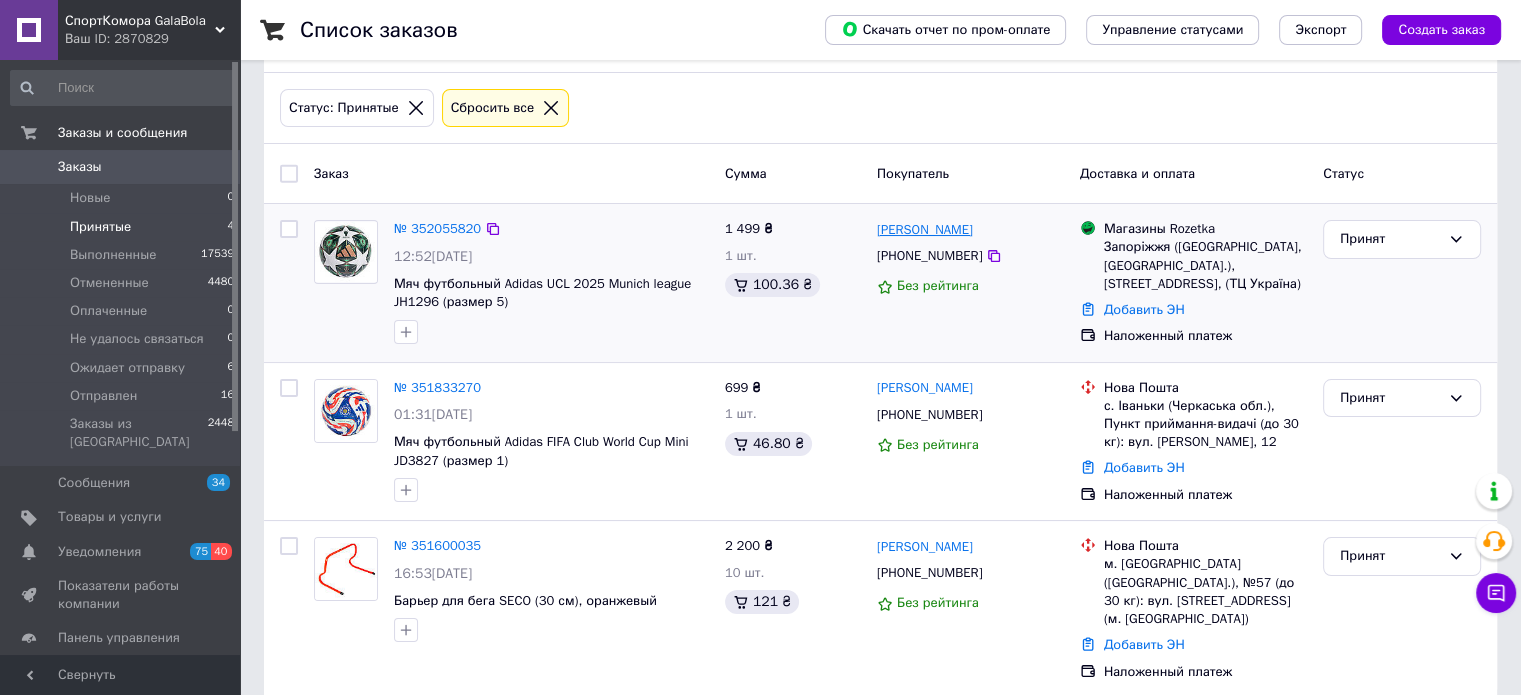 click on "[PERSON_NAME]" at bounding box center (925, 230) 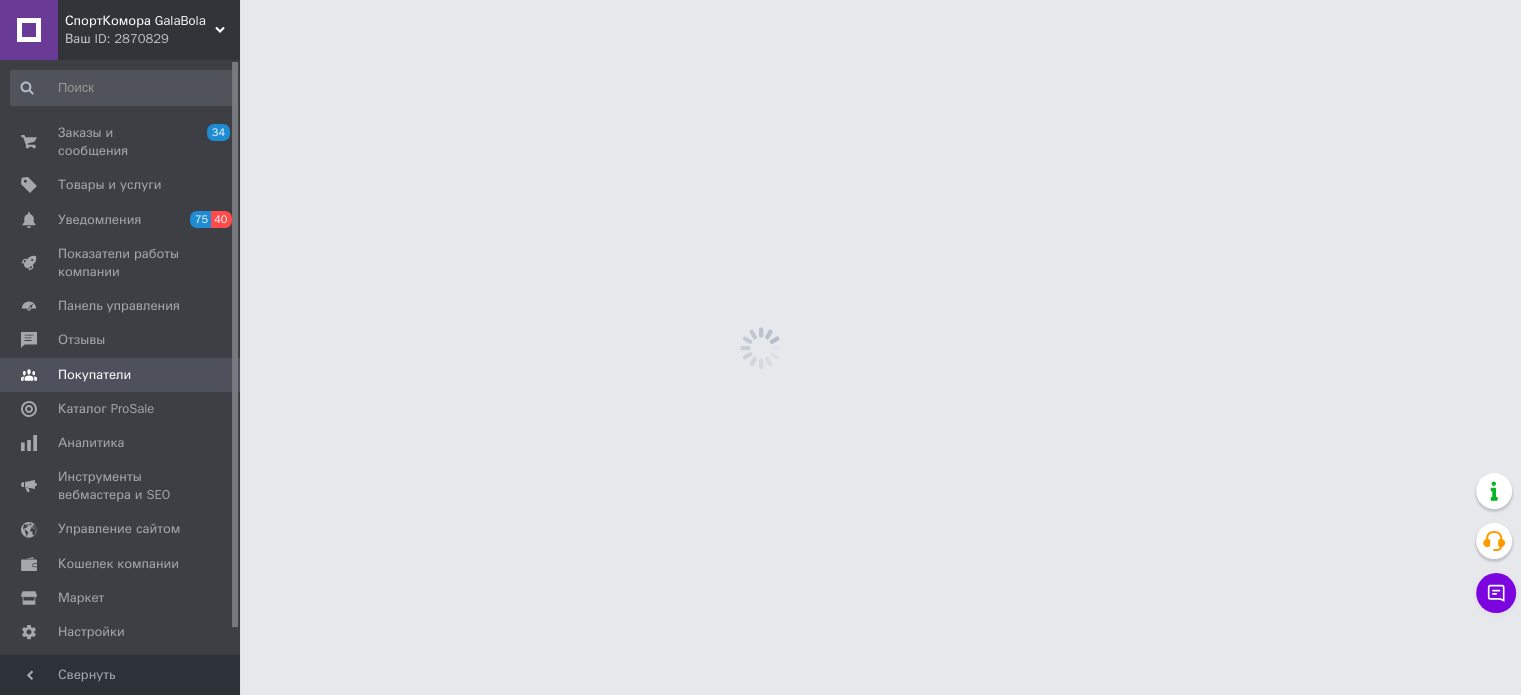 scroll, scrollTop: 0, scrollLeft: 0, axis: both 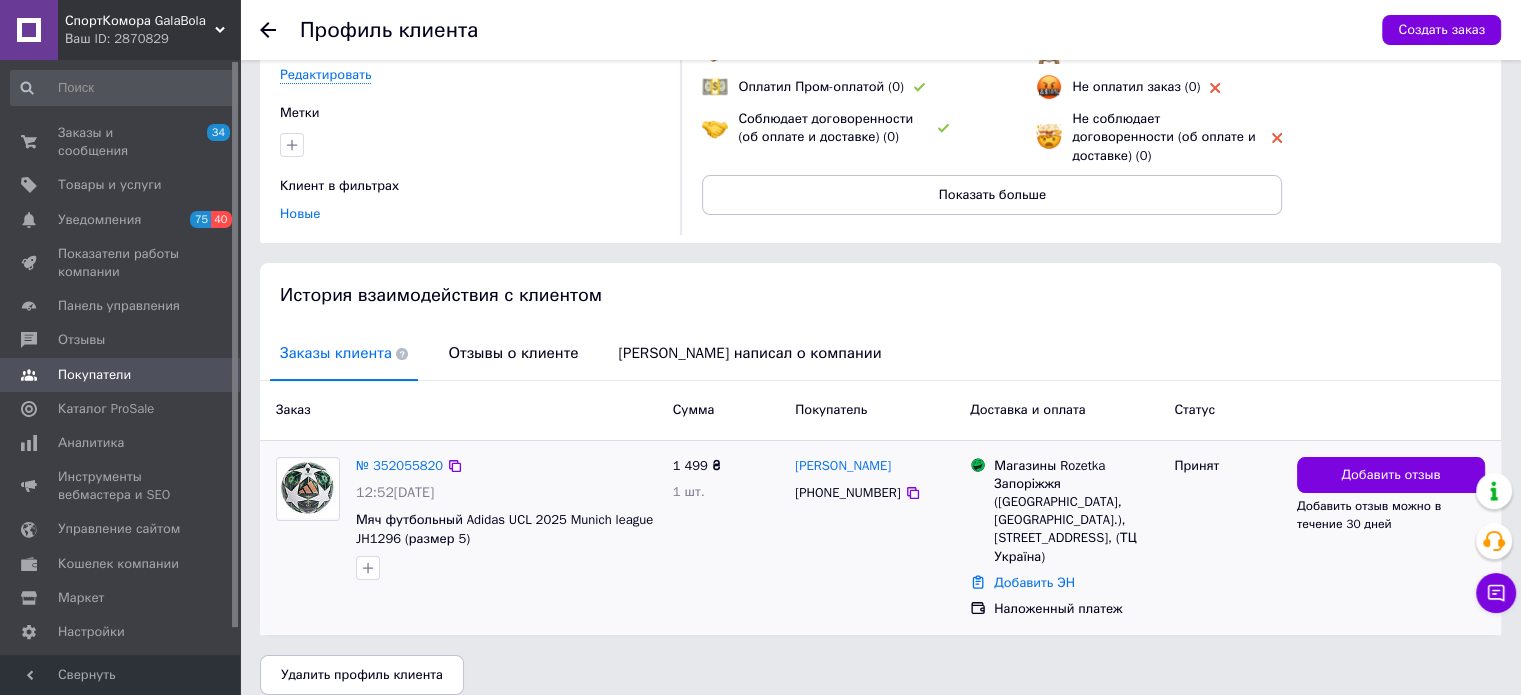 click on "№ 352055820 12:52[DATE] Мяч футбольный Adidas UCL 2025 Munich league JH1296 (размер 5) 1 499 ₴ 1 шт. [PERSON_NAME] [PHONE_NUMBER] Магазины Rozetka Запоріжжя ([GEOGRAPHIC_DATA], [STREET_ADDRESS], (ТЦ Україна) Добавить ЭН Наложенный платеж Принят Добавить отзыв Добавить отзыв можно в течение   30   дней" at bounding box center (880, 538) 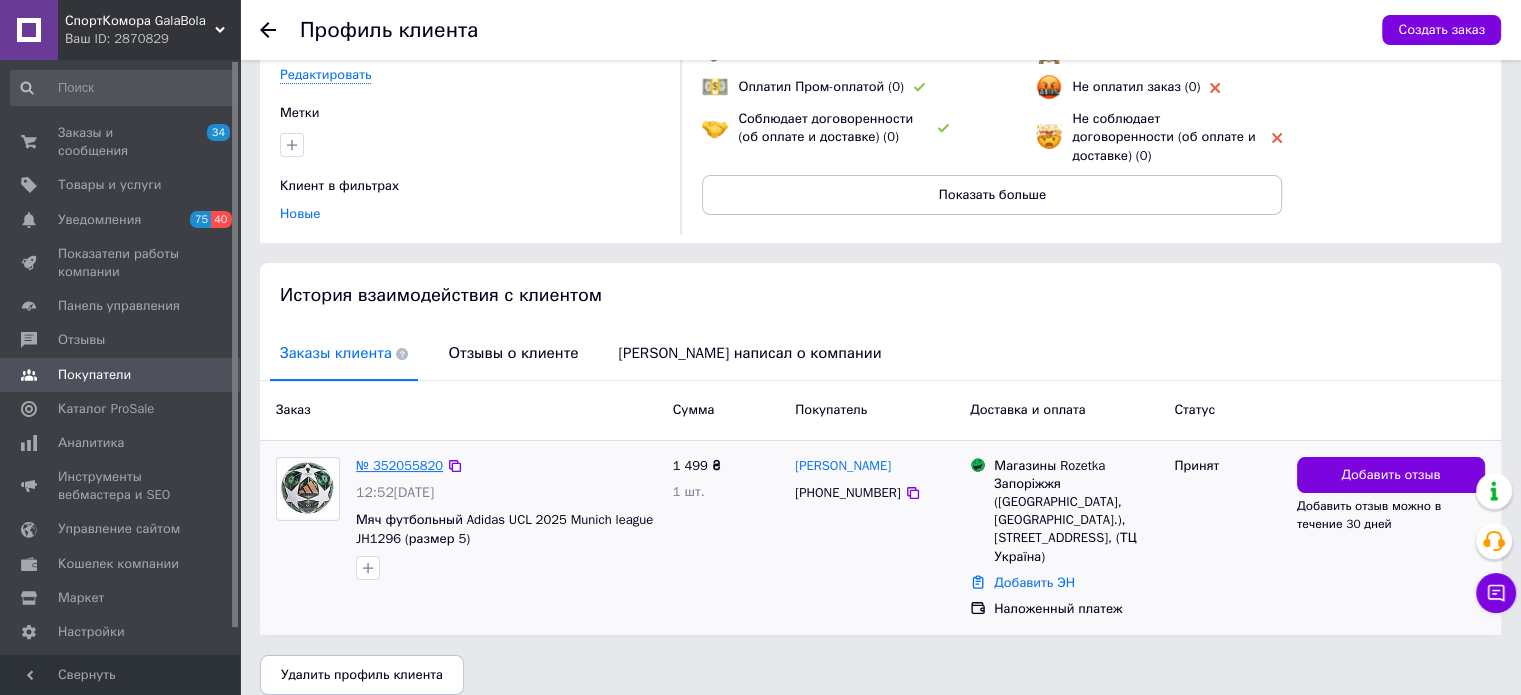 click on "№ 352055820" at bounding box center [399, 465] 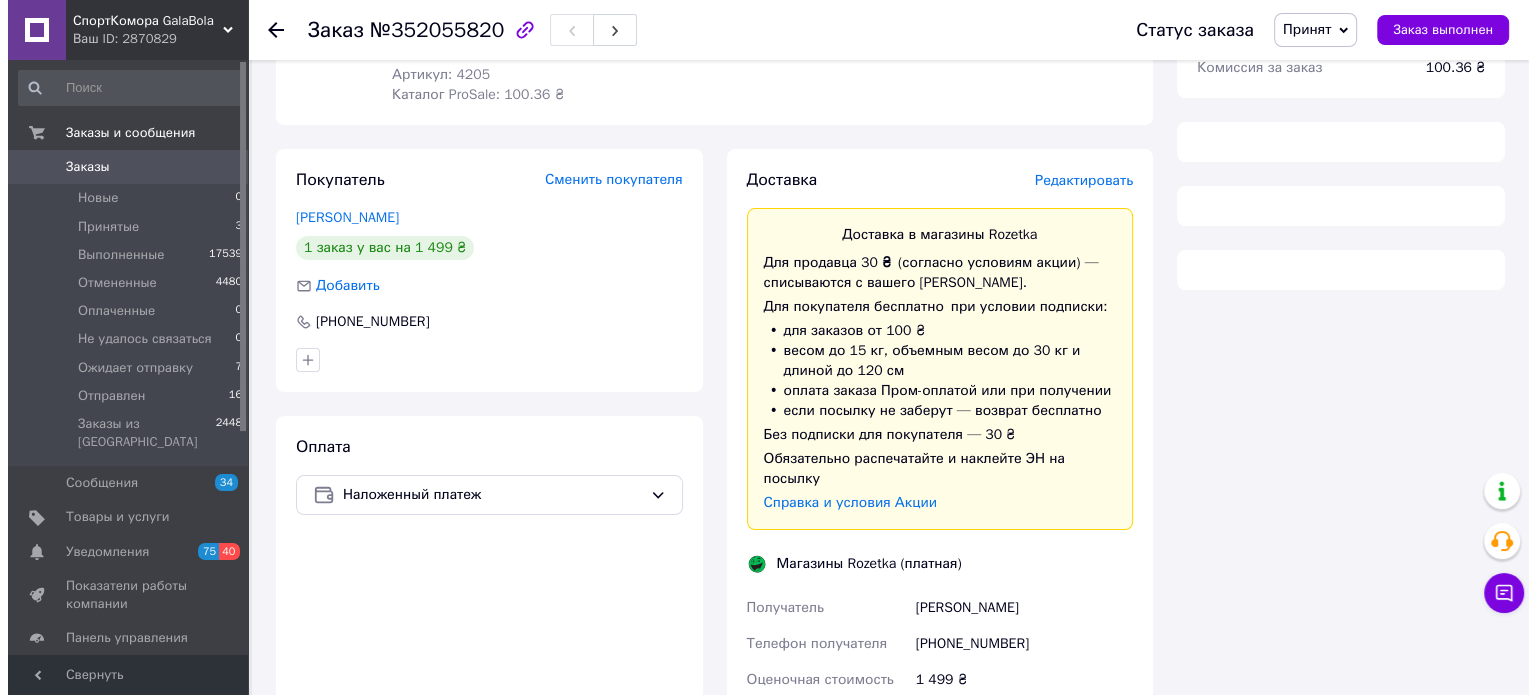 scroll, scrollTop: 324, scrollLeft: 0, axis: vertical 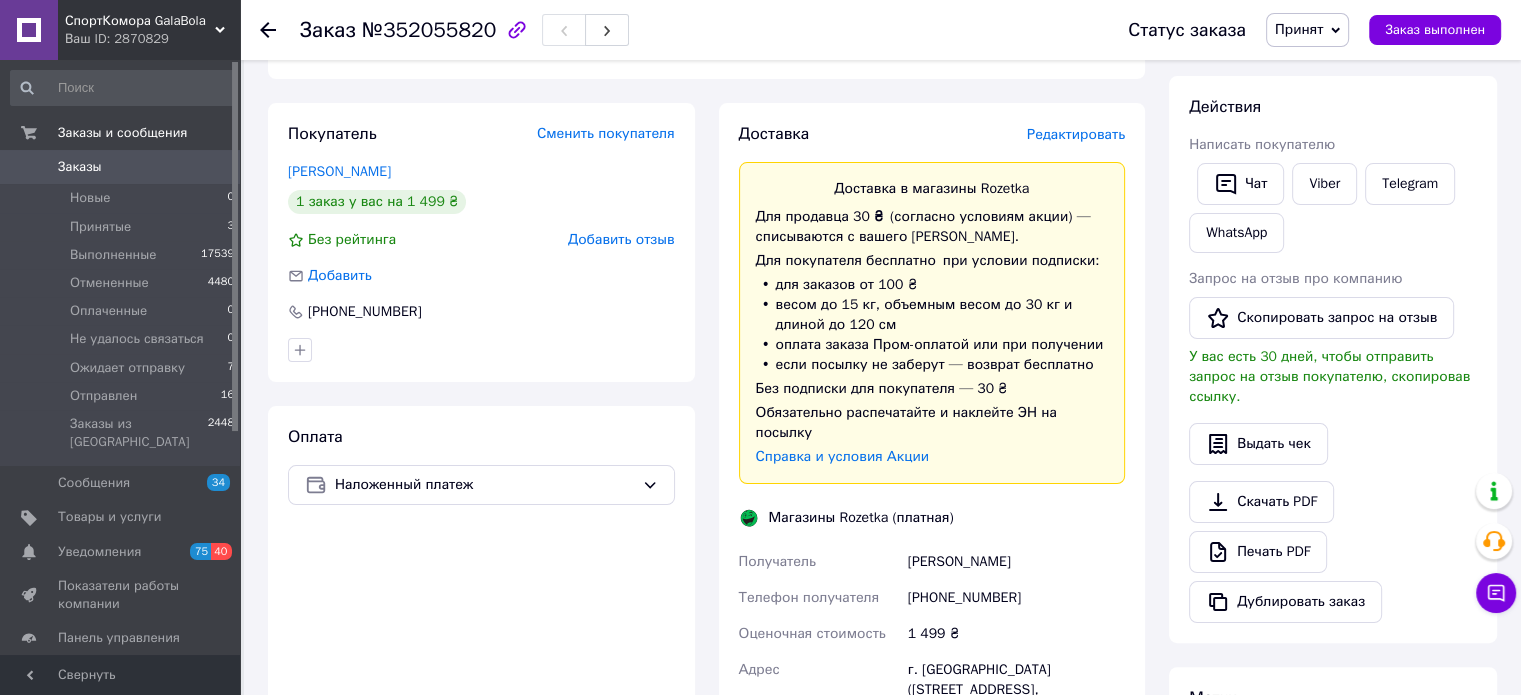 click on "Редактировать" at bounding box center (1076, 134) 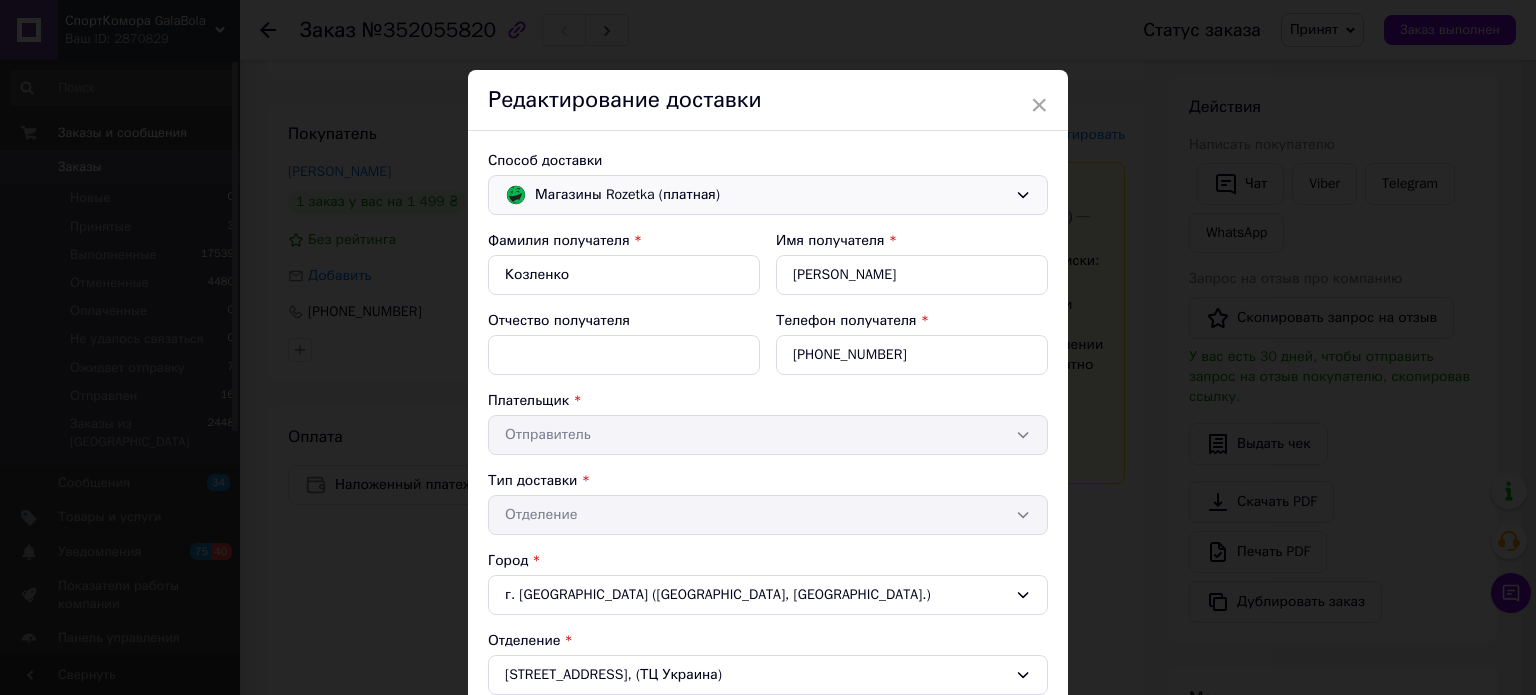 click on "Магазины Rozetka (платная)" at bounding box center [771, 195] 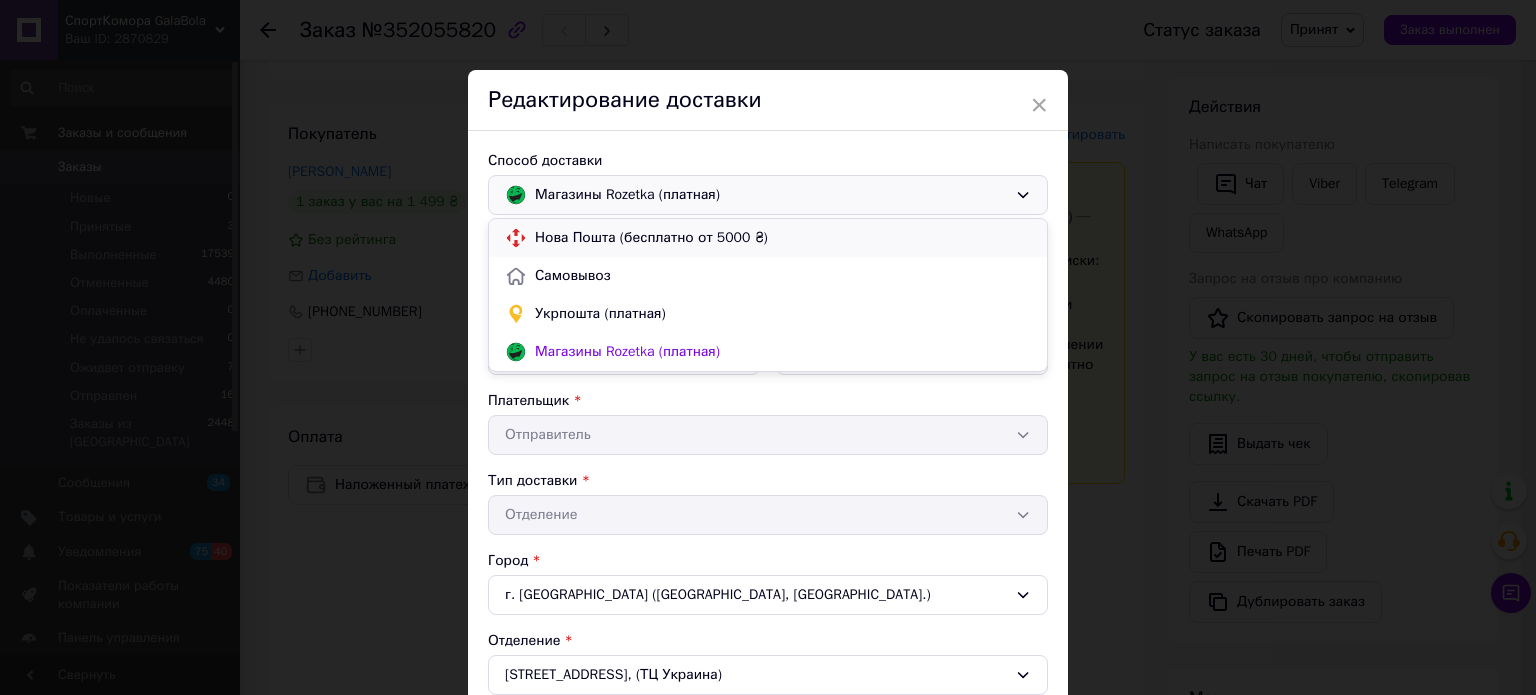 click on "Нова Пошта (бесплатно от 5000 ₴)" at bounding box center [783, 238] 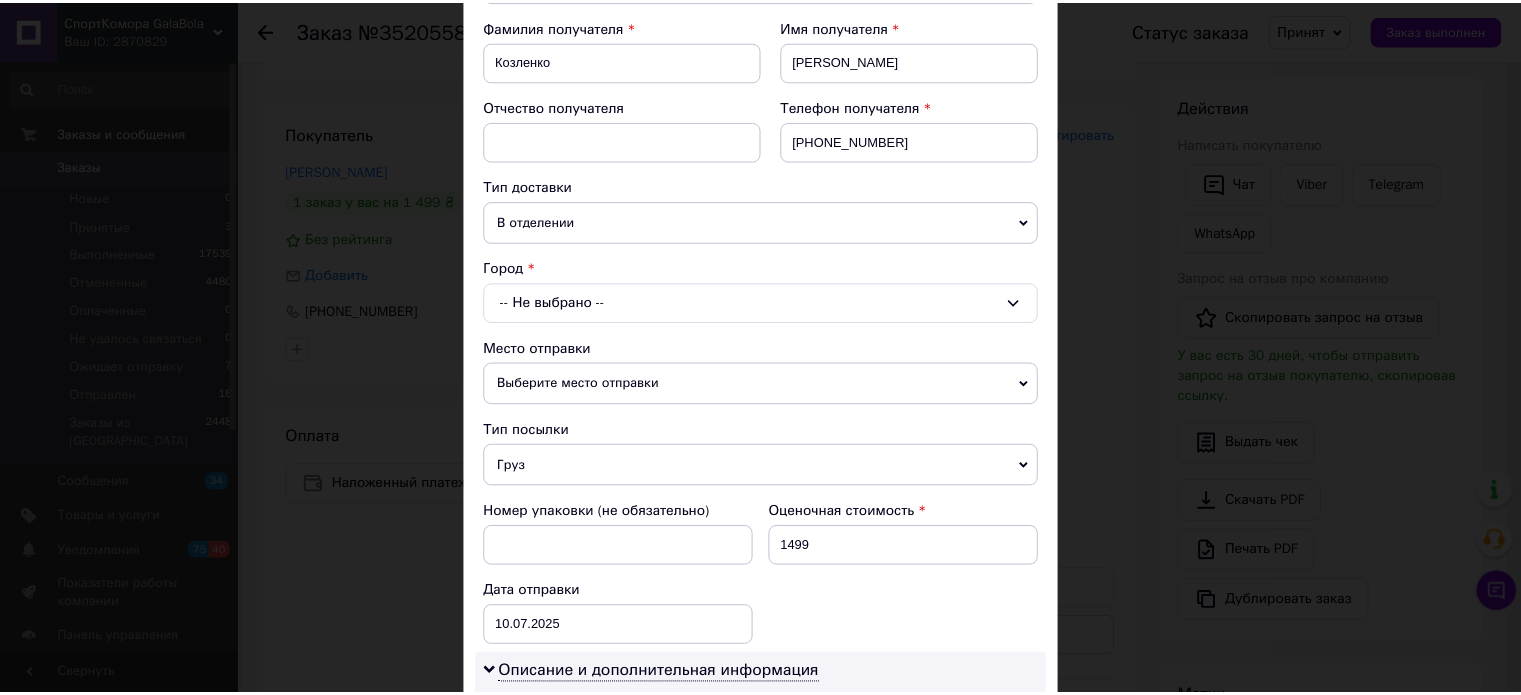 scroll, scrollTop: 317, scrollLeft: 0, axis: vertical 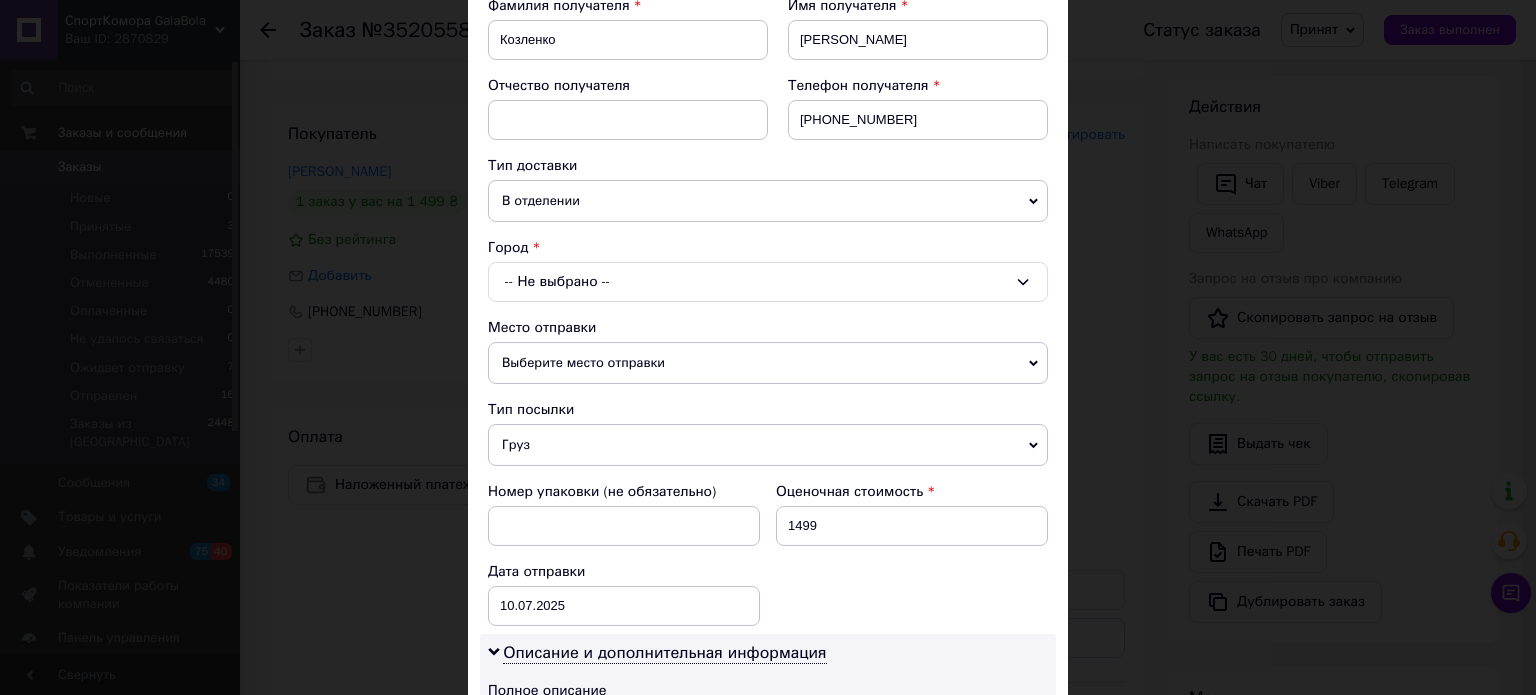 click on "-- Не выбрано --" at bounding box center [768, 282] 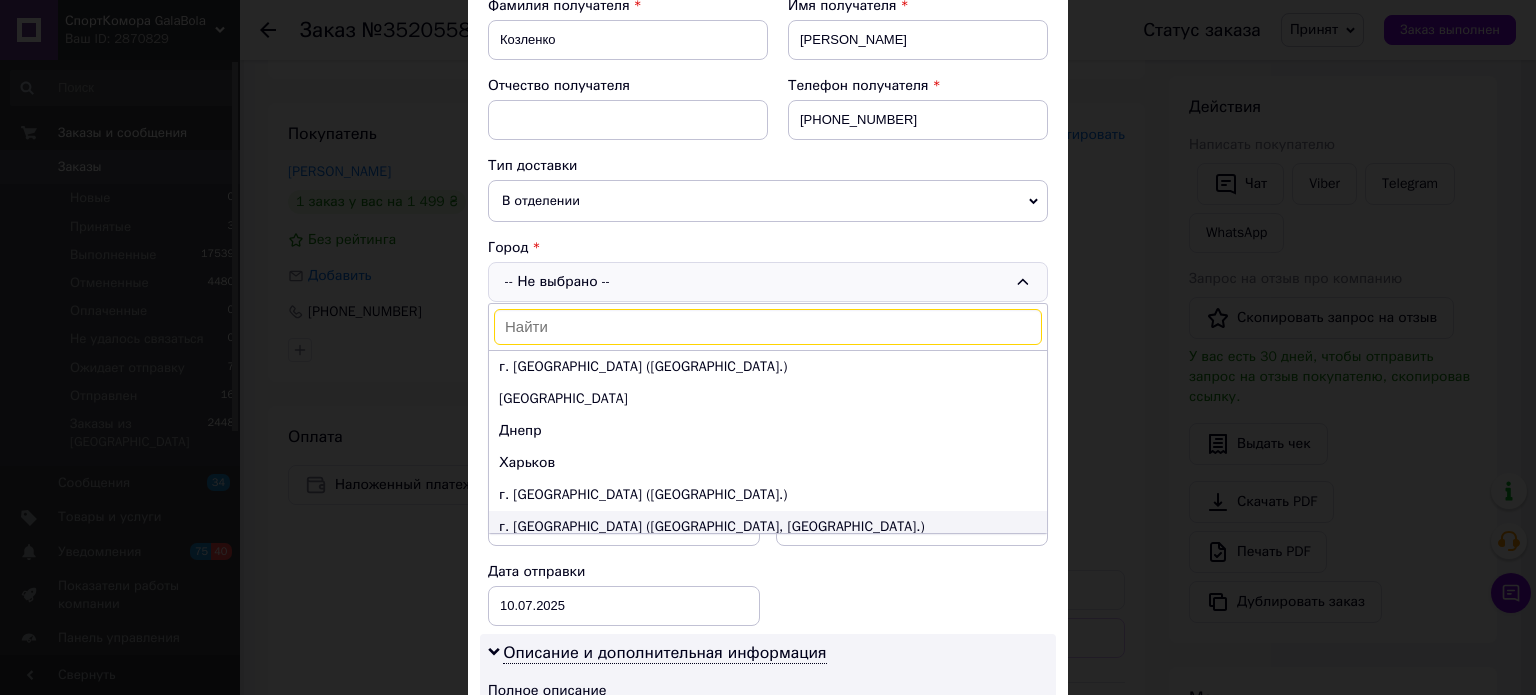 click on "г. [GEOGRAPHIC_DATA] ([GEOGRAPHIC_DATA], [GEOGRAPHIC_DATA].)" at bounding box center [768, 527] 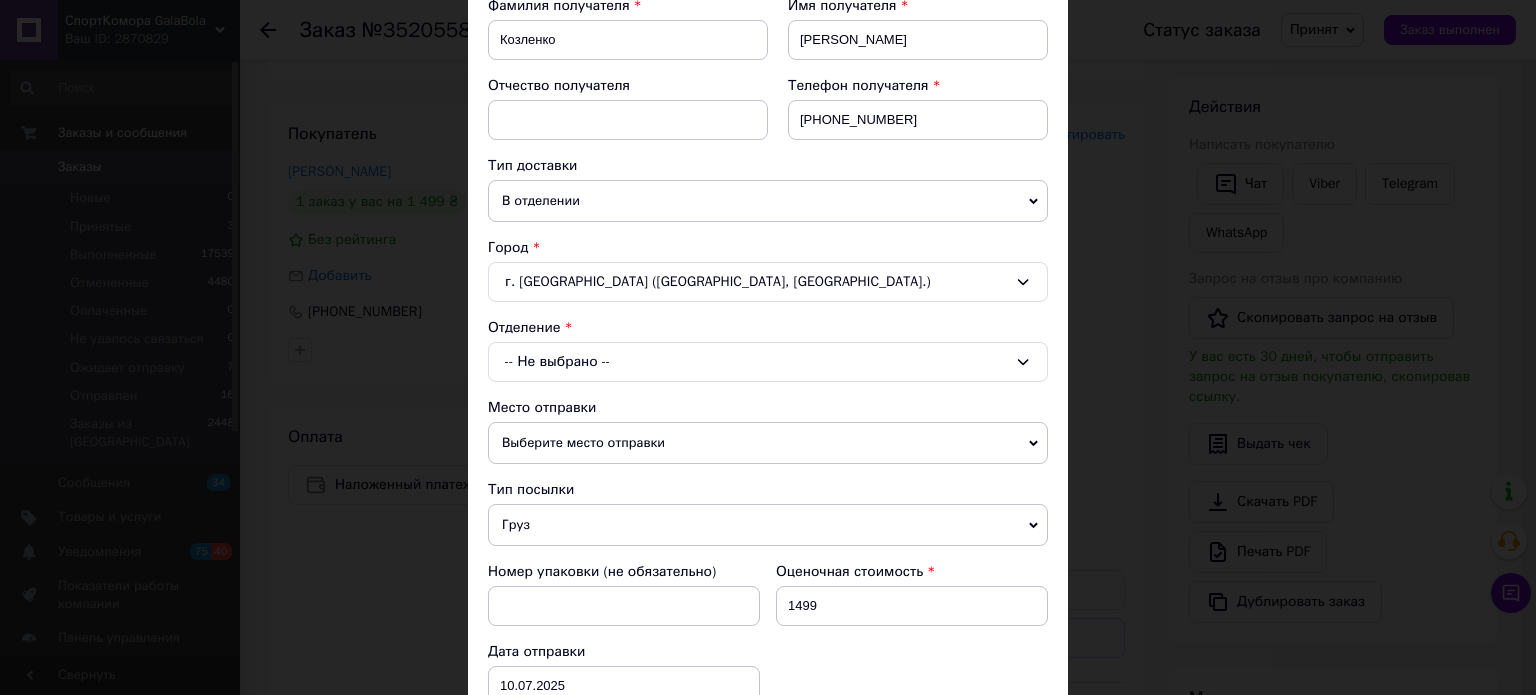 click on "-- Не выбрано --" at bounding box center [768, 362] 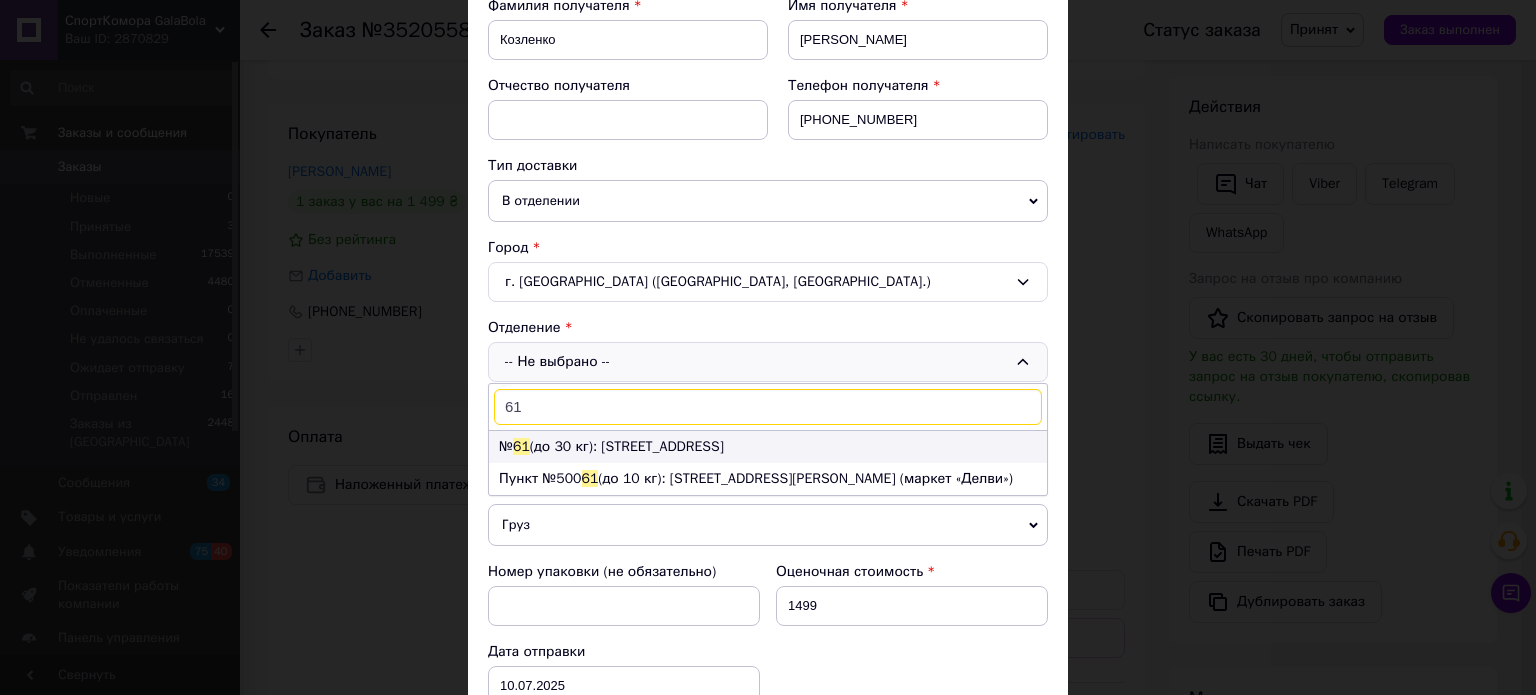 type on "61" 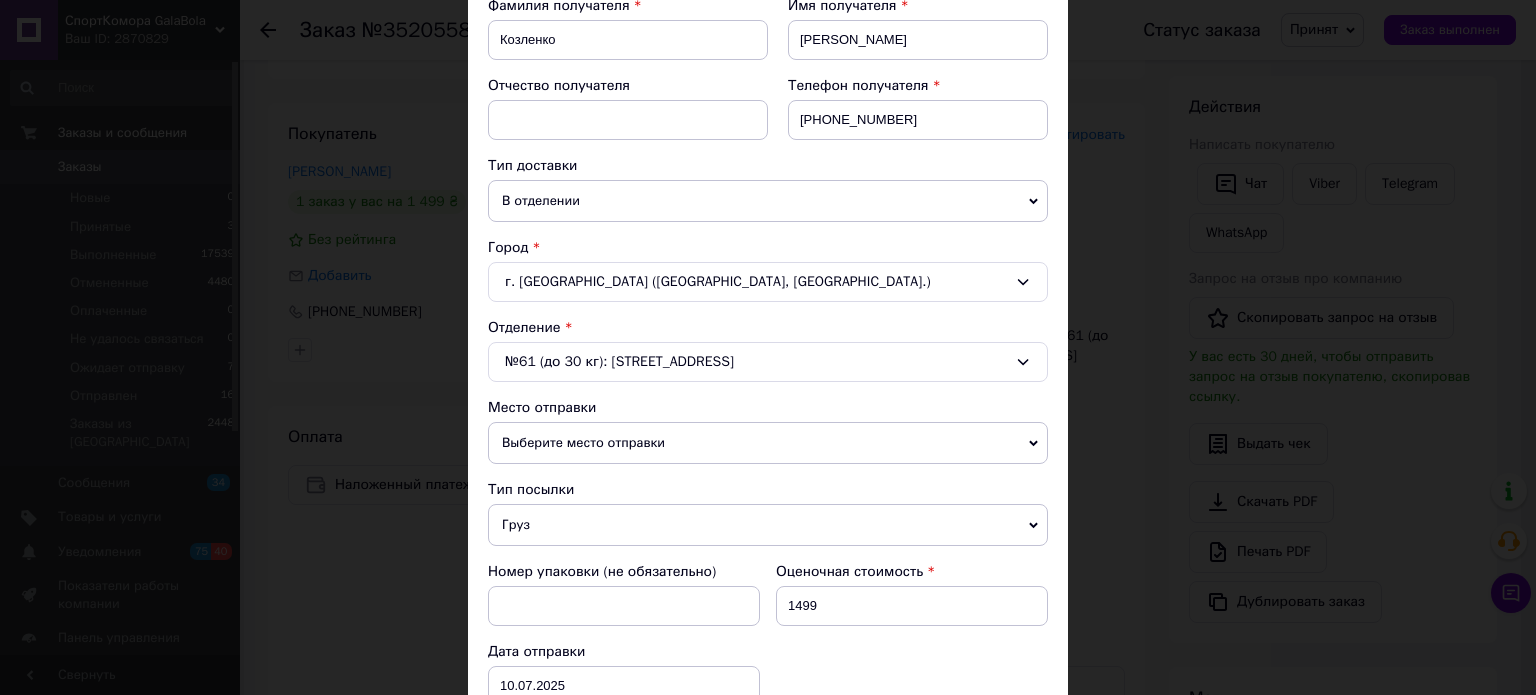 drag, startPoint x: 1529, startPoint y: 378, endPoint x: 1532, endPoint y: 236, distance: 142.0317 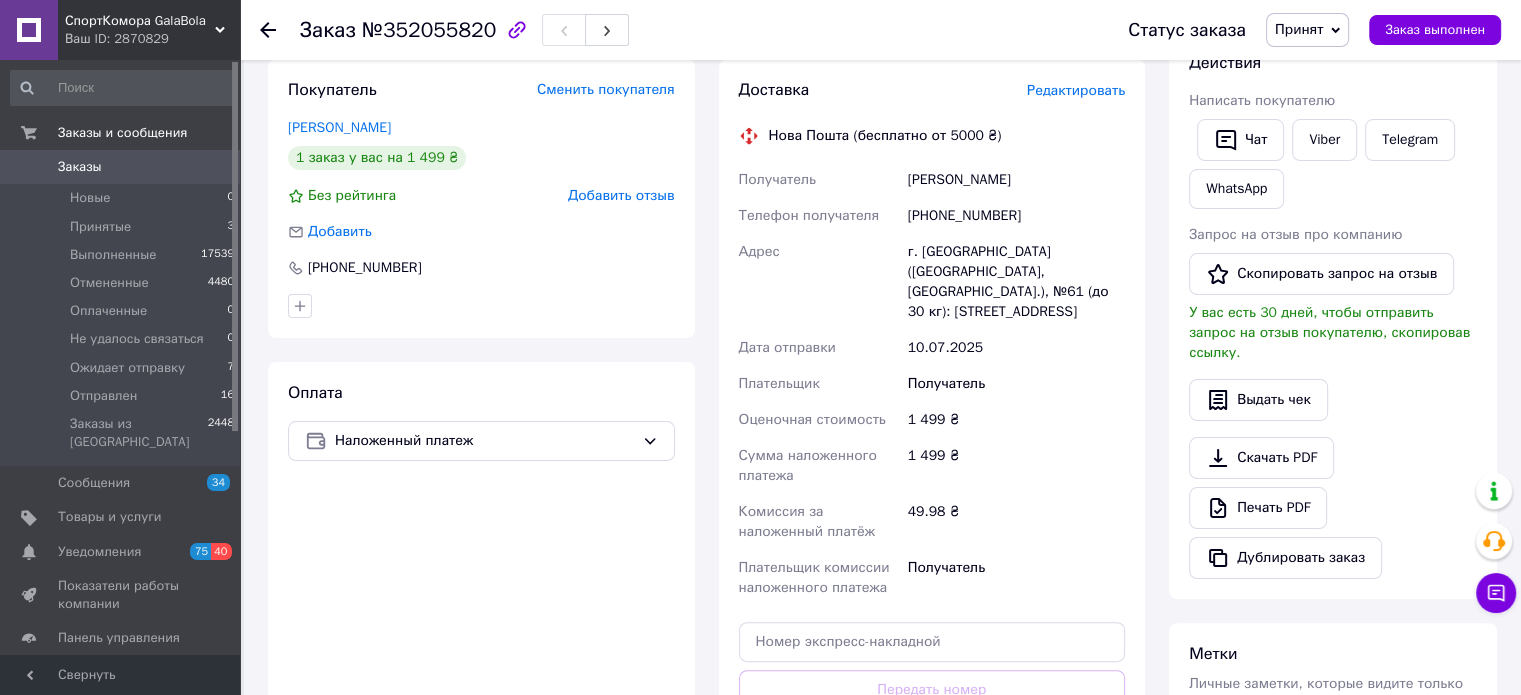 scroll, scrollTop: 369, scrollLeft: 0, axis: vertical 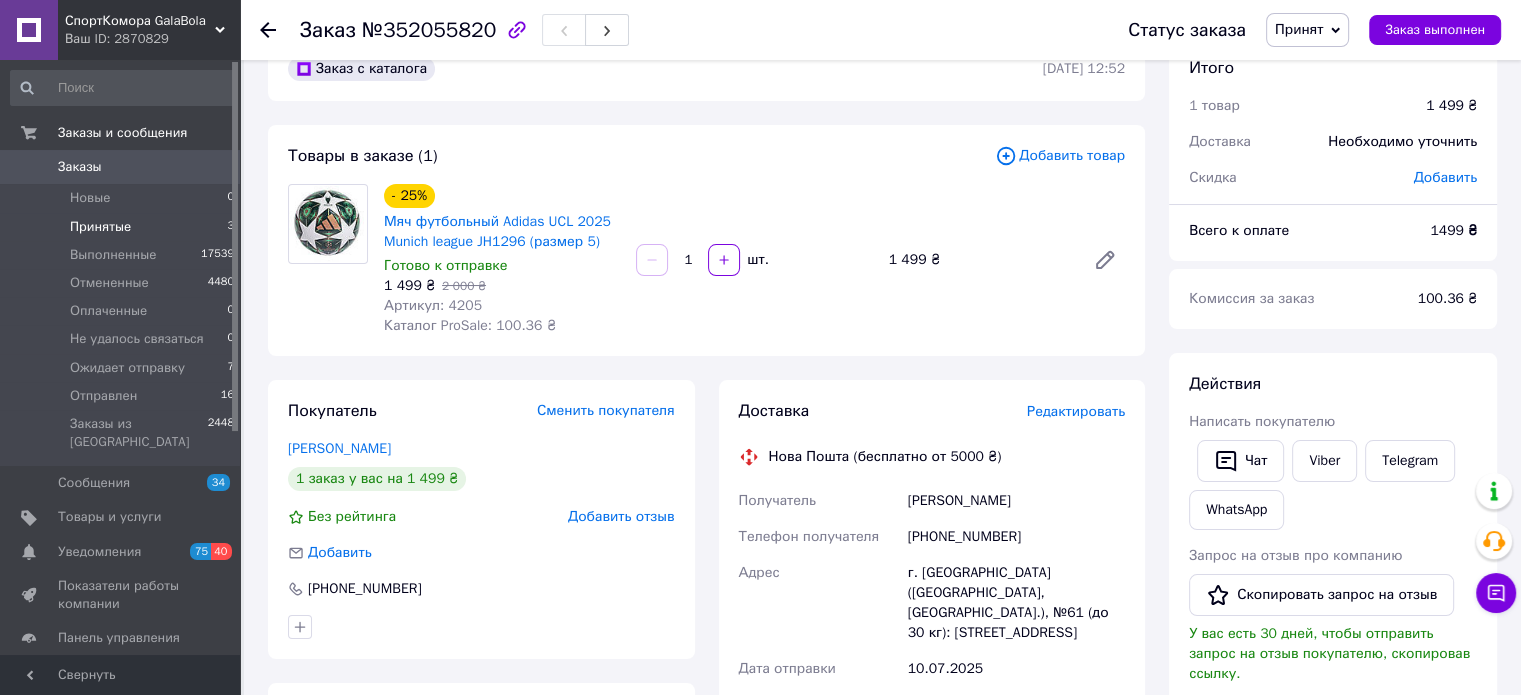 click on "Принятые" at bounding box center (100, 227) 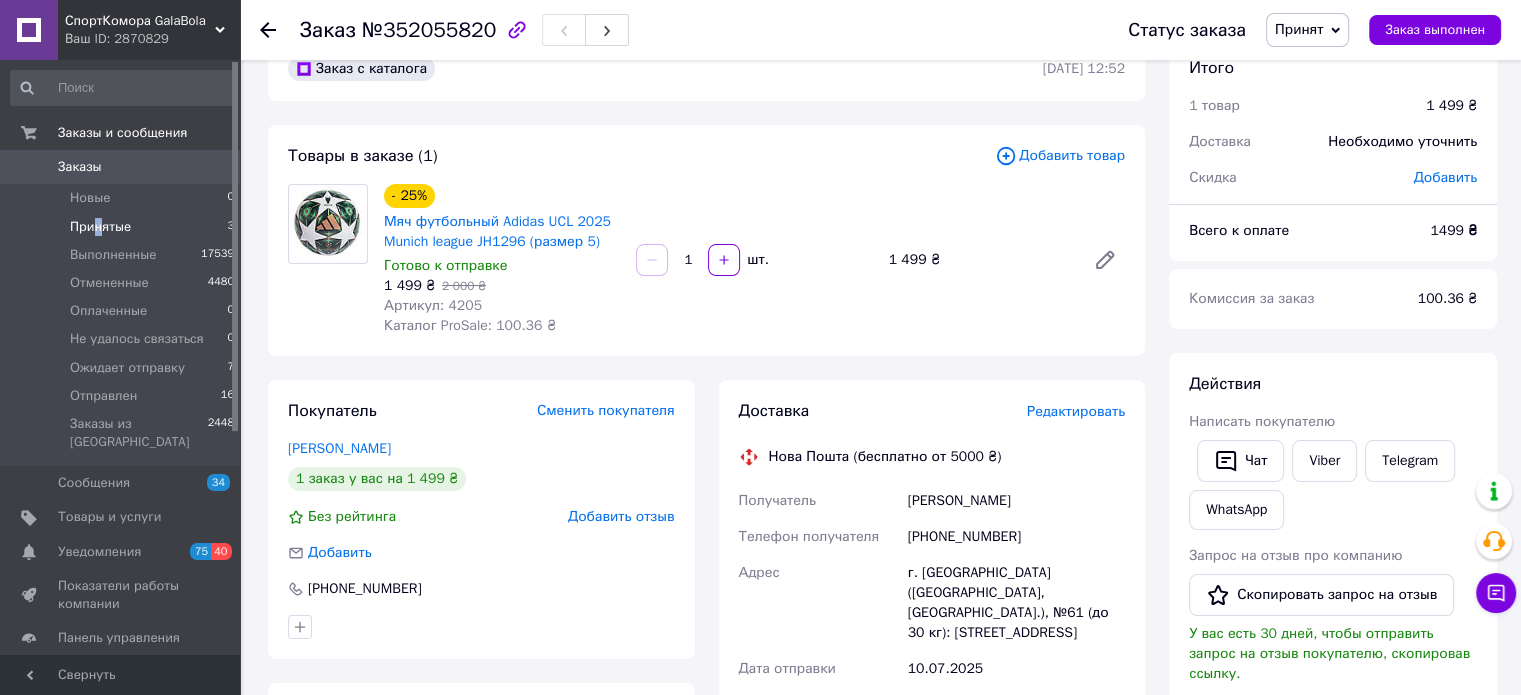 scroll, scrollTop: 0, scrollLeft: 0, axis: both 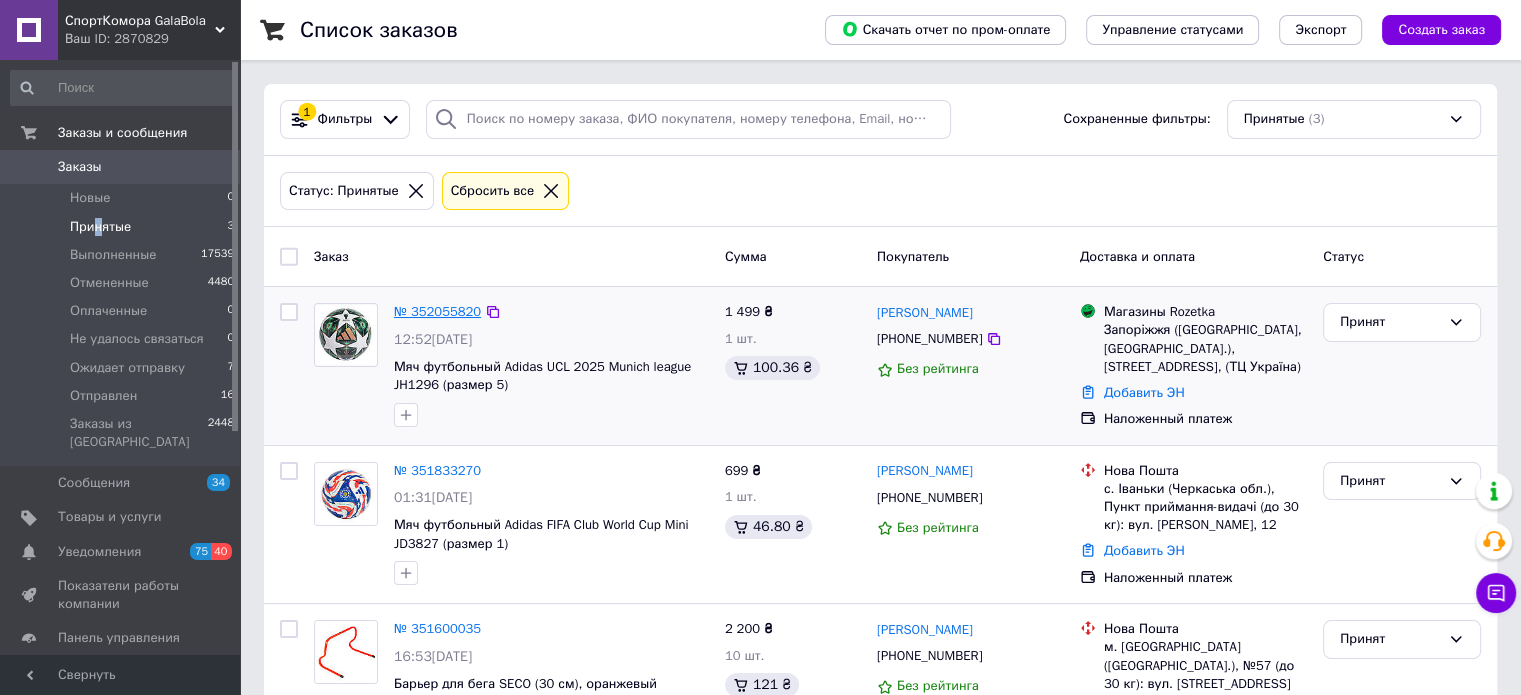 click on "№ 352055820" at bounding box center (437, 311) 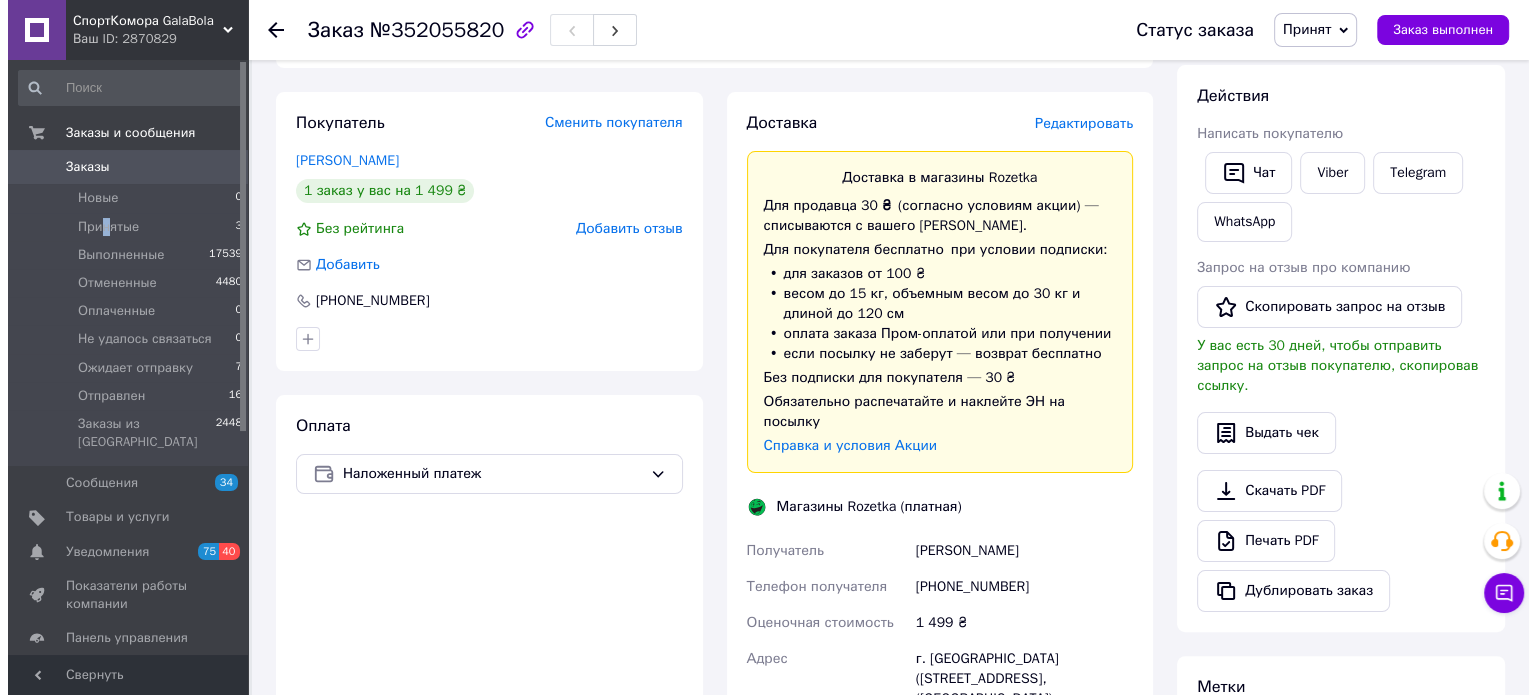 scroll, scrollTop: 383, scrollLeft: 0, axis: vertical 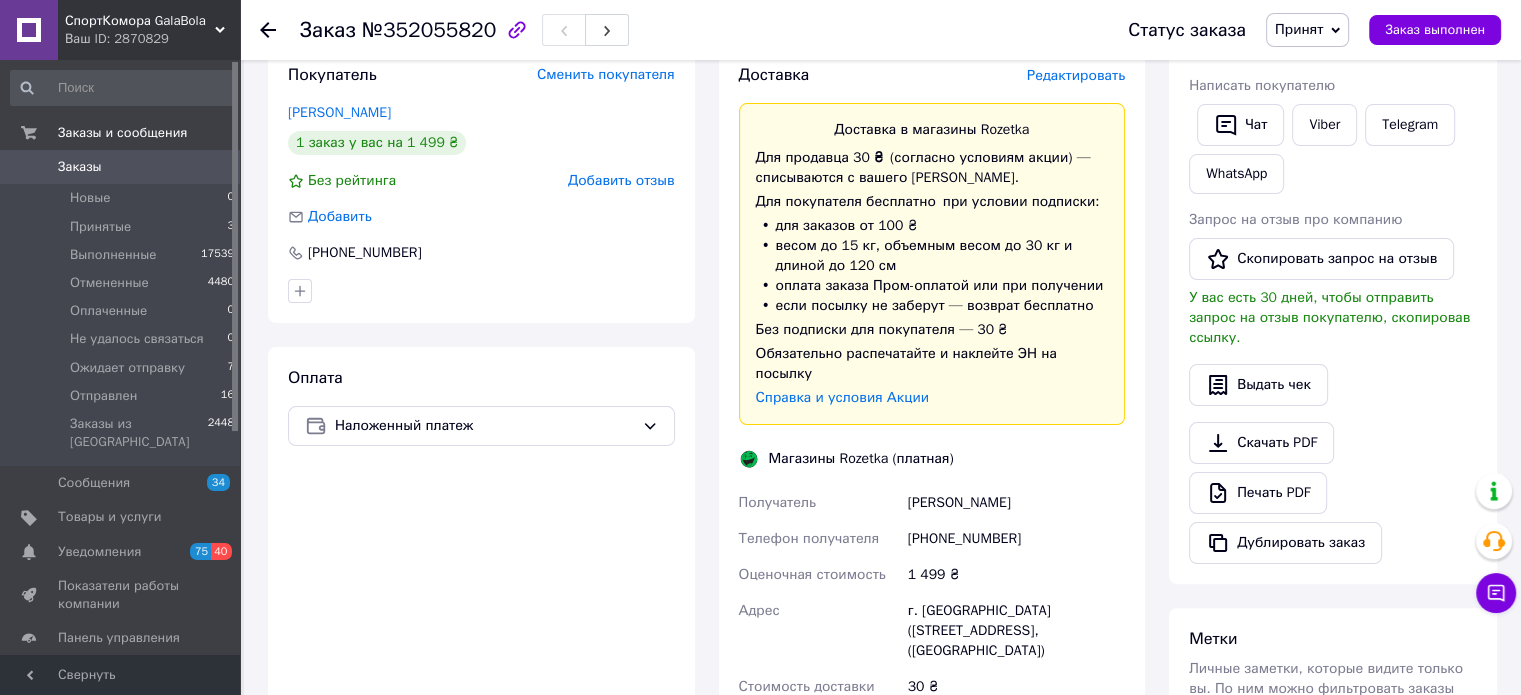 click on "Редактировать" at bounding box center (1076, 75) 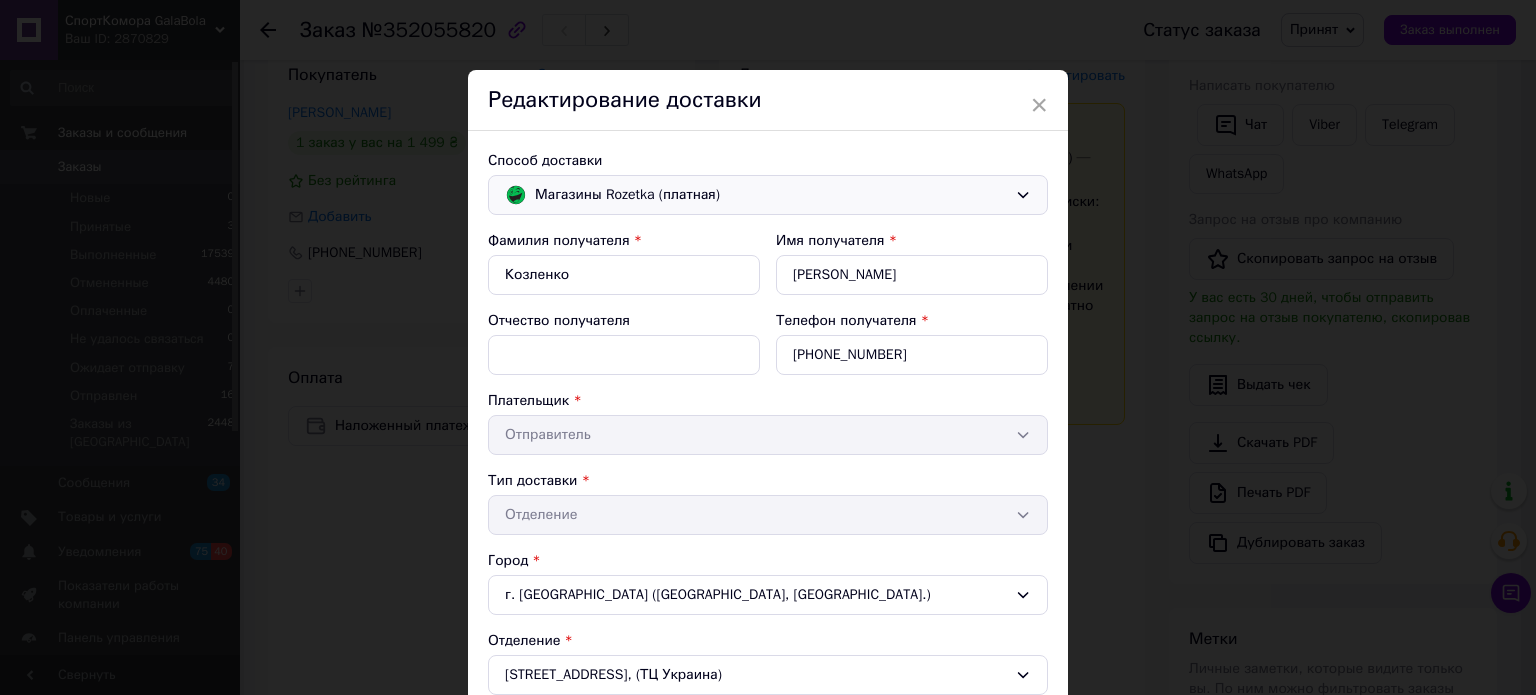 click on "Магазины Rozetka (платная)" at bounding box center [771, 195] 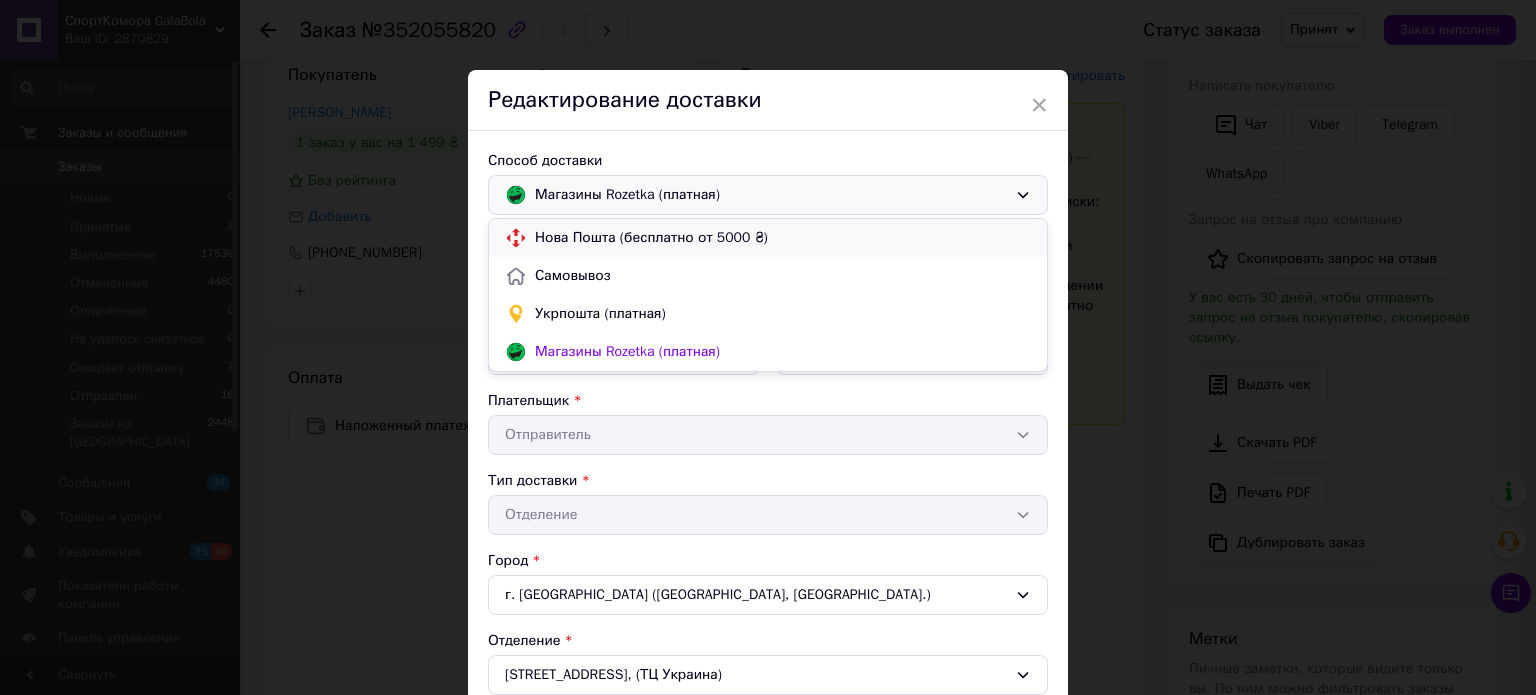 click on "Нова Пошта (бесплатно от 5000 ₴)" at bounding box center (783, 238) 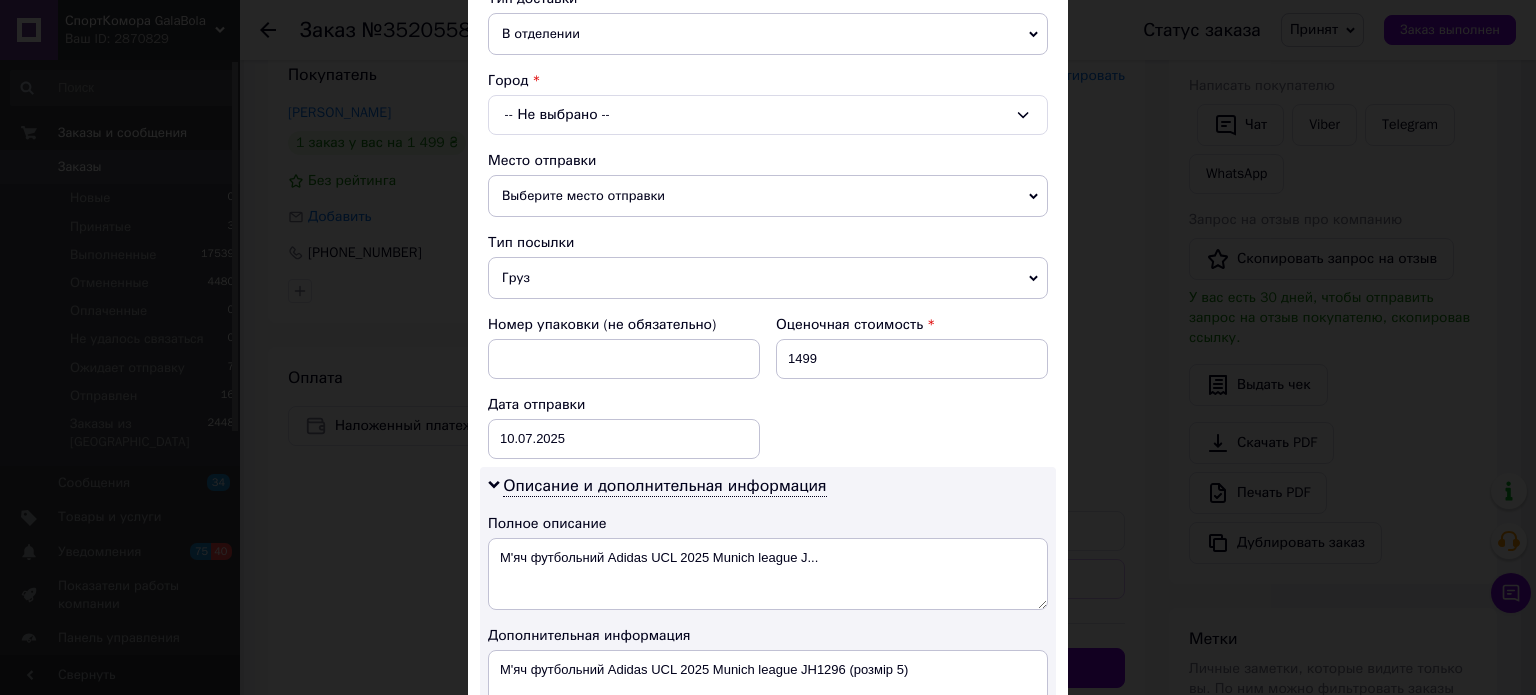 scroll, scrollTop: 486, scrollLeft: 0, axis: vertical 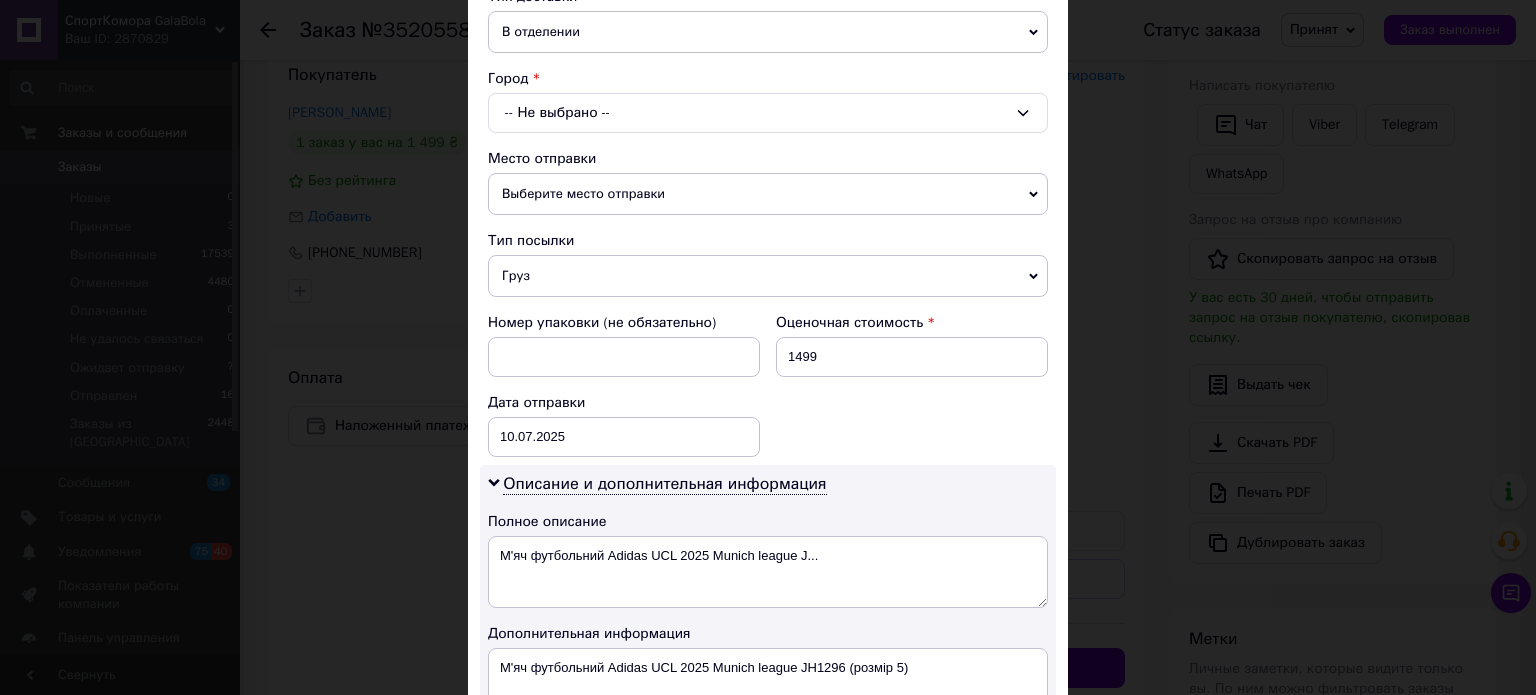 click on "-- Не выбрано --" at bounding box center [768, 113] 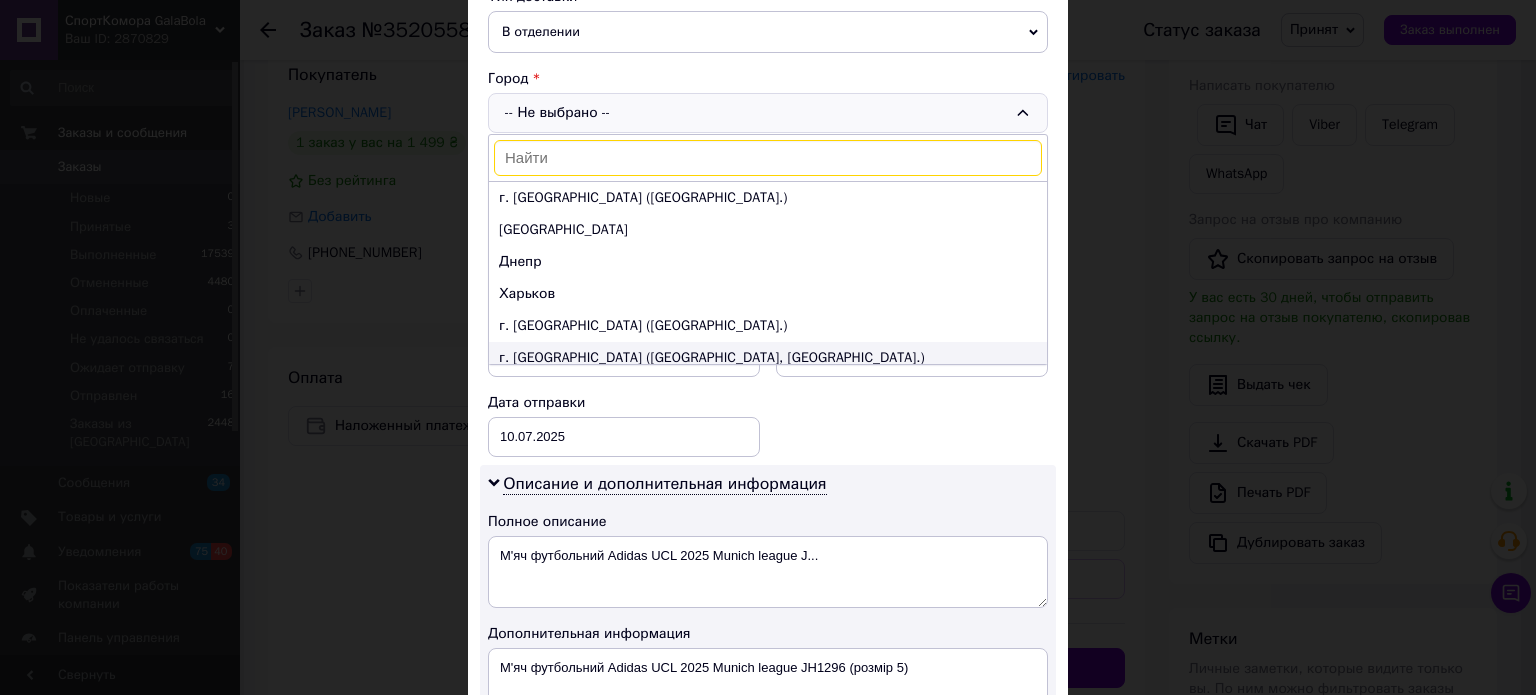 click on "г. [GEOGRAPHIC_DATA] ([GEOGRAPHIC_DATA], [GEOGRAPHIC_DATA].)" at bounding box center (768, 358) 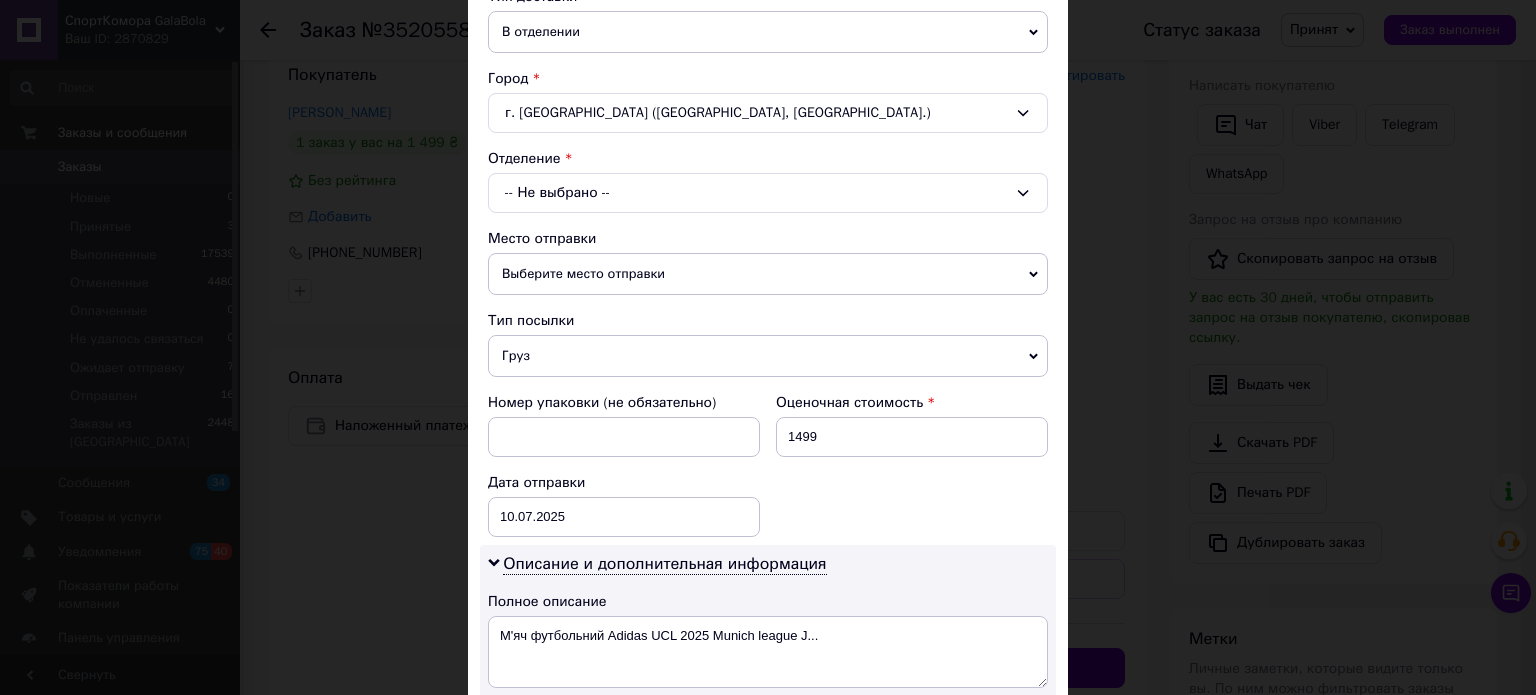 click on "-- Не выбрано --" at bounding box center (768, 193) 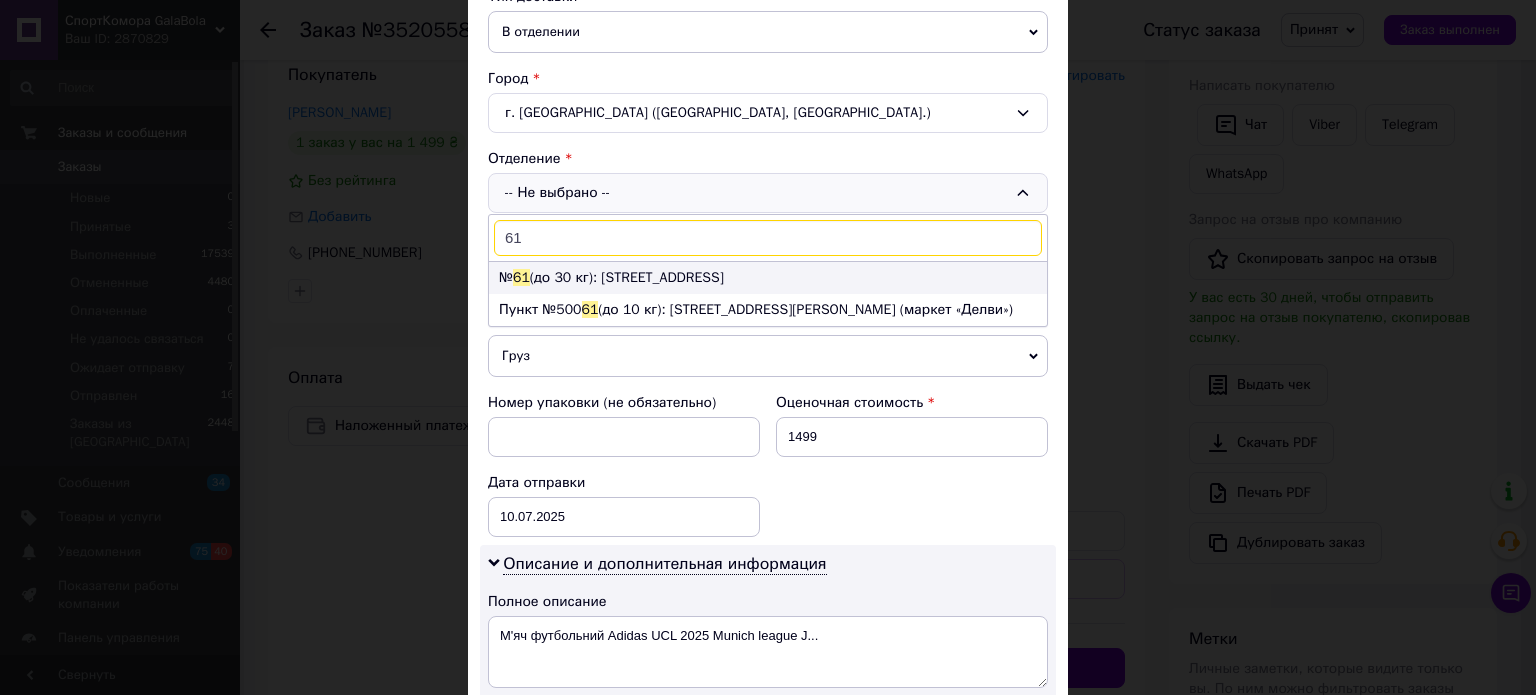 type on "61" 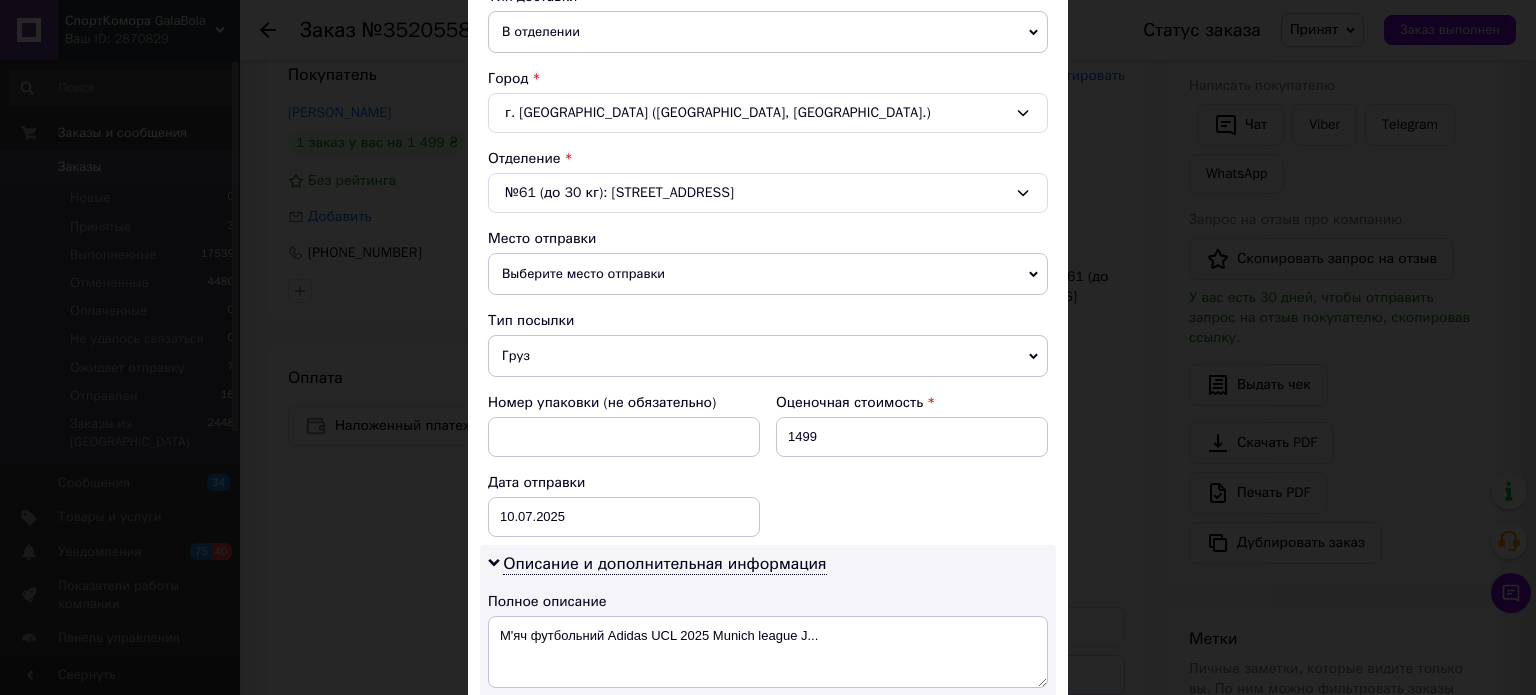 click on "Выберите место отправки" at bounding box center [768, 274] 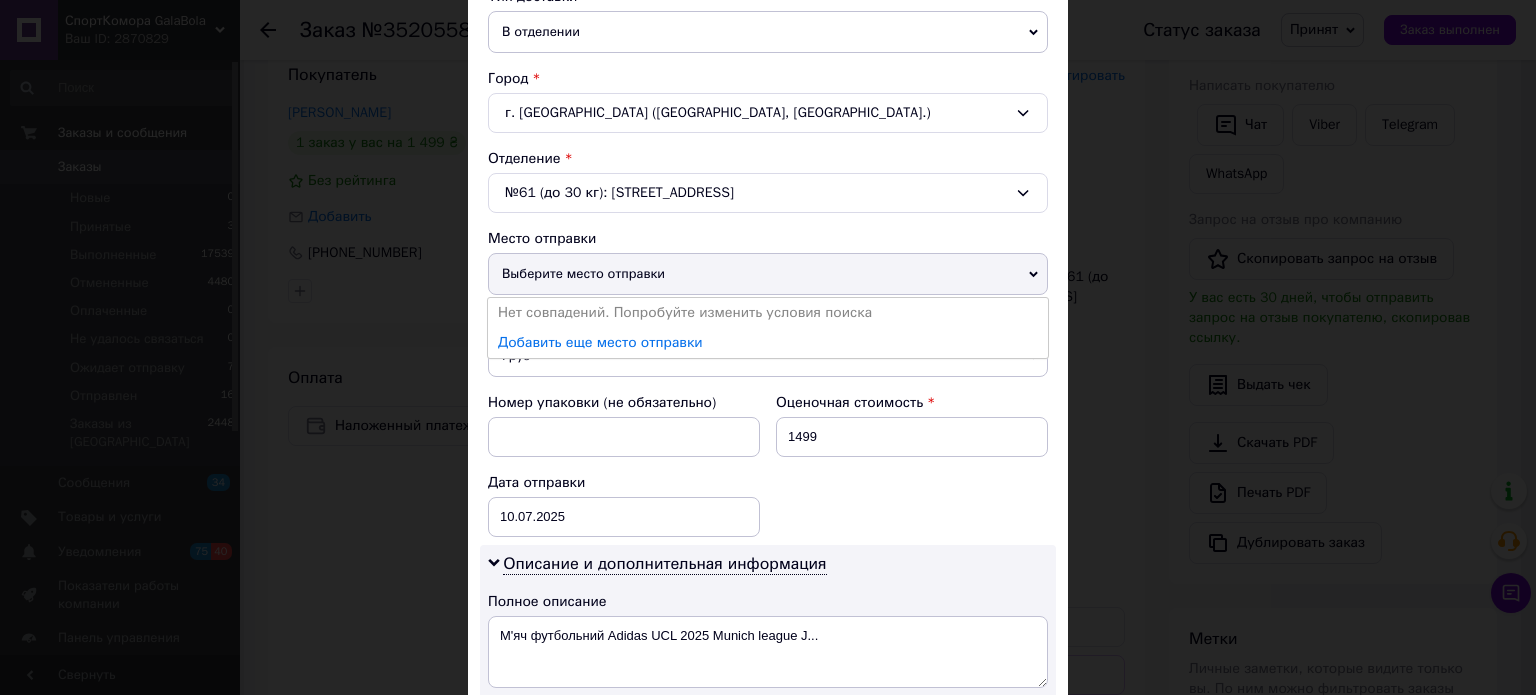click on "Плательщик Получатель Отправитель Фамилия получателя Козленко Имя получателя [PERSON_NAME] Отчество получателя Телефон получателя [PHONE_NUMBER] Тип доставки В отделении Курьером В почтомате Город г. [GEOGRAPHIC_DATA] ([GEOGRAPHIC_DATA], [GEOGRAPHIC_DATA].) Отделение №61 (до 30 кг): [STREET_ADDRESS] Место отправки Выберите место отправки Нет совпадений. Попробуйте изменить условия поиска Добавить еще место отправки Тип посылки Груз Документы Номер упаковки (не обязательно) Оценочная стоимость 1499 Дата отправки [DATE] < 2025 > < Июль > Пн Вт Ср Чт Пт Сб Вс 30 1 2 3 4 5 6 7 8 9 10 11 12 13 14 15 16 17 18 19 20 21 22 1" at bounding box center [768, 439] 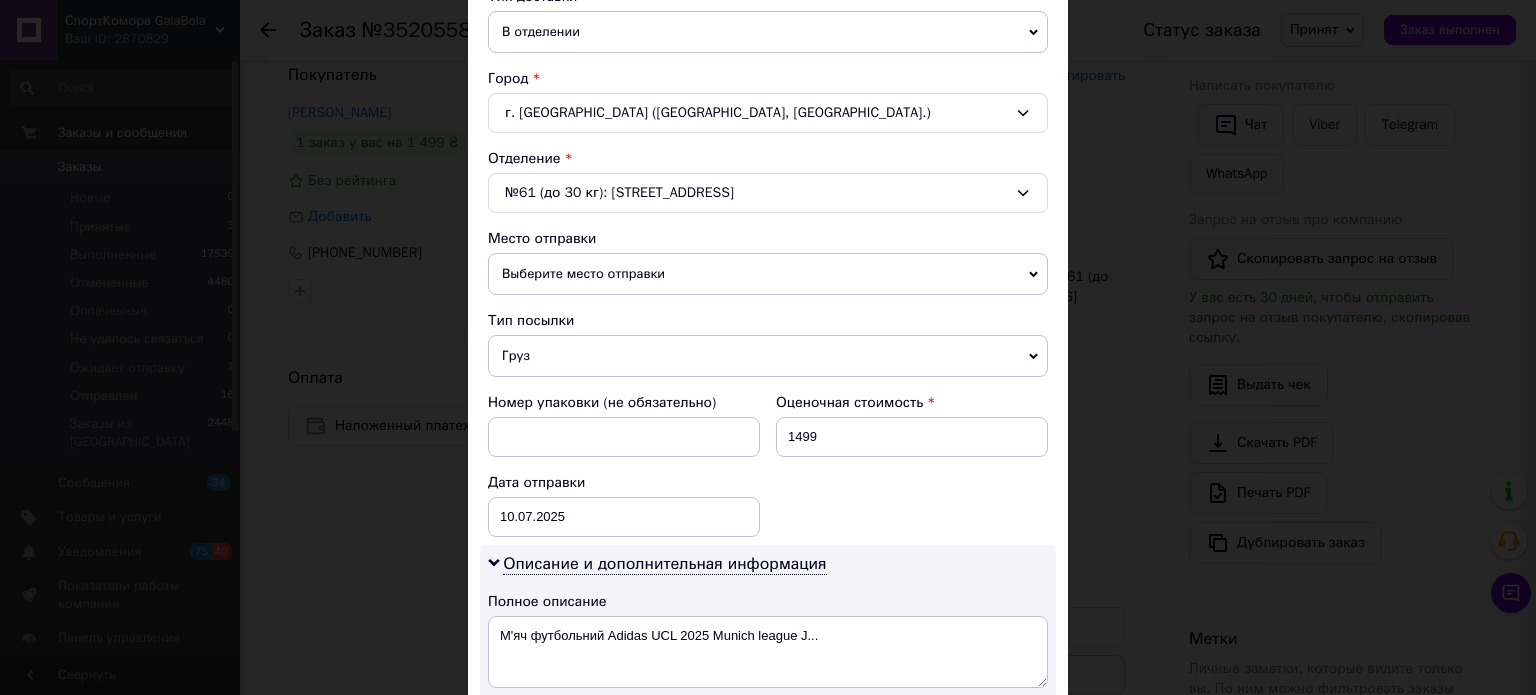 click on "Выберите место отправки" at bounding box center [768, 274] 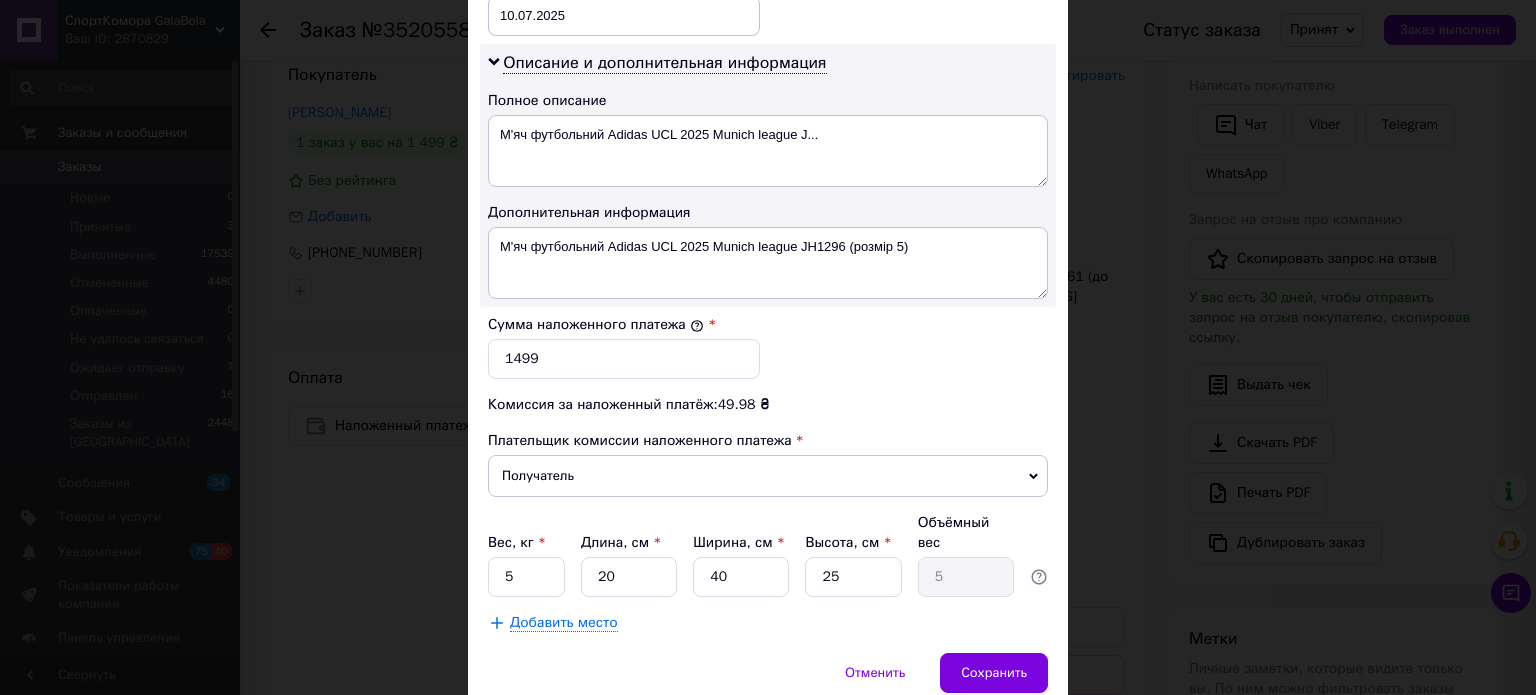 scroll, scrollTop: 1048, scrollLeft: 0, axis: vertical 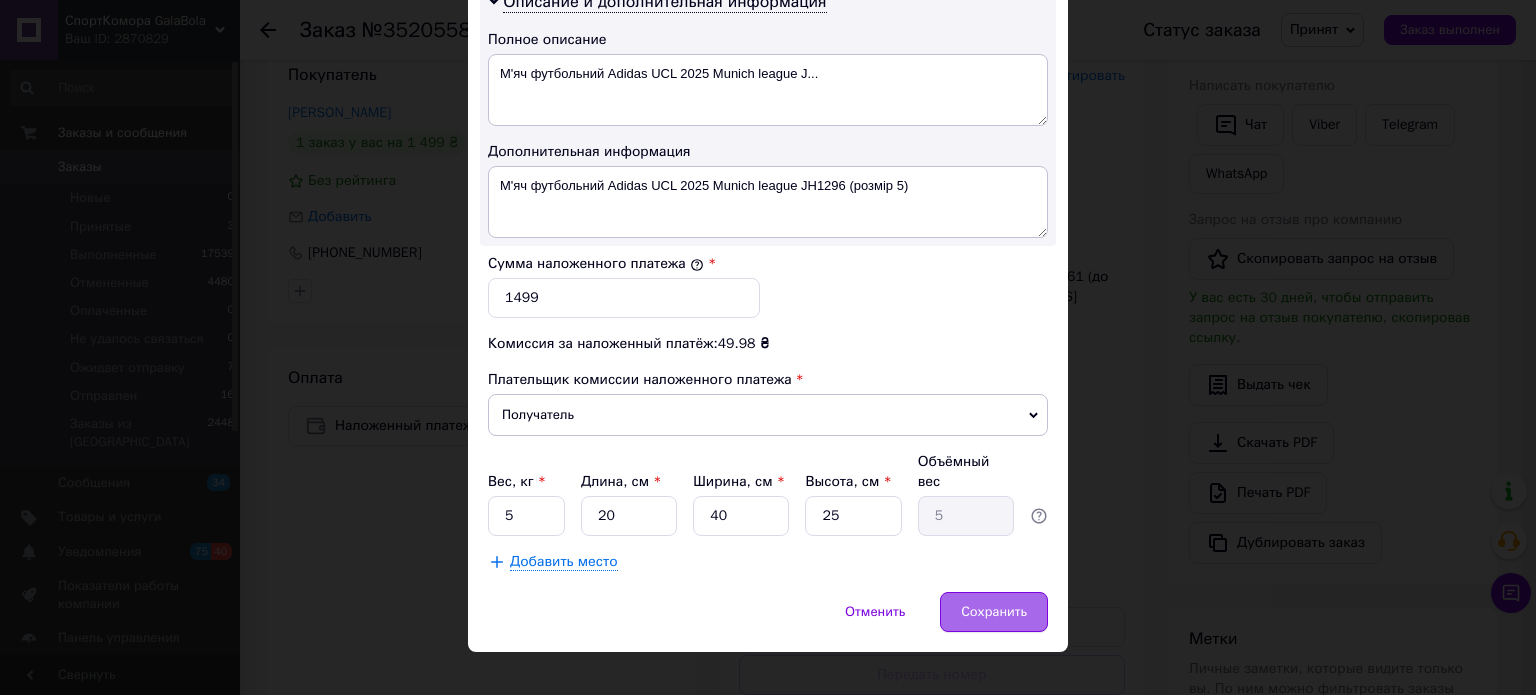 click on "Сохранить" at bounding box center [994, 612] 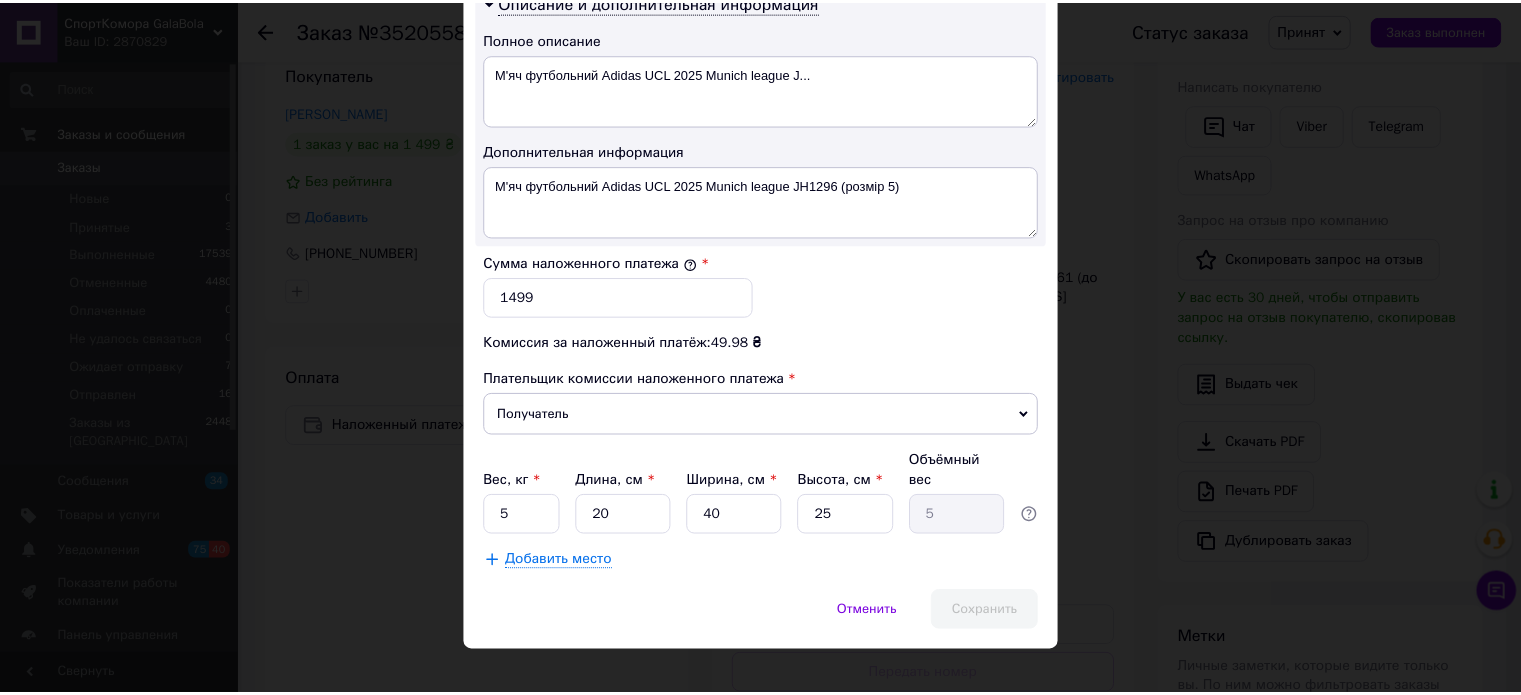 scroll, scrollTop: 409, scrollLeft: 0, axis: vertical 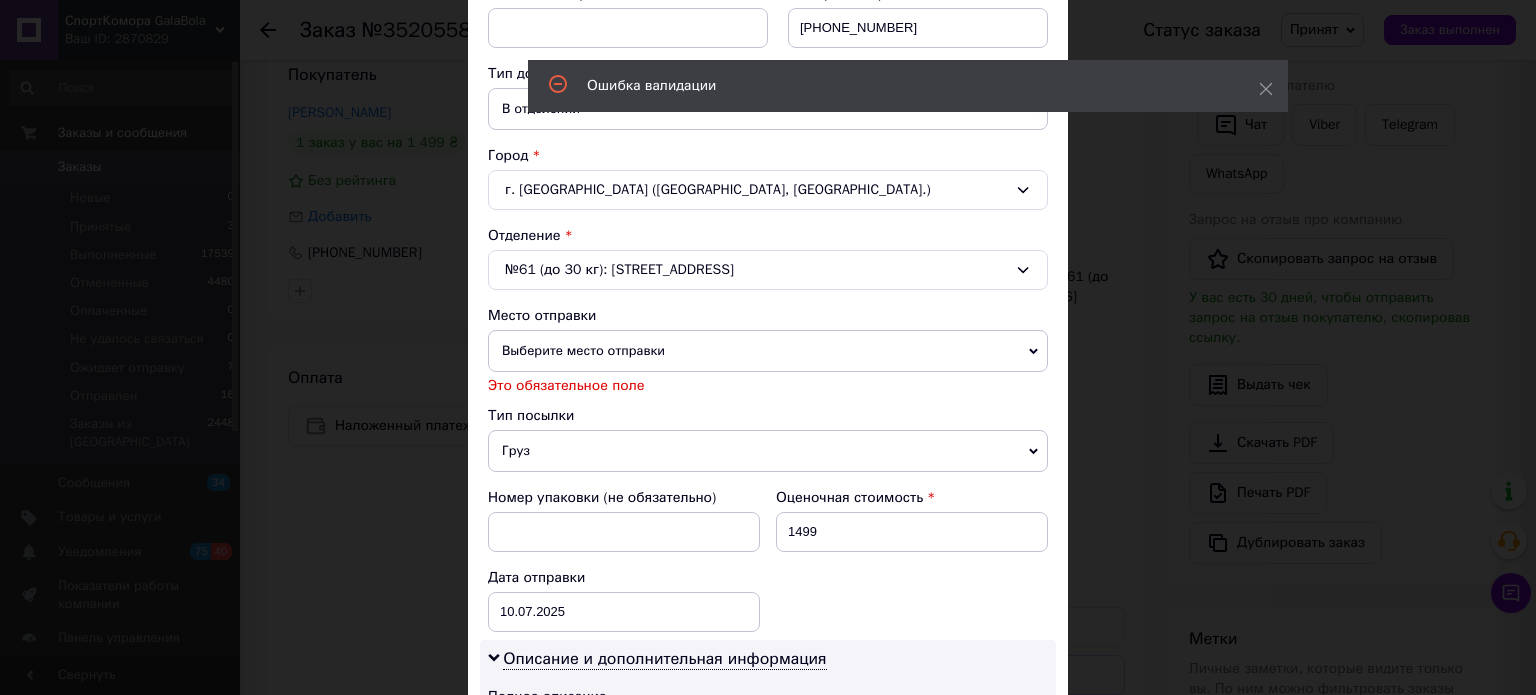 click on "Выберите место отправки" at bounding box center (768, 351) 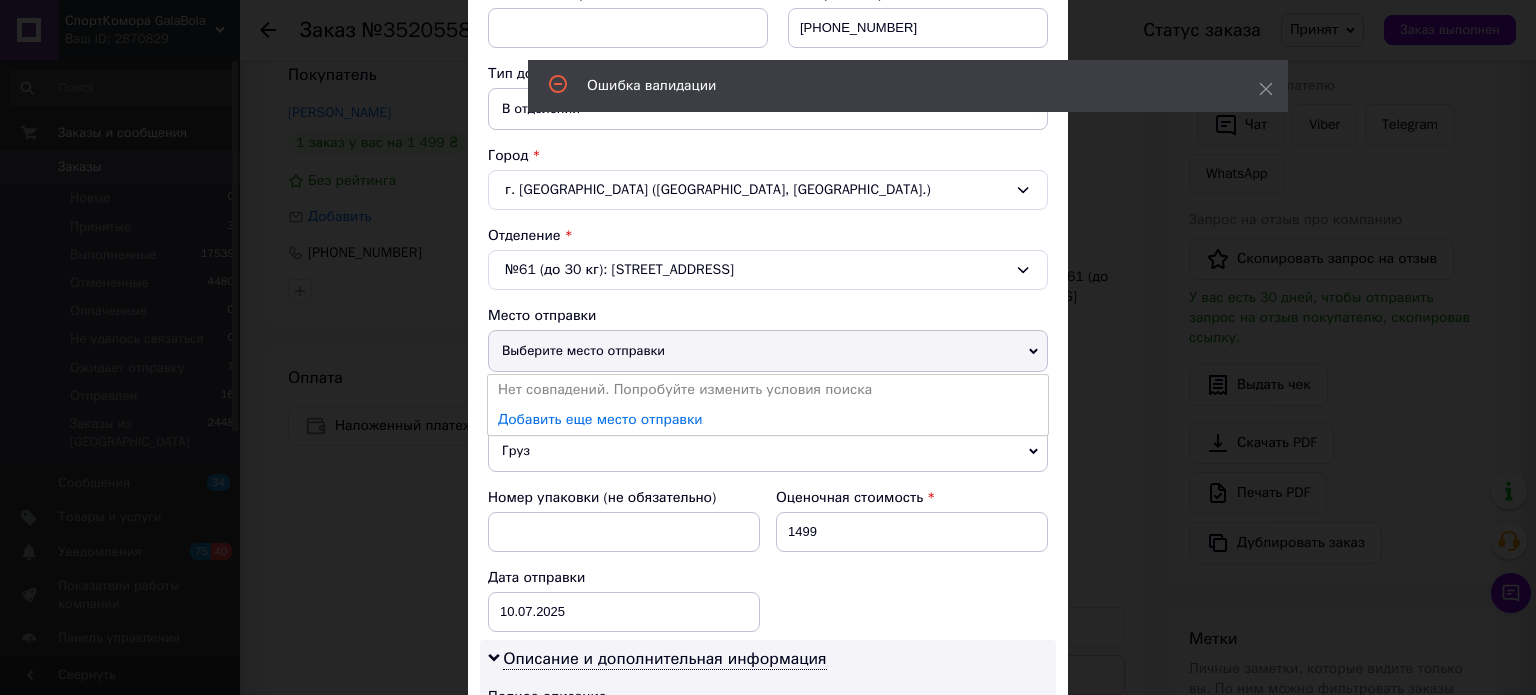 click on "× Редактирование доставки Способ доставки Нова Пошта (бесплатно от 5000 ₴) Плательщик Получатель Отправитель Фамилия получателя [PERSON_NAME] Имя получателя [PERSON_NAME] Отчество получателя Телефон получателя [PHONE_NUMBER] Тип доставки В отделении Курьером В почтомате Город г. [GEOGRAPHIC_DATA] ([GEOGRAPHIC_DATA], [GEOGRAPHIC_DATA].) Отделение №61 (до 30 кг): [STREET_ADDRESS] Место отправки Выберите место отправки Нет совпадений. Попробуйте изменить условия поиска Добавить еще место отправки Это обязательное поле Тип посылки Груз Документы Номер упаковки (не обязательно) 1499 [DATE] < 2025" at bounding box center (768, 347) 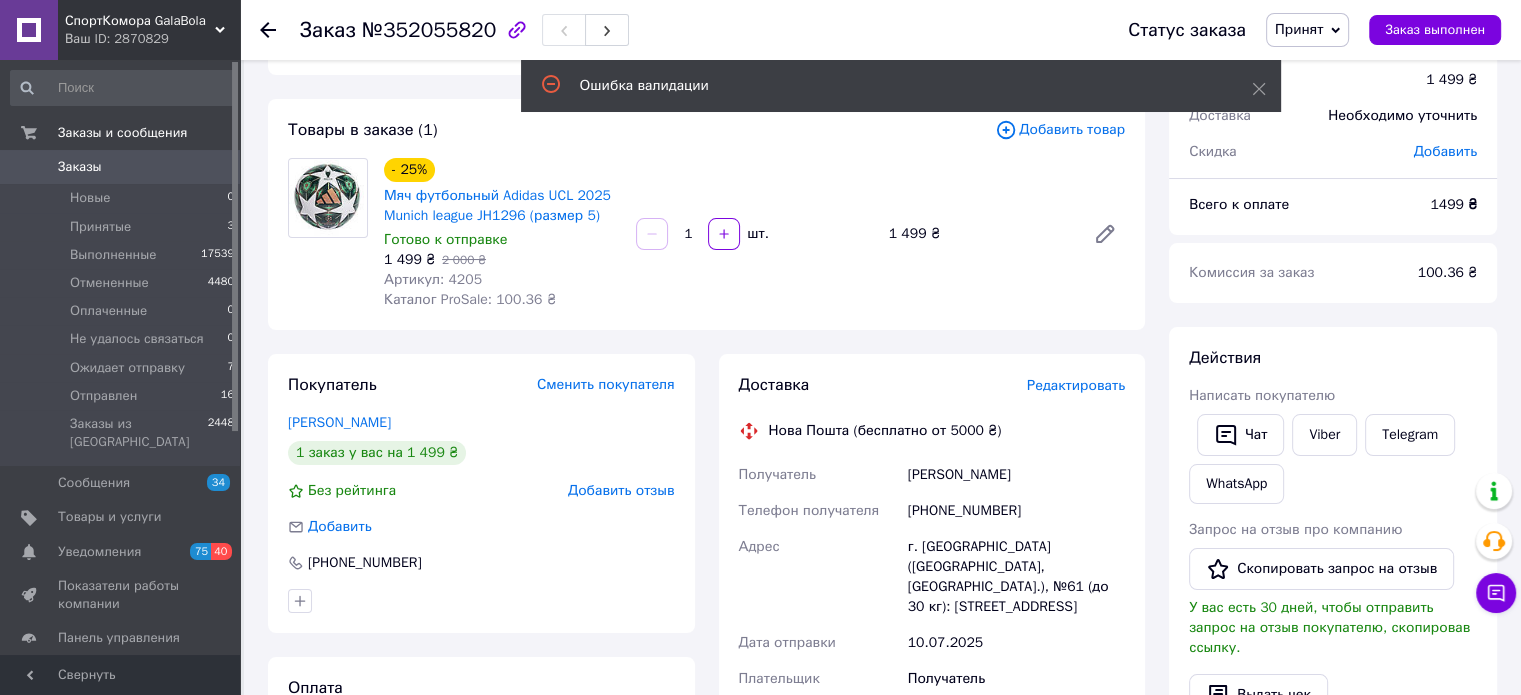 scroll, scrollTop: 66, scrollLeft: 0, axis: vertical 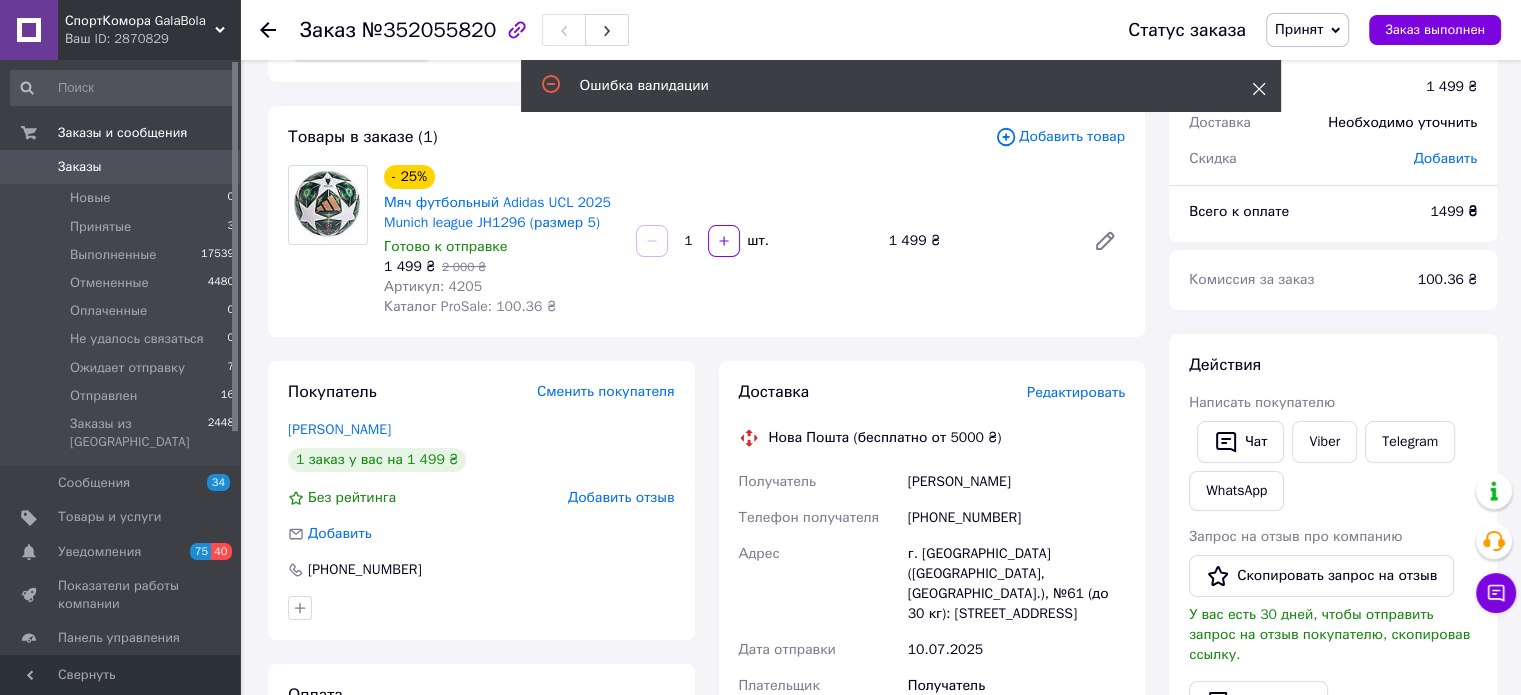 click 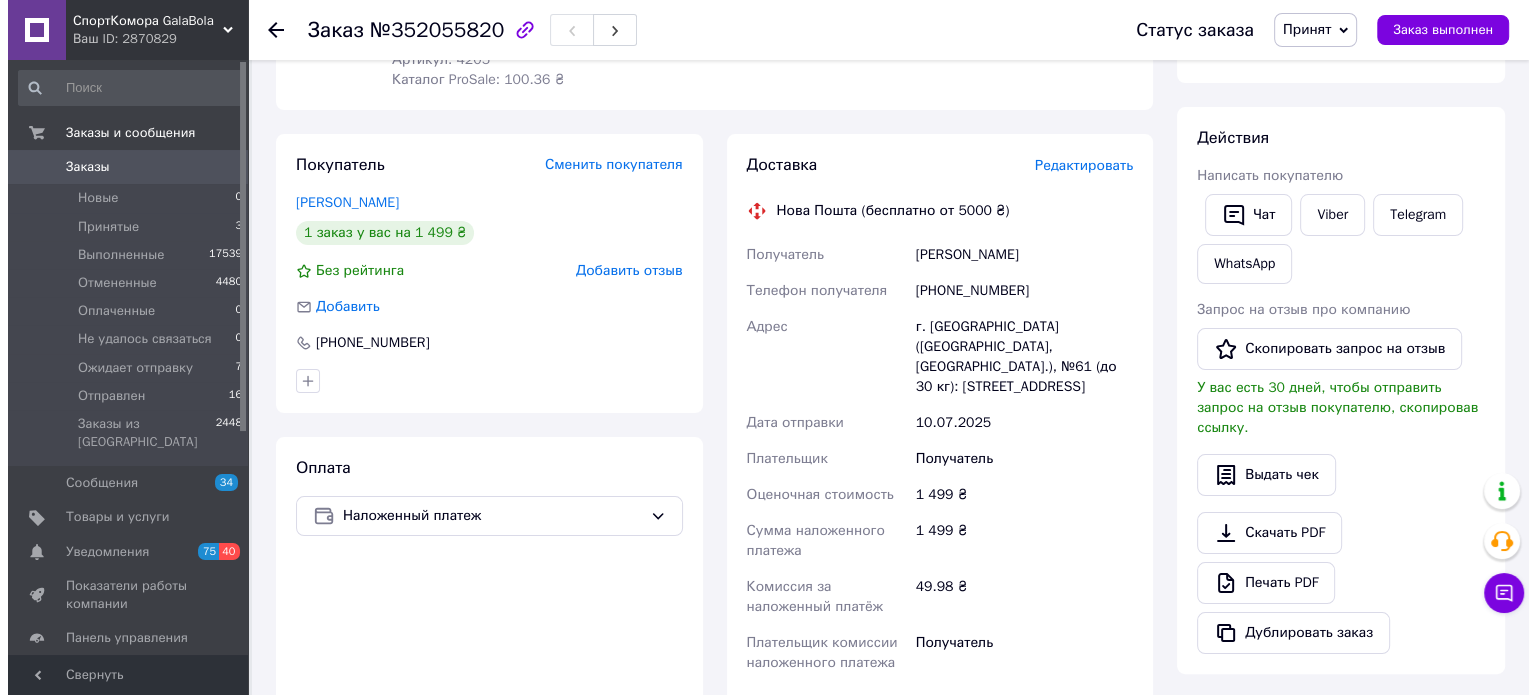 scroll, scrollTop: 280, scrollLeft: 0, axis: vertical 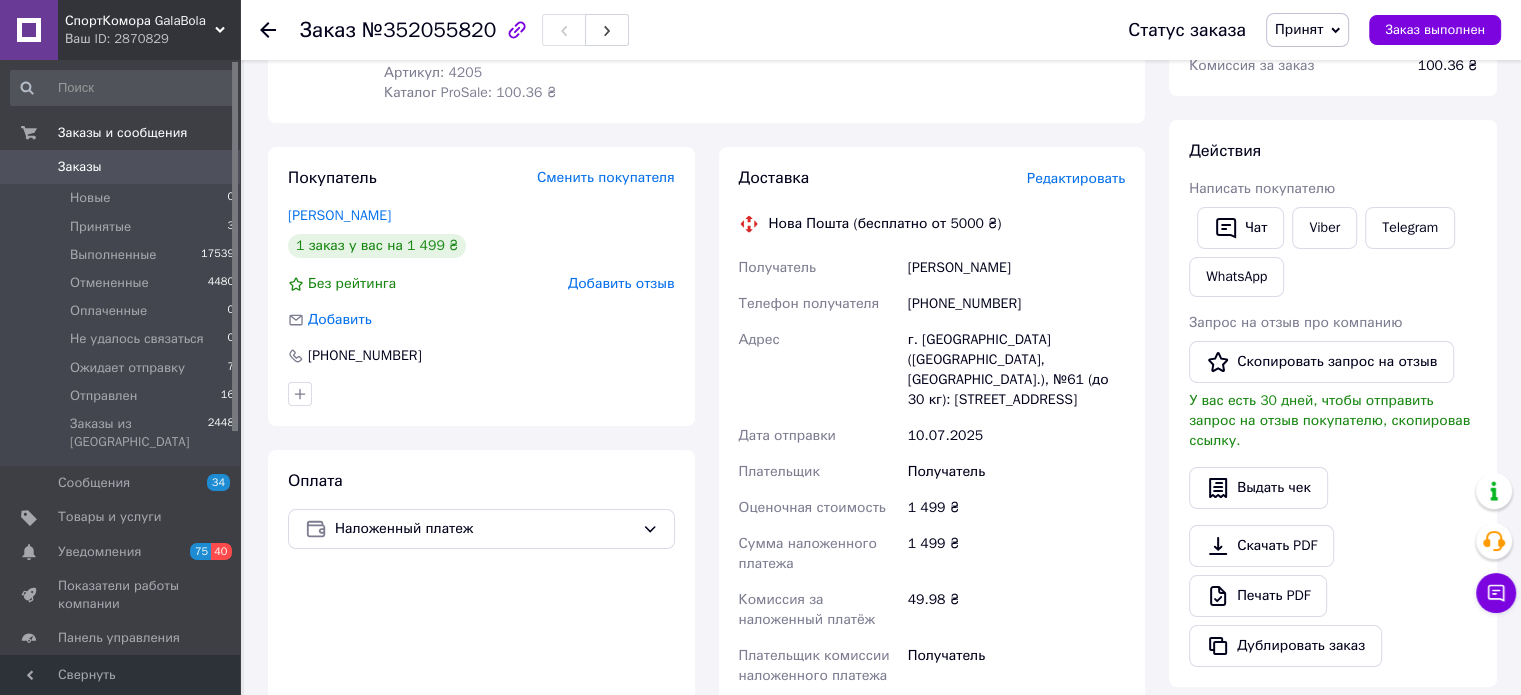click on "Доставка Редактировать Нова Пошта (бесплатно от 5000 ₴) Получатель [PERSON_NAME] Телефон получателя [PHONE_NUMBER] Адрес г. Запорожье ([GEOGRAPHIC_DATA], Запорожский р-н.), №61 (до 30 кг): [STREET_ADDRESS] Дата отправки [DATE] Плательщик Получатель Оценочная стоимость 1 499 ₴ Сумма наложенного платежа 1 499 ₴ Комиссия за наложенный платёж 49.98 ₴ Плательщик комиссии наложенного платежа Получатель Передать номер или Сгенерировать ЭН" at bounding box center (932, 527) 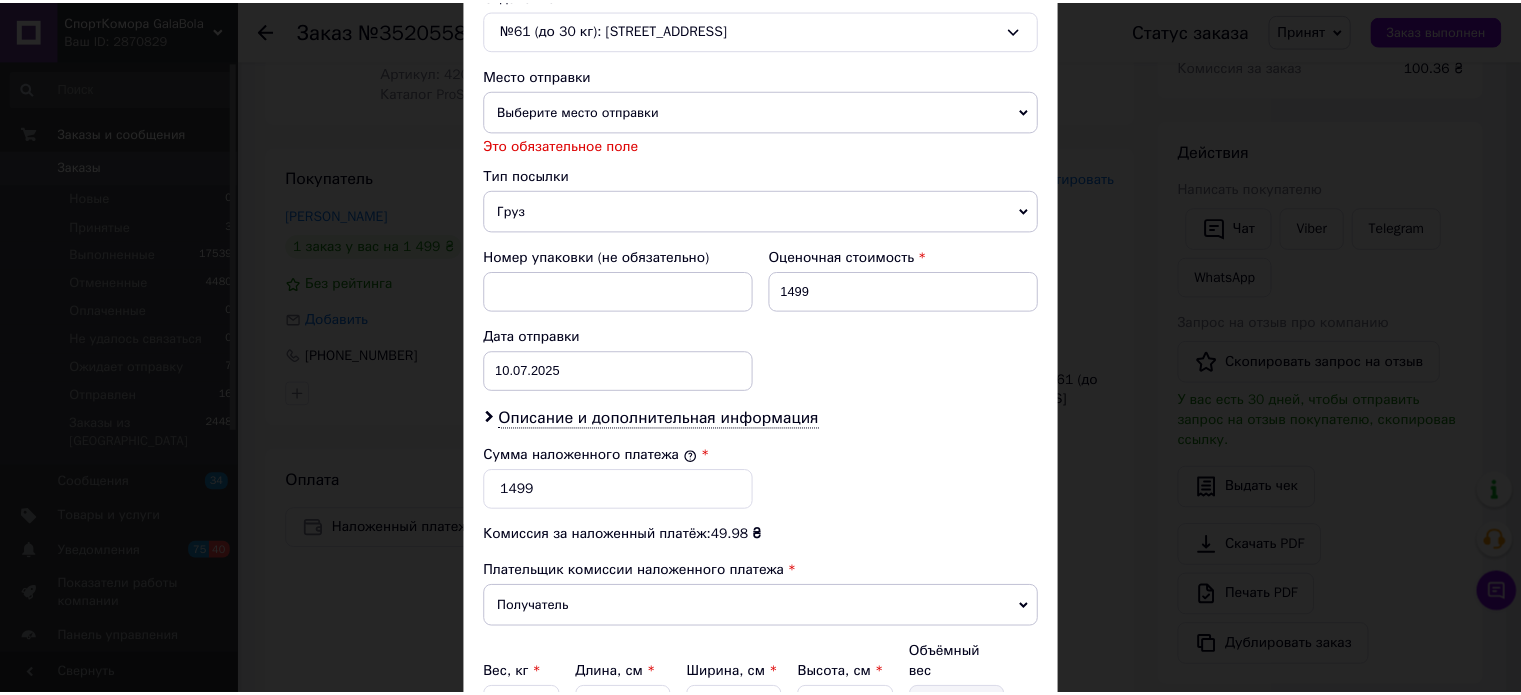 scroll, scrollTop: 658, scrollLeft: 0, axis: vertical 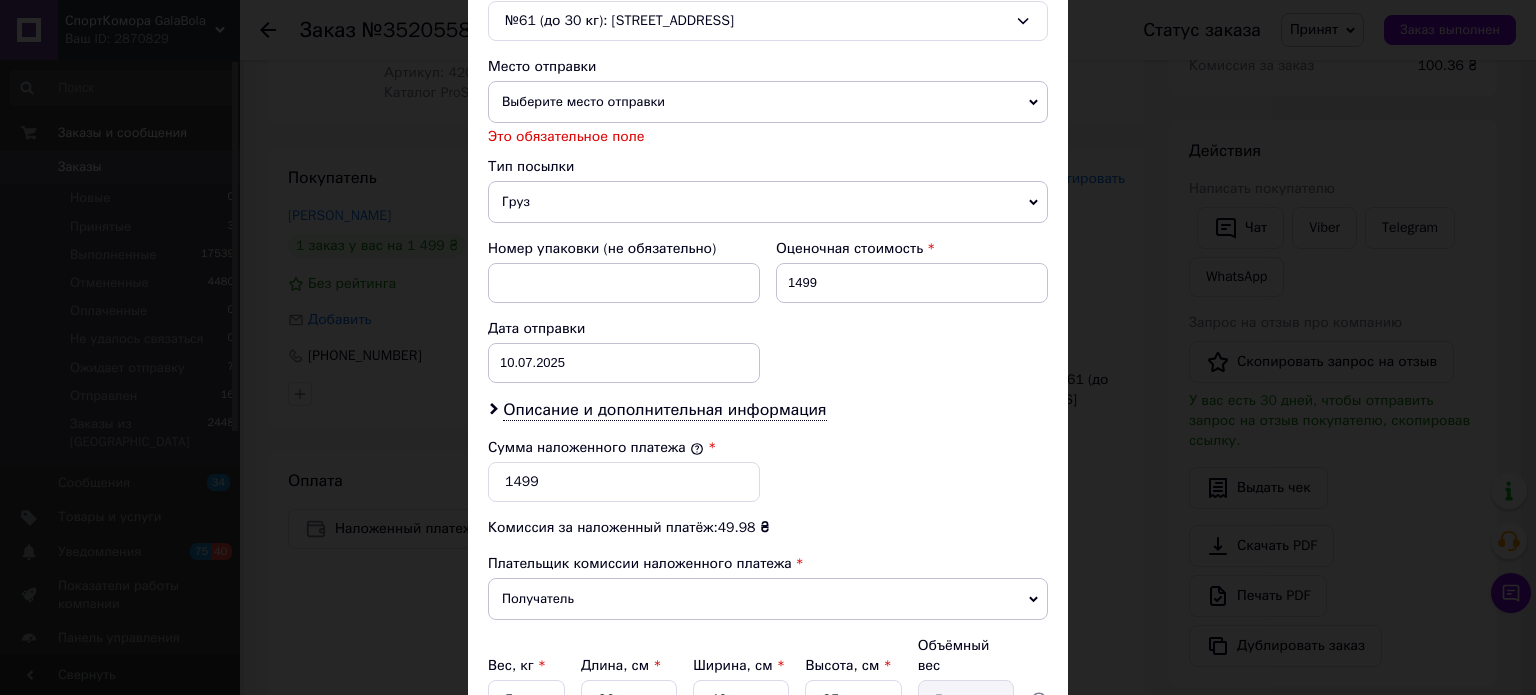 click on "Выберите место отправки" at bounding box center [768, 102] 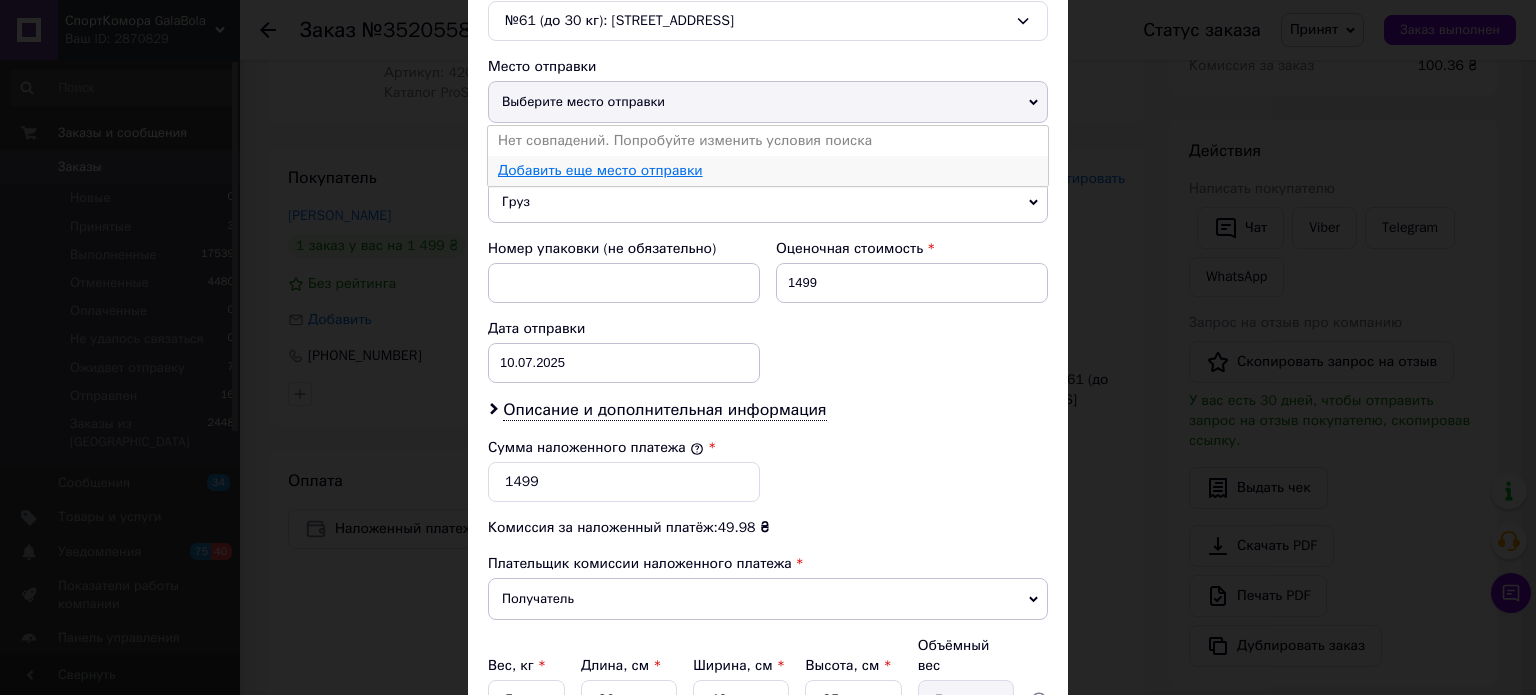 click on "Добавить еще место отправки" at bounding box center [600, 170] 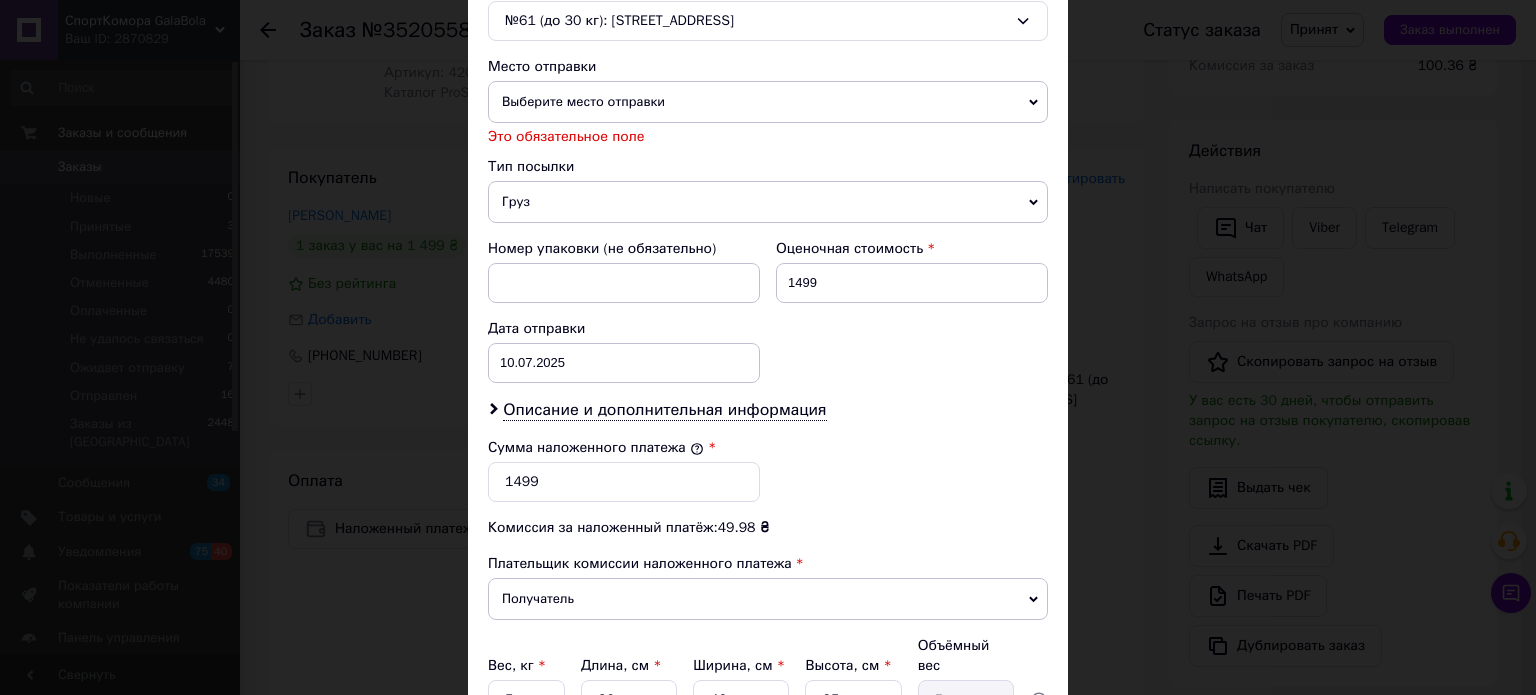 drag, startPoint x: 1528, startPoint y: 329, endPoint x: 1514, endPoint y: 102, distance: 227.4313 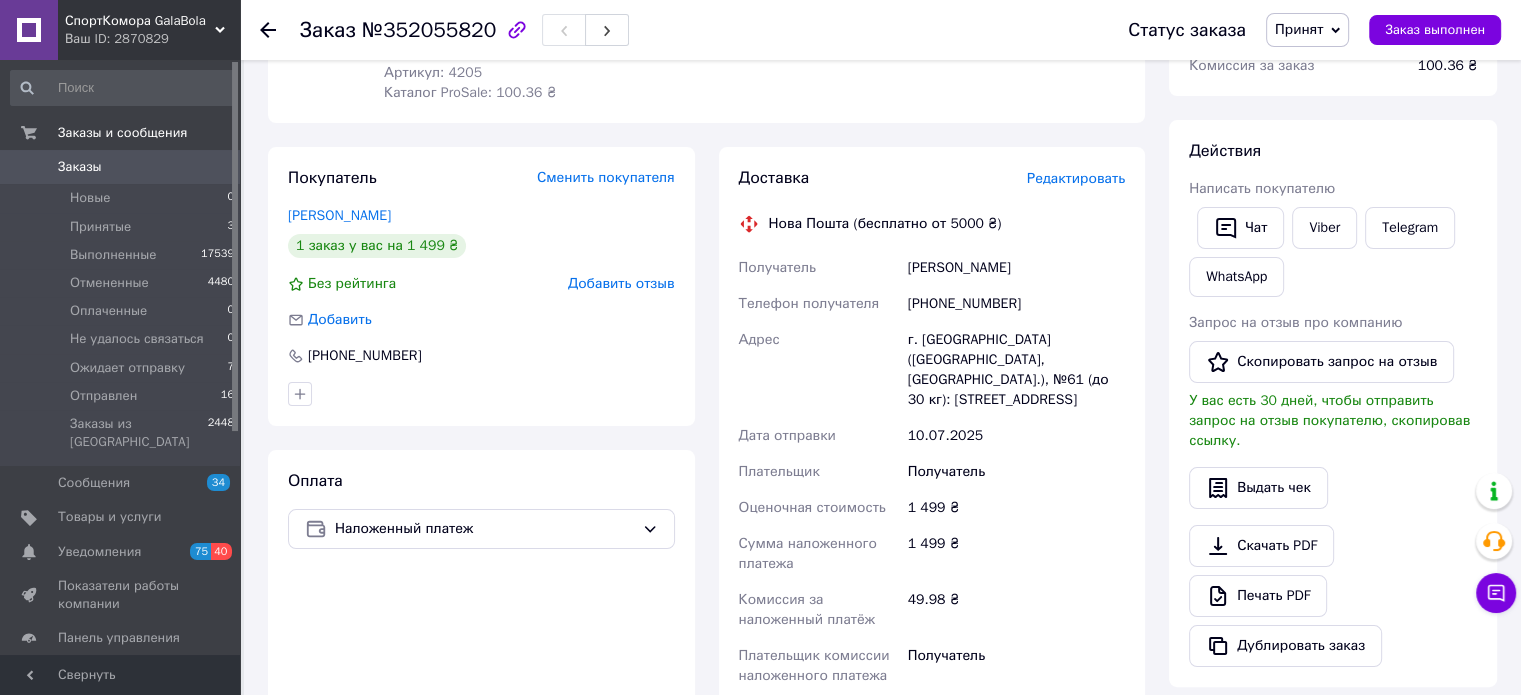 click at bounding box center [29, 167] 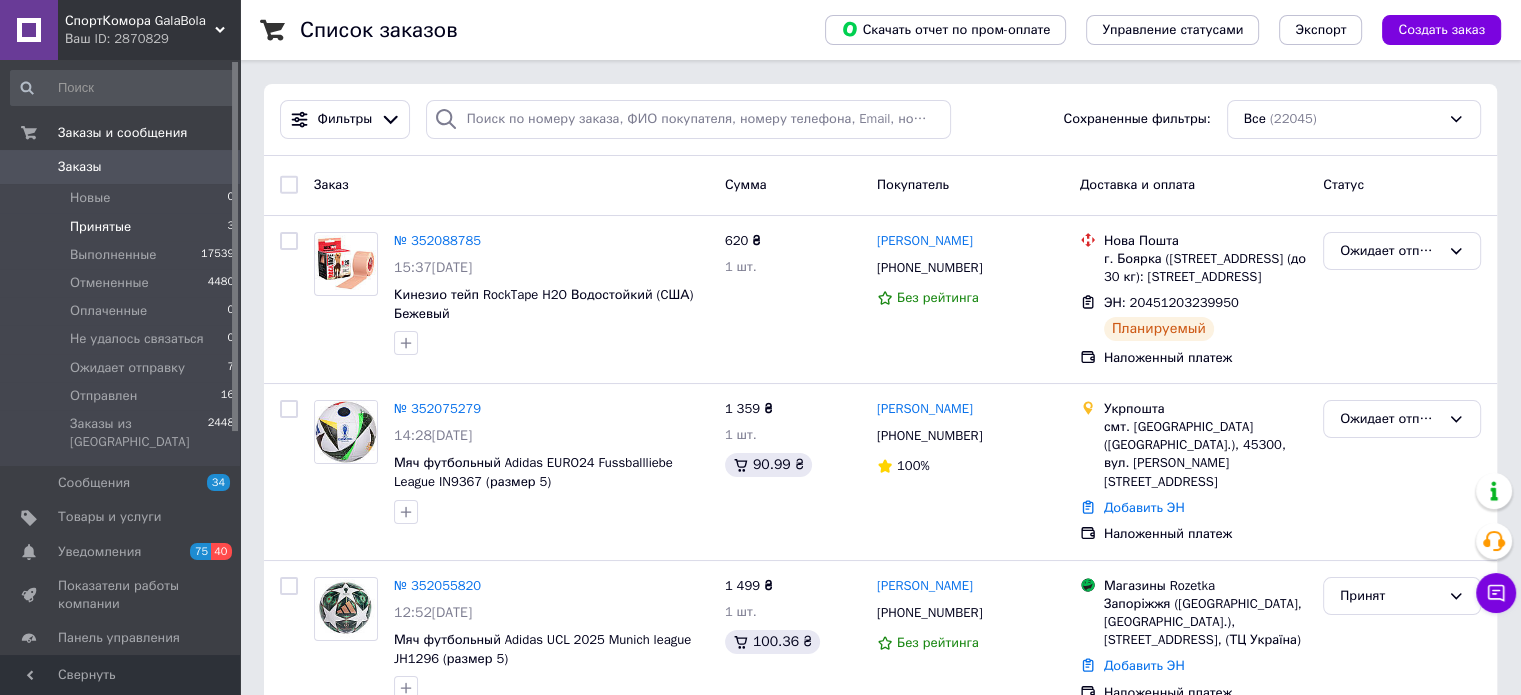 click on "Принятые 3" at bounding box center [123, 227] 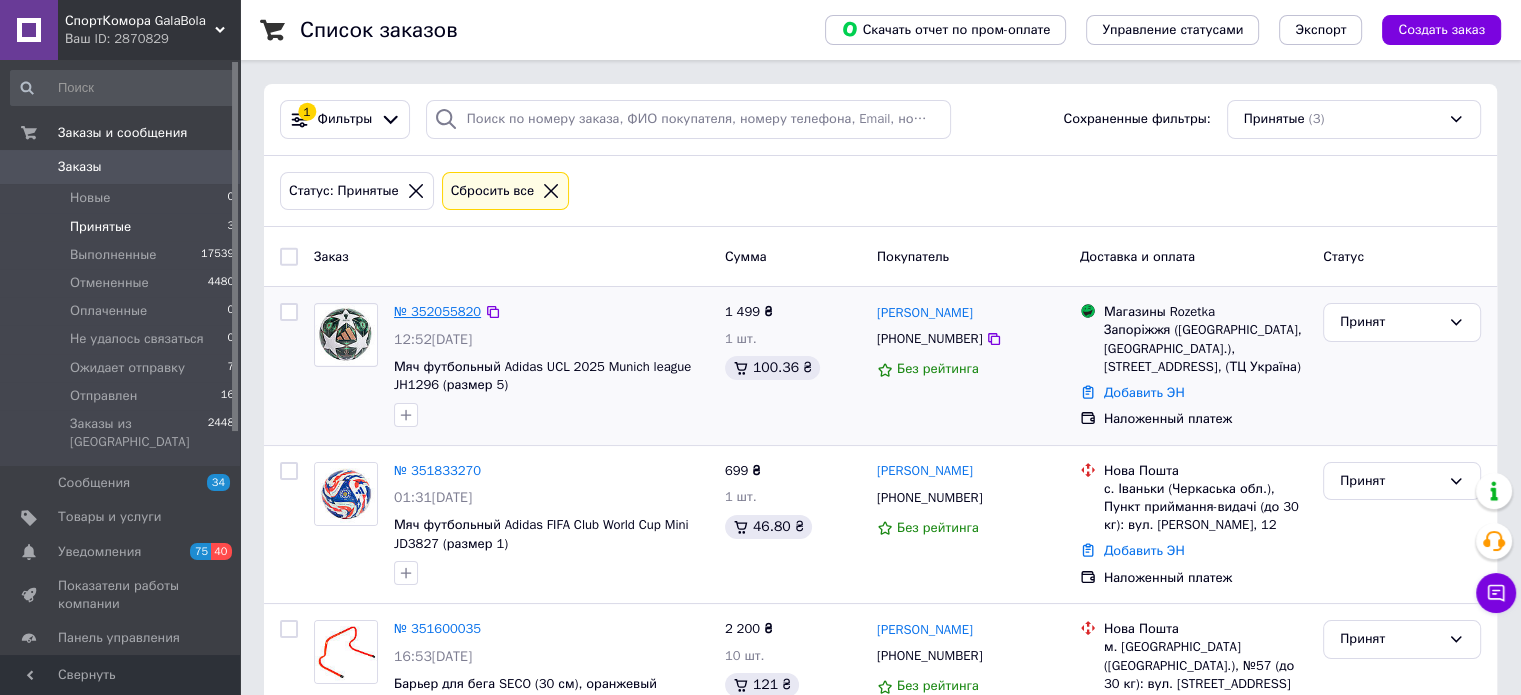 click on "№ 352055820" at bounding box center (437, 311) 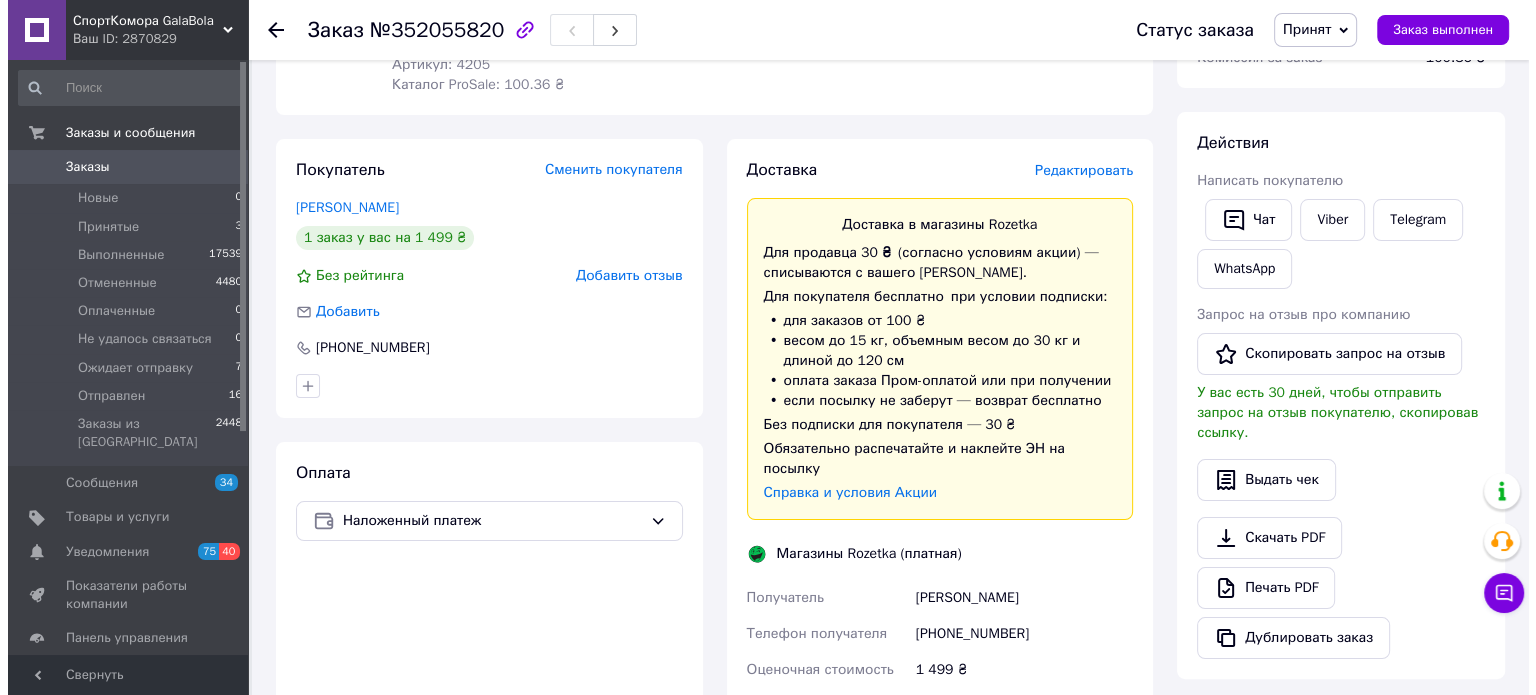 scroll, scrollTop: 275, scrollLeft: 0, axis: vertical 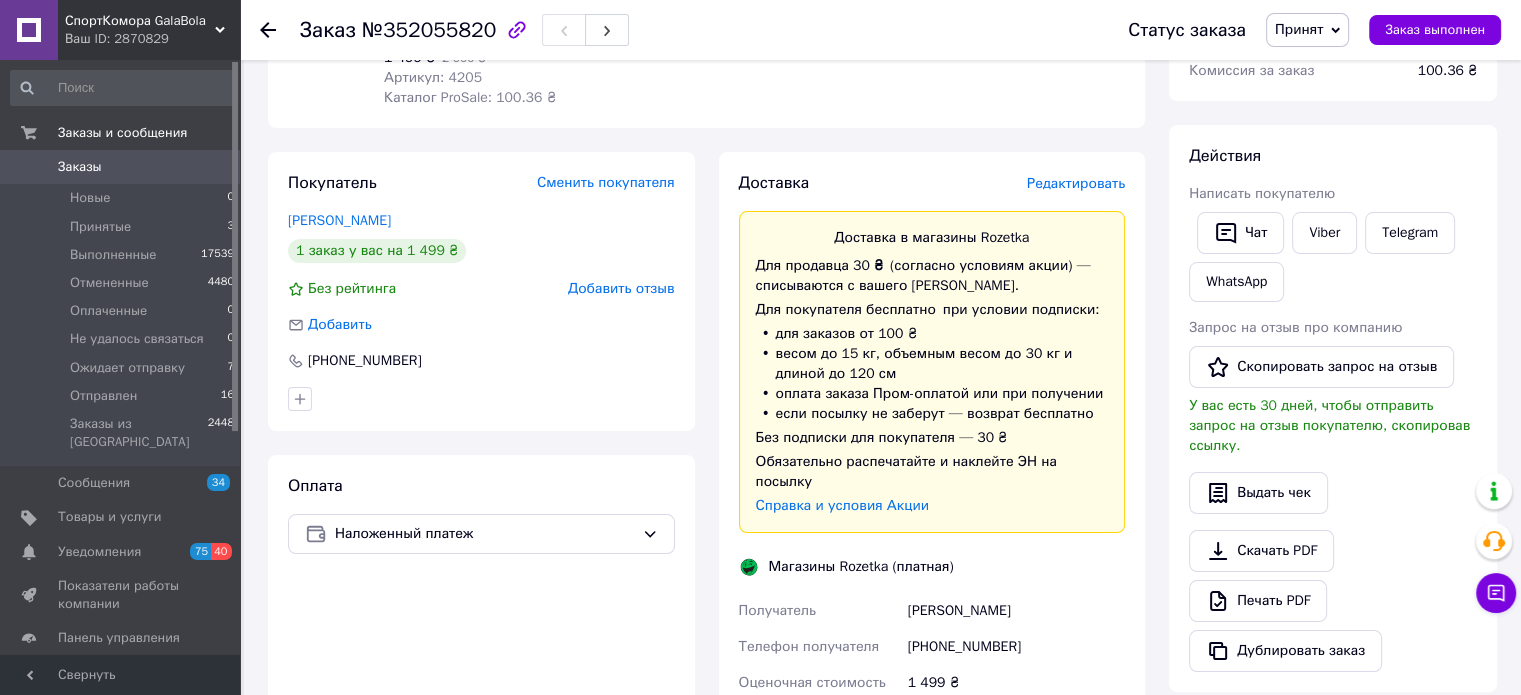 click on "Редактировать" at bounding box center [1076, 183] 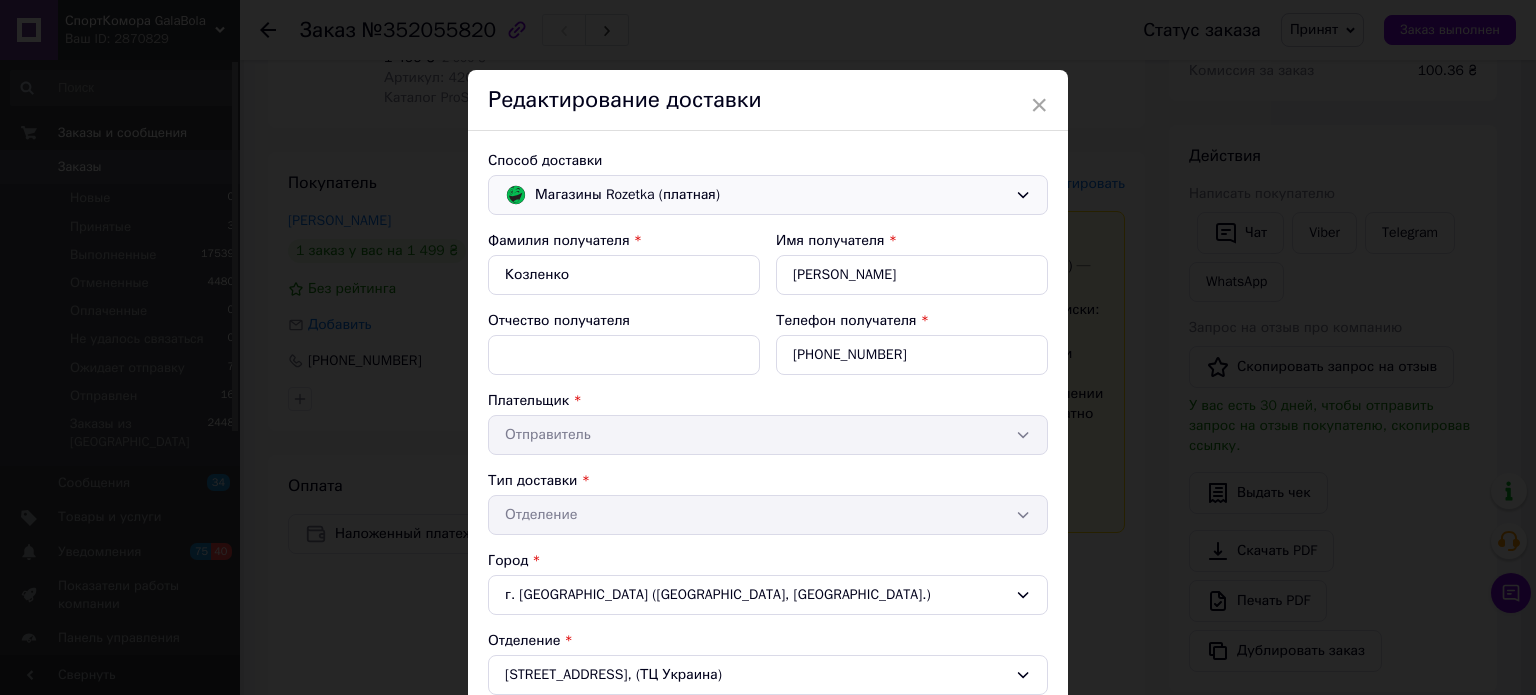 click on "Магазины Rozetka (платная)" at bounding box center (771, 195) 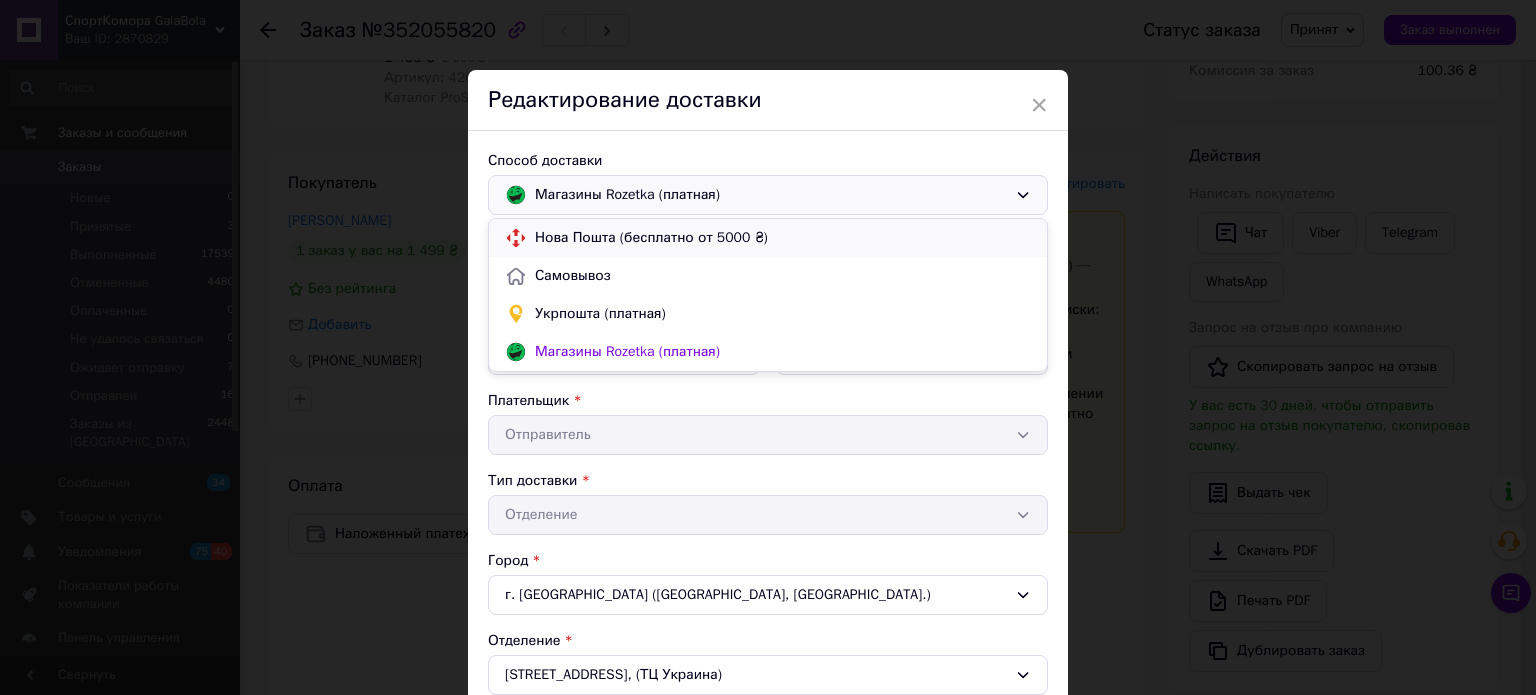 click on "Нова Пошта (бесплатно от 5000 ₴)" at bounding box center [783, 238] 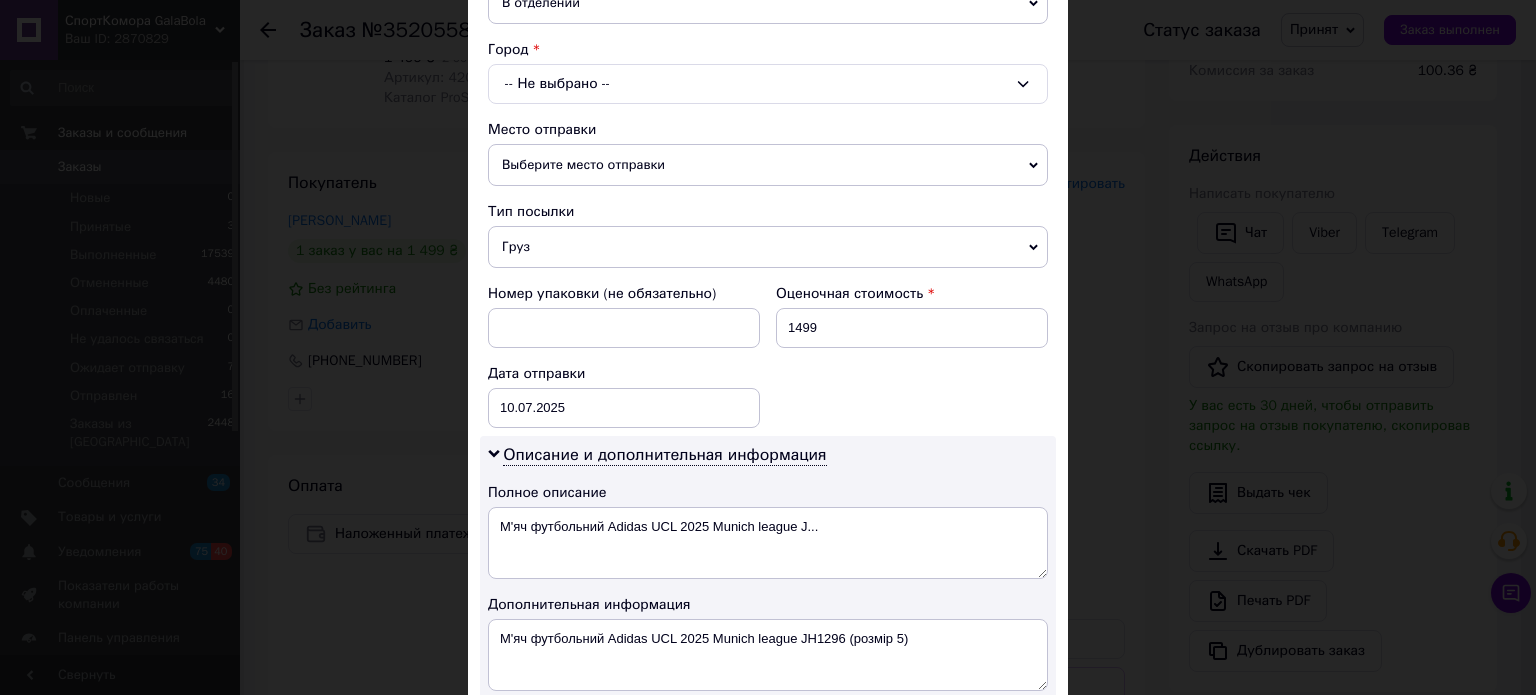 scroll, scrollTop: 507, scrollLeft: 0, axis: vertical 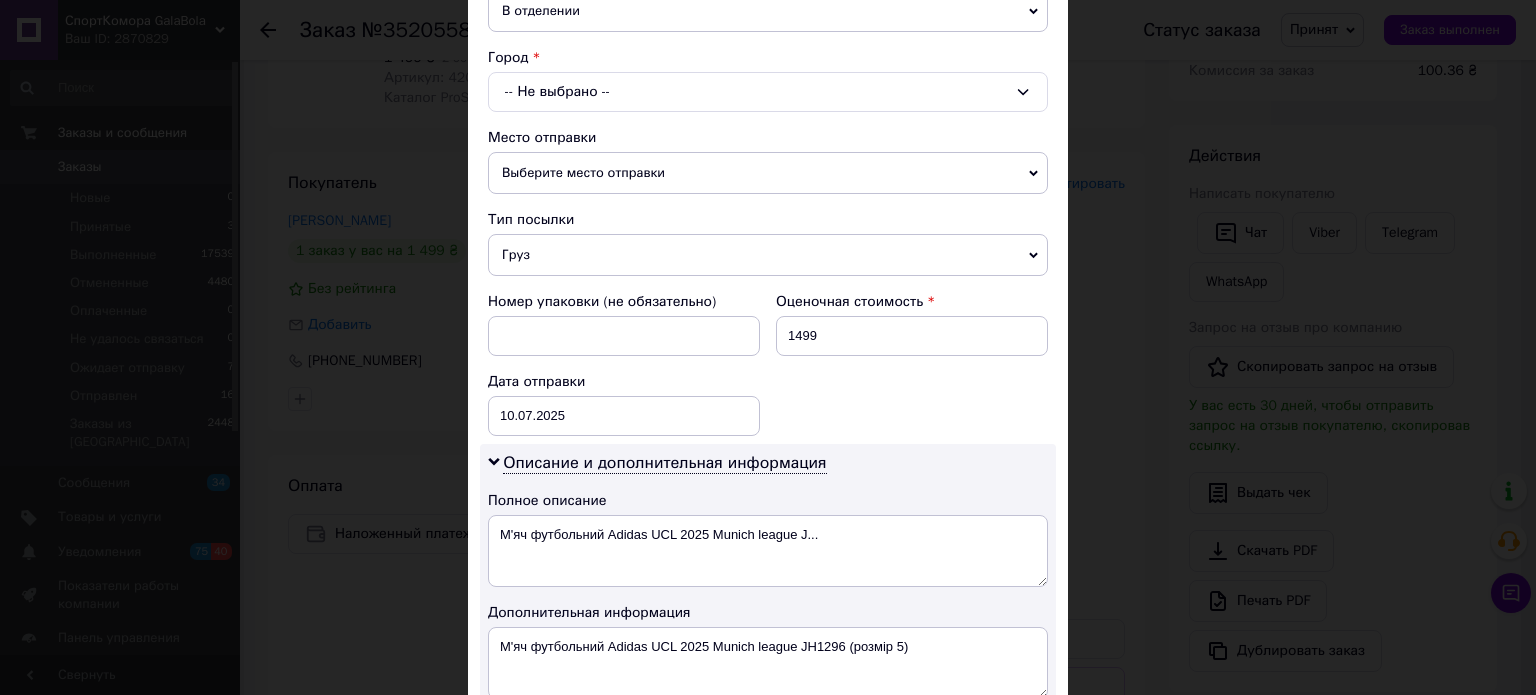 click on "-- Не выбрано --" at bounding box center (768, 92) 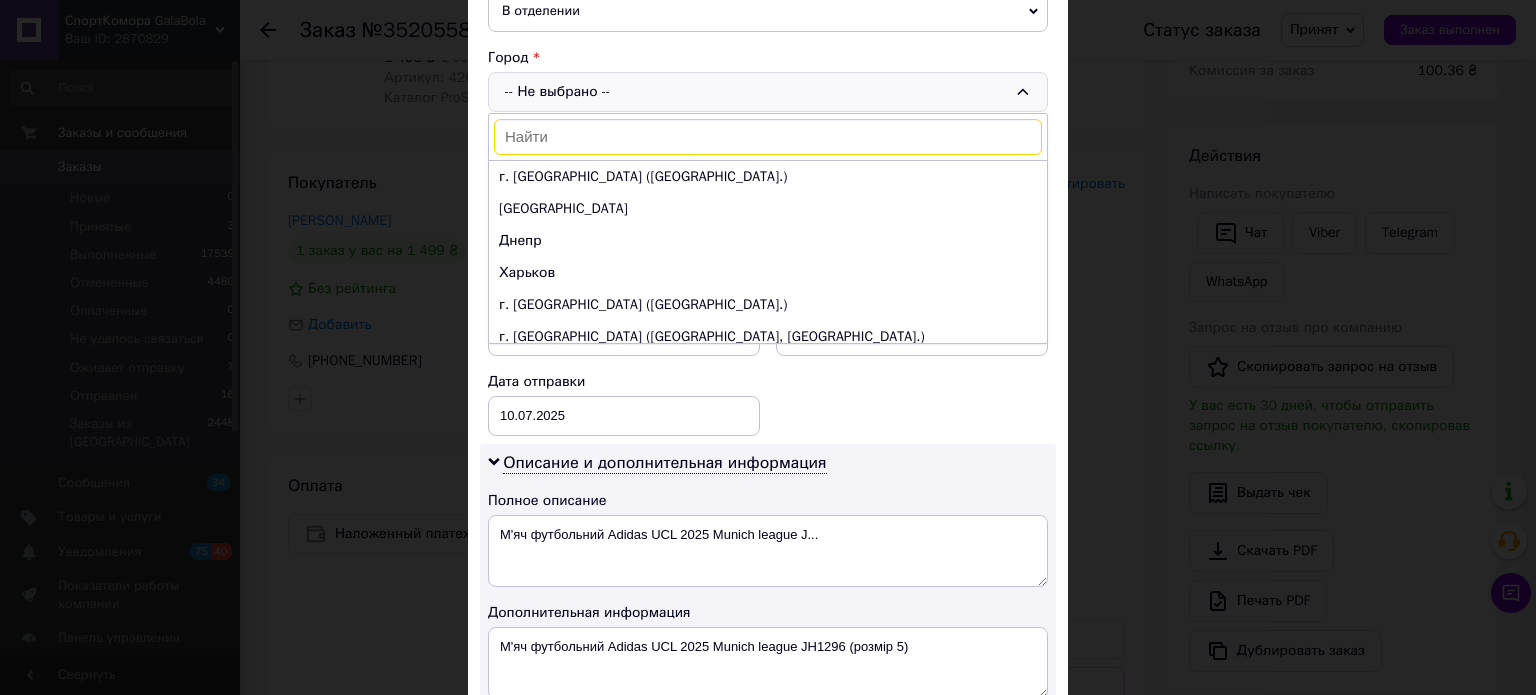 drag, startPoint x: 553, startPoint y: 333, endPoint x: 524, endPoint y: 323, distance: 30.675724 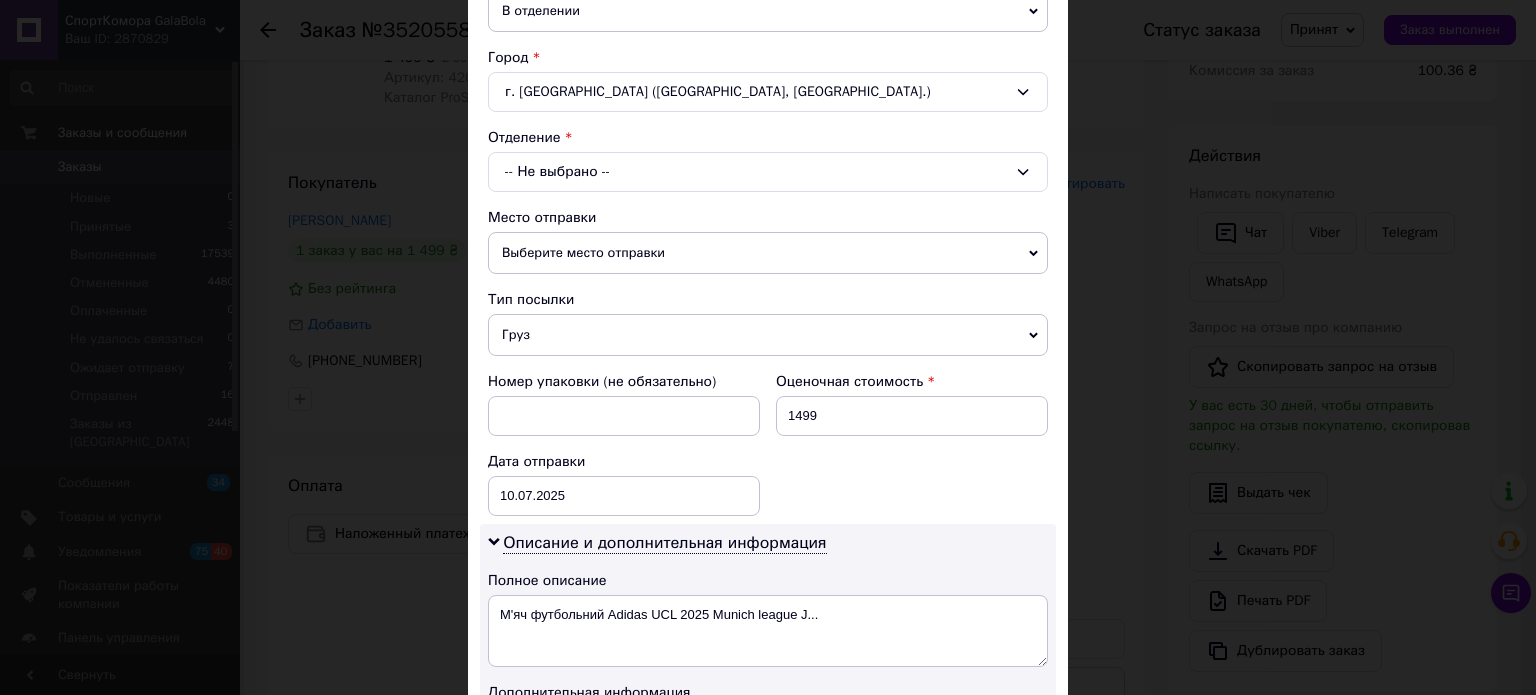 click on "-- Не выбрано --" at bounding box center [768, 172] 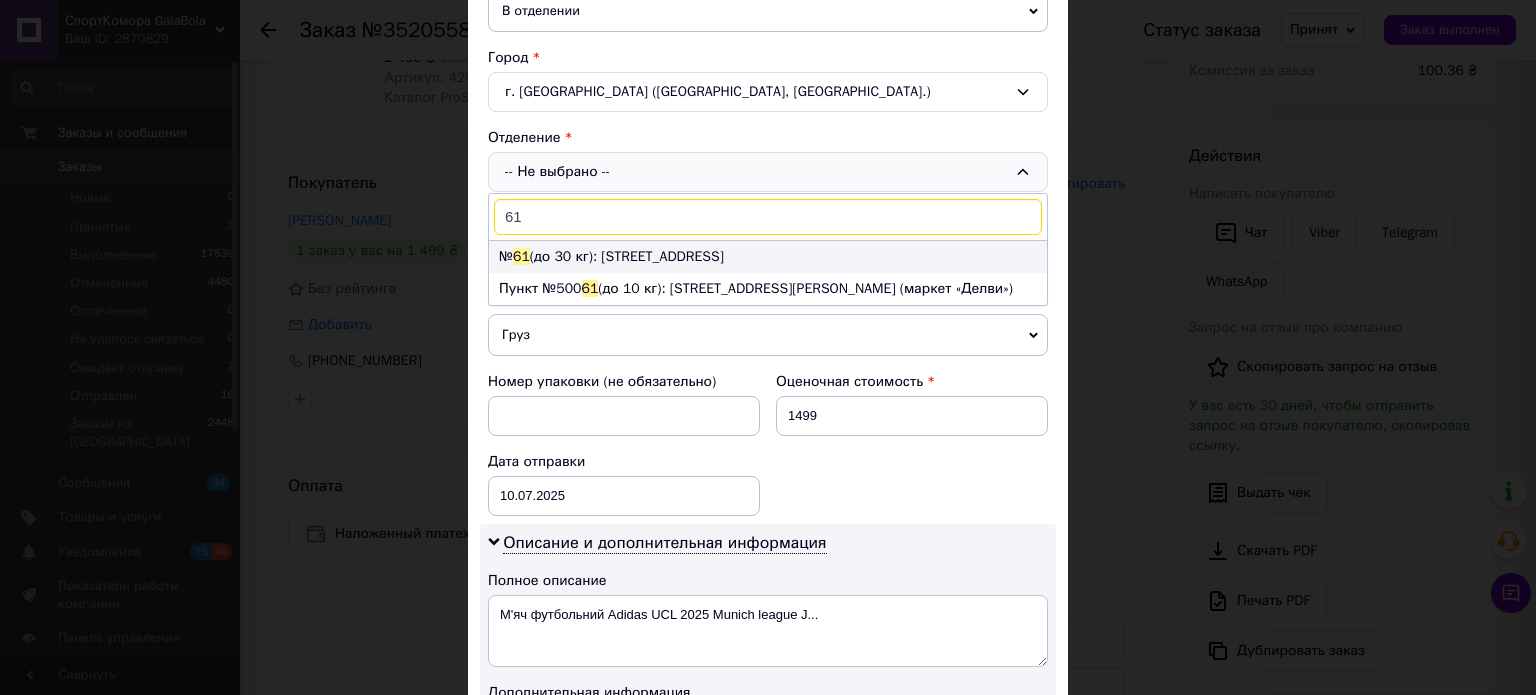 type on "61" 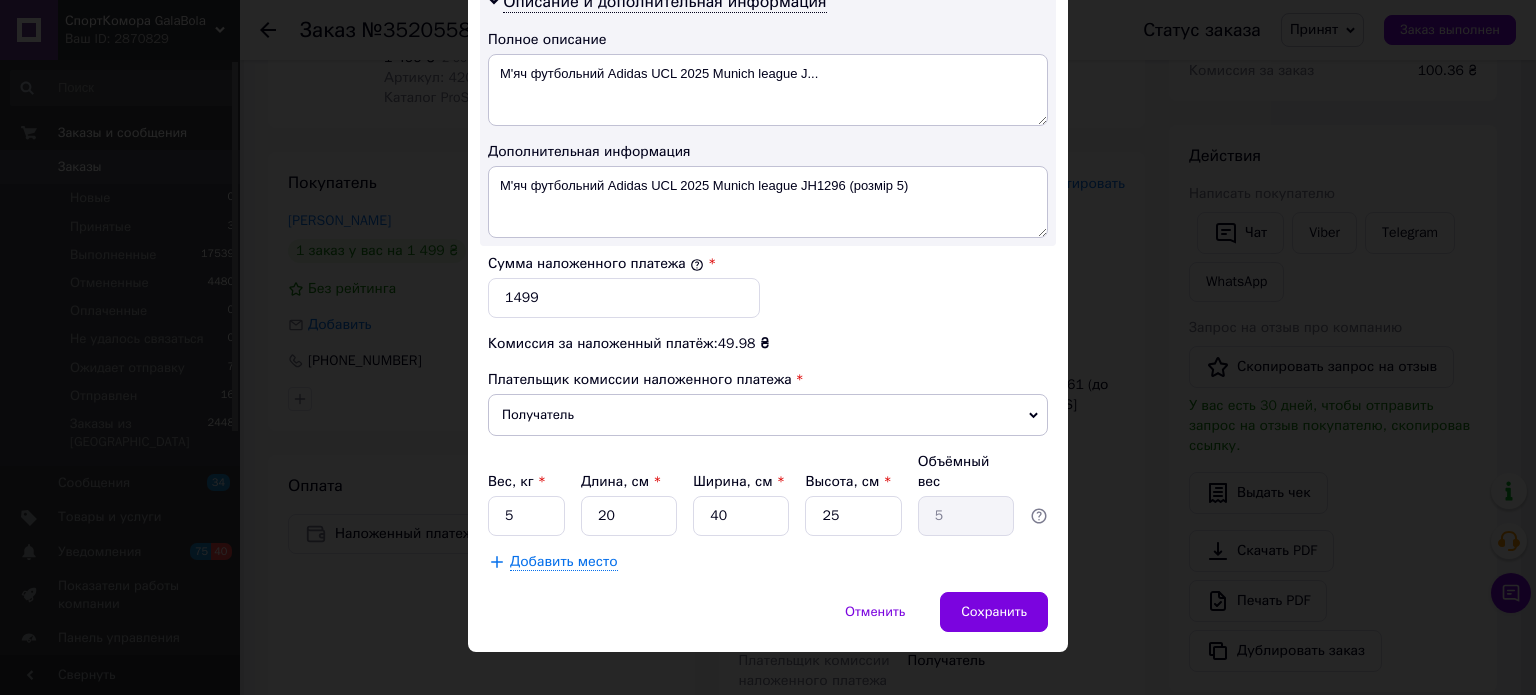 scroll, scrollTop: 1034, scrollLeft: 0, axis: vertical 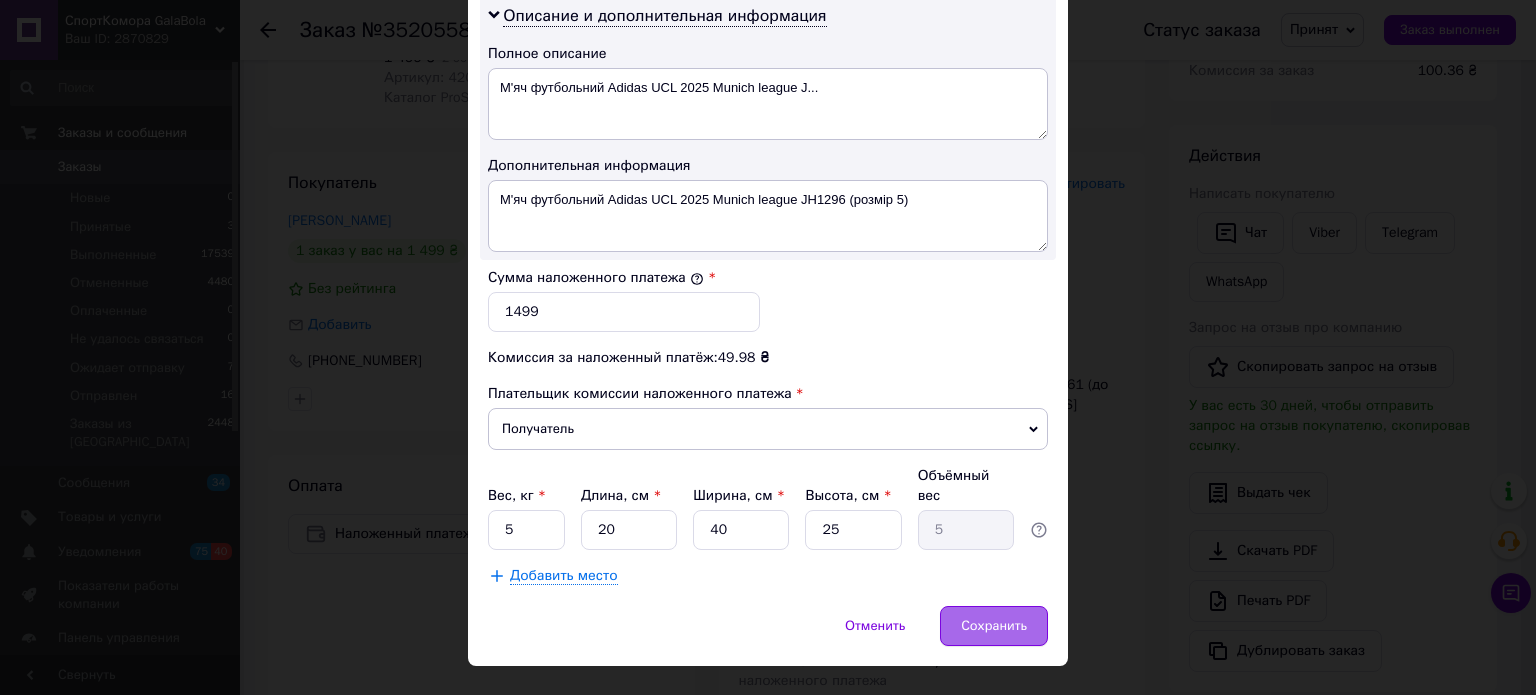 click on "Сохранить" at bounding box center (994, 626) 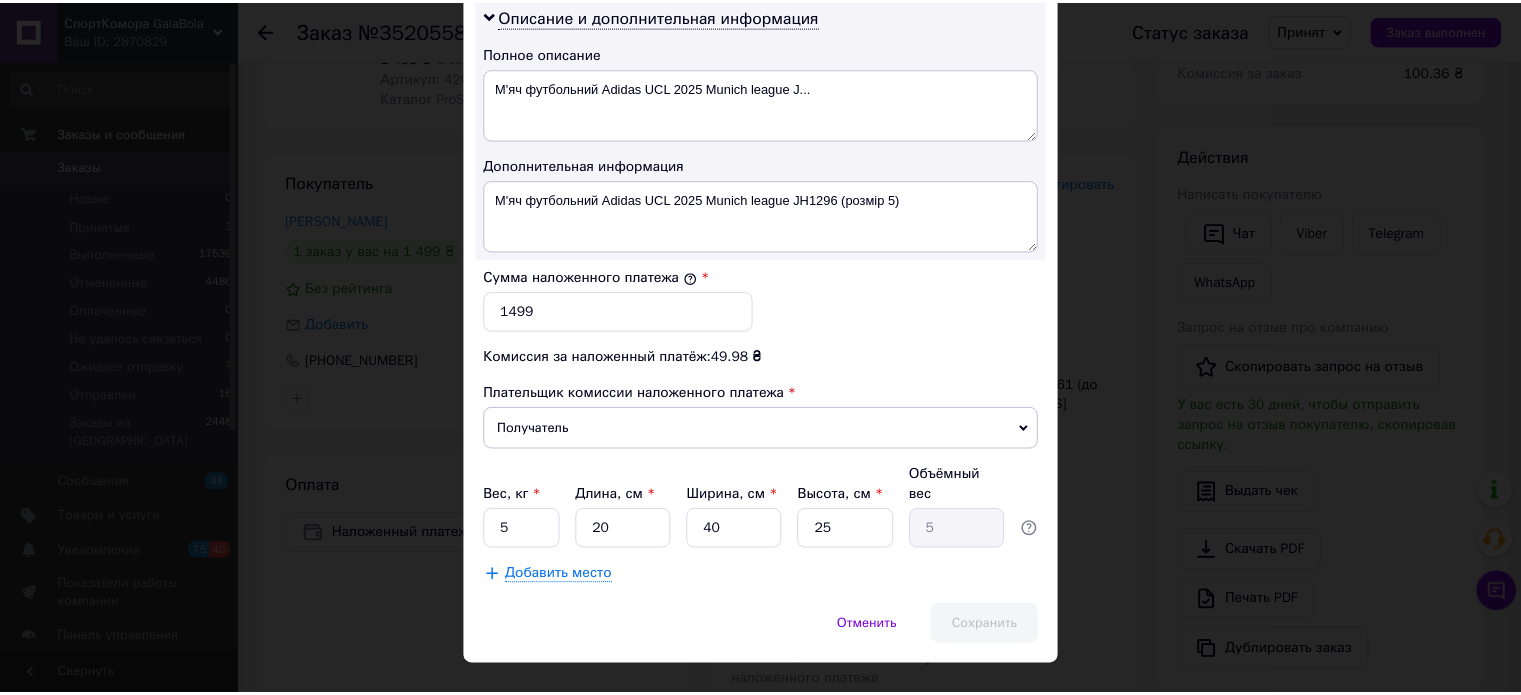 scroll, scrollTop: 409, scrollLeft: 0, axis: vertical 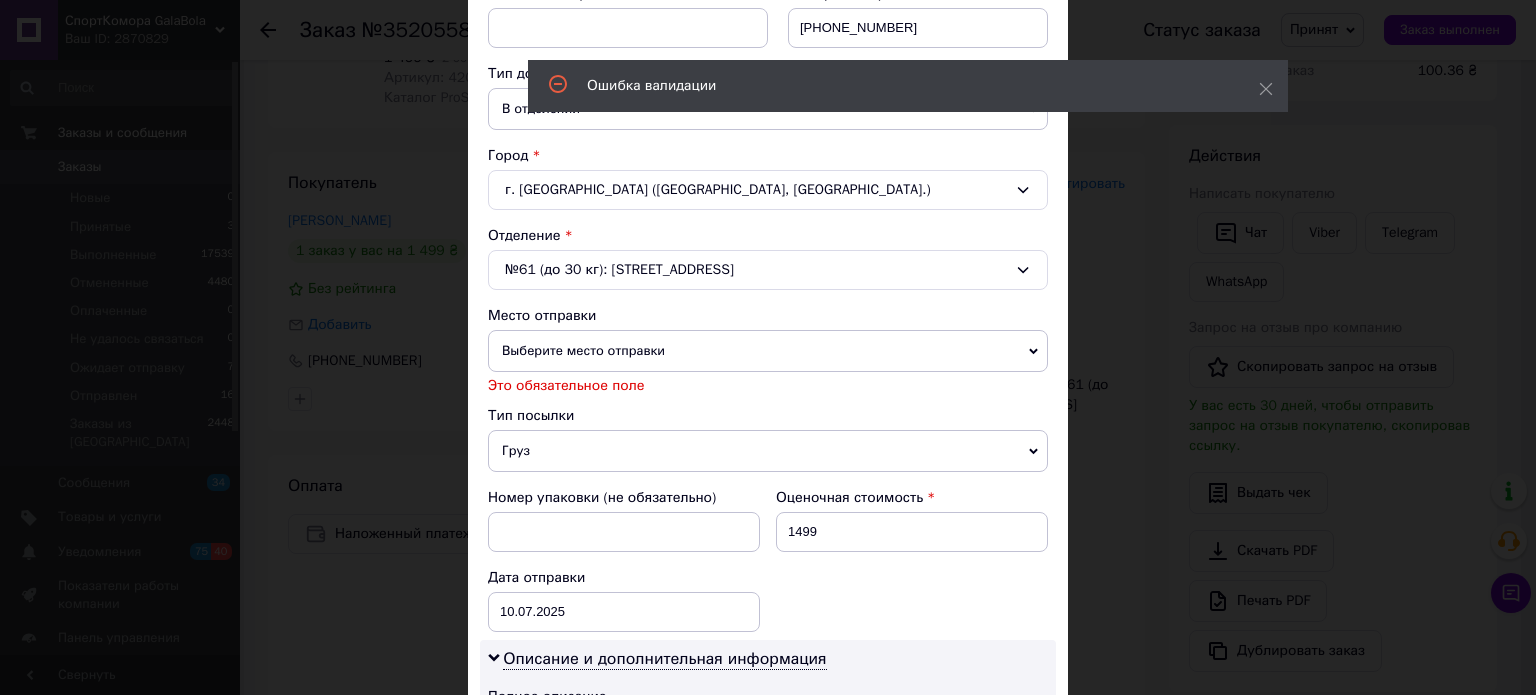click on "Выберите место отправки" at bounding box center [768, 351] 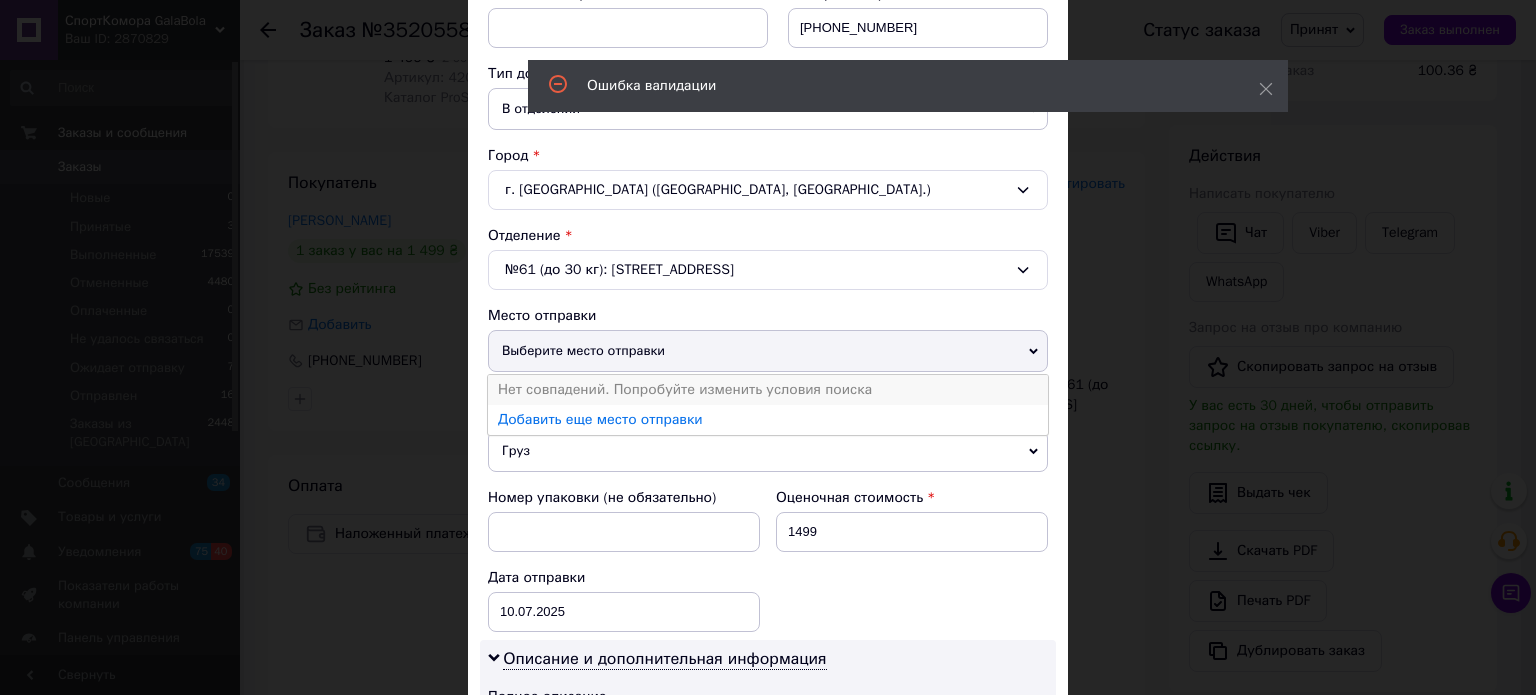 click on "Нет совпадений. Попробуйте изменить условия поиска" at bounding box center [768, 390] 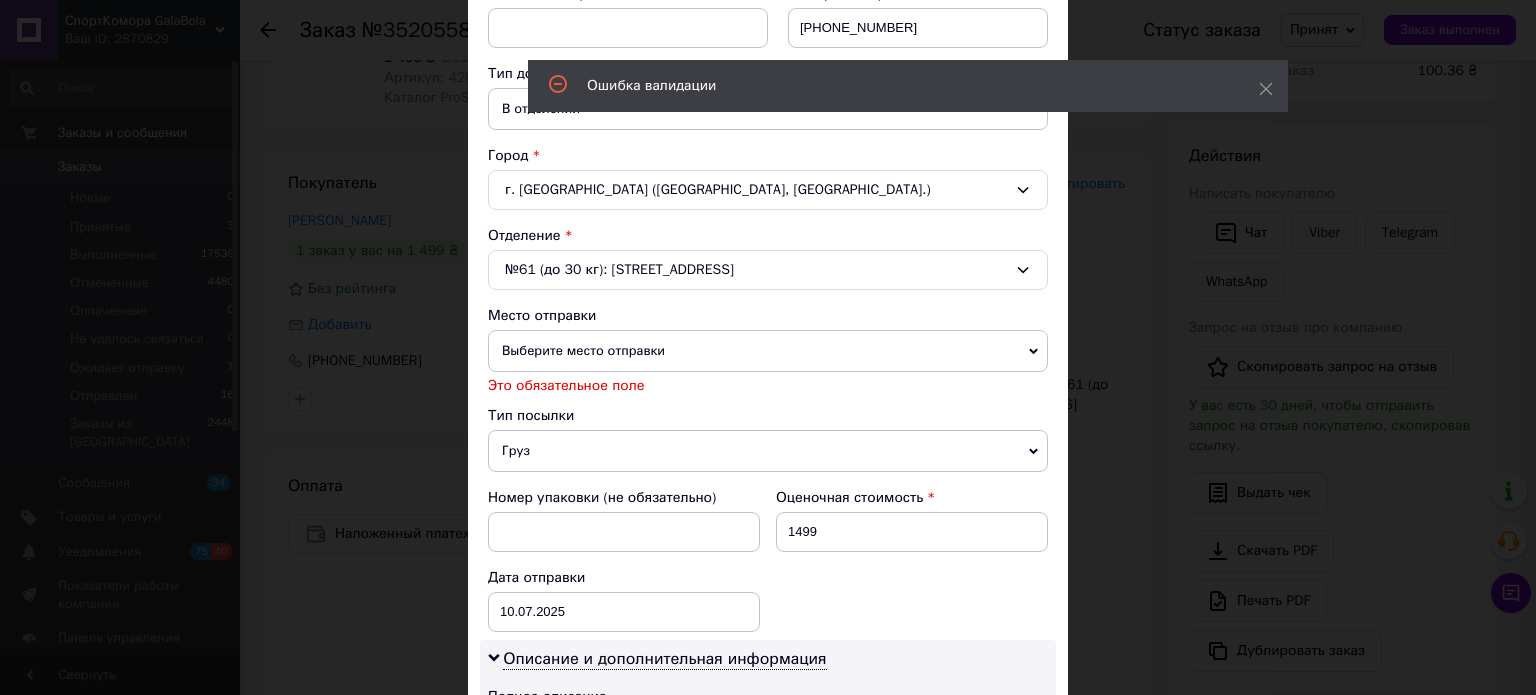 click on "Выберите место отправки" at bounding box center [768, 351] 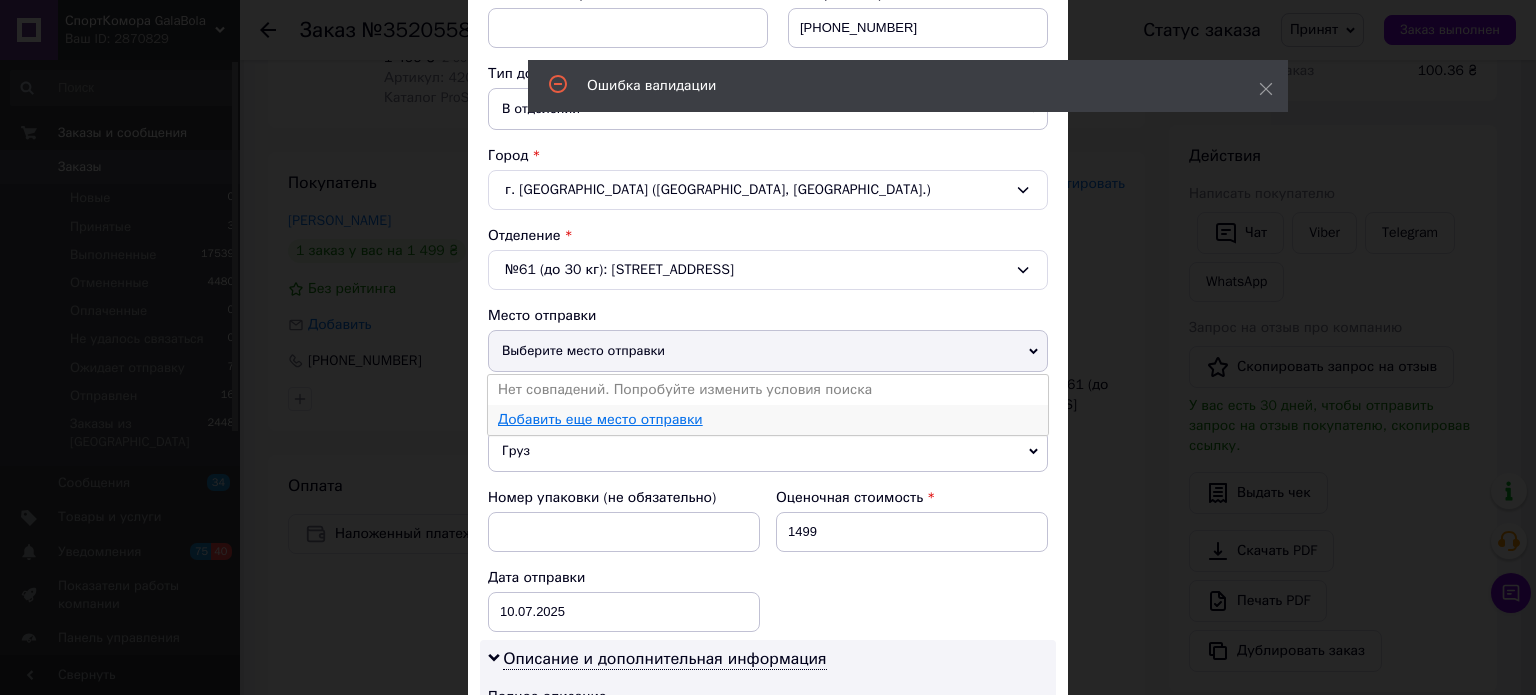 click on "Добавить еще место отправки" at bounding box center (600, 419) 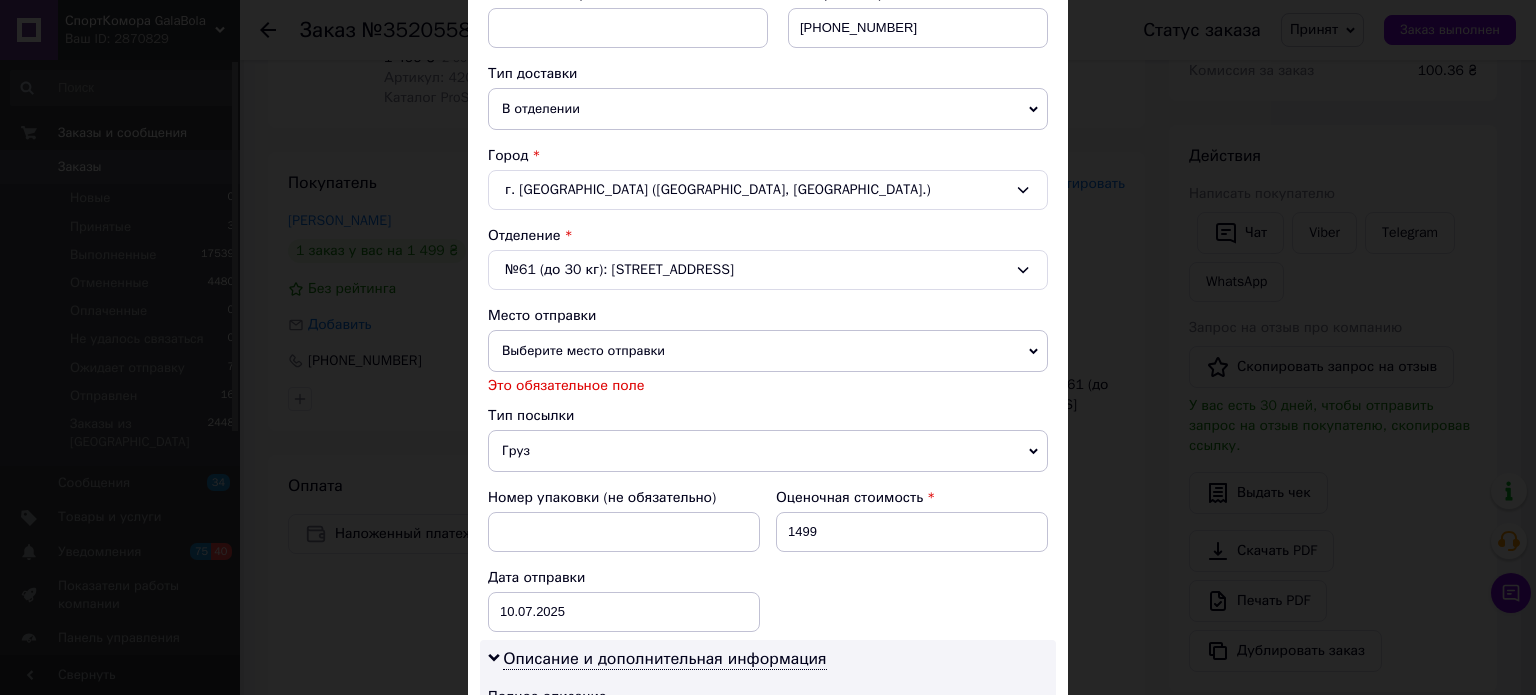 click on "Выберите место отправки" at bounding box center [768, 351] 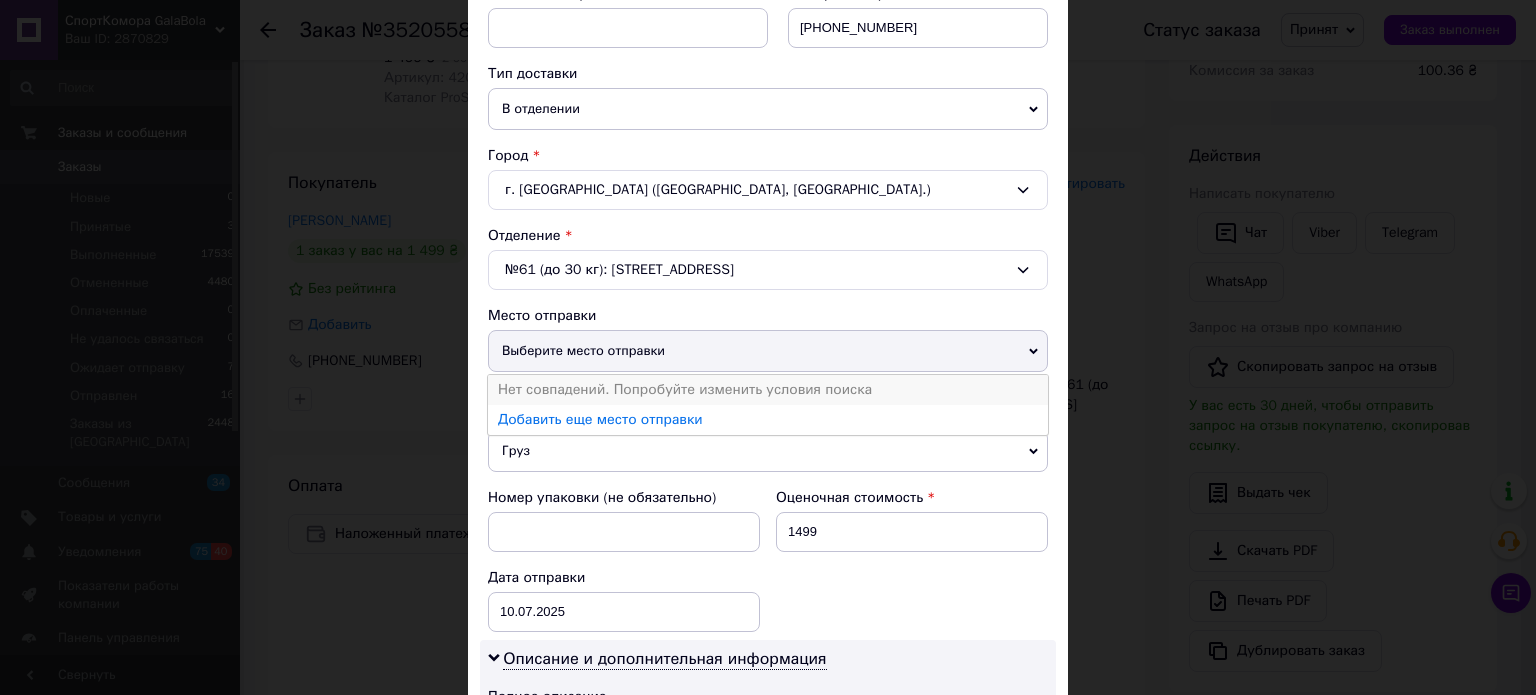 click on "Нет совпадений. Попробуйте изменить условия поиска" at bounding box center (768, 390) 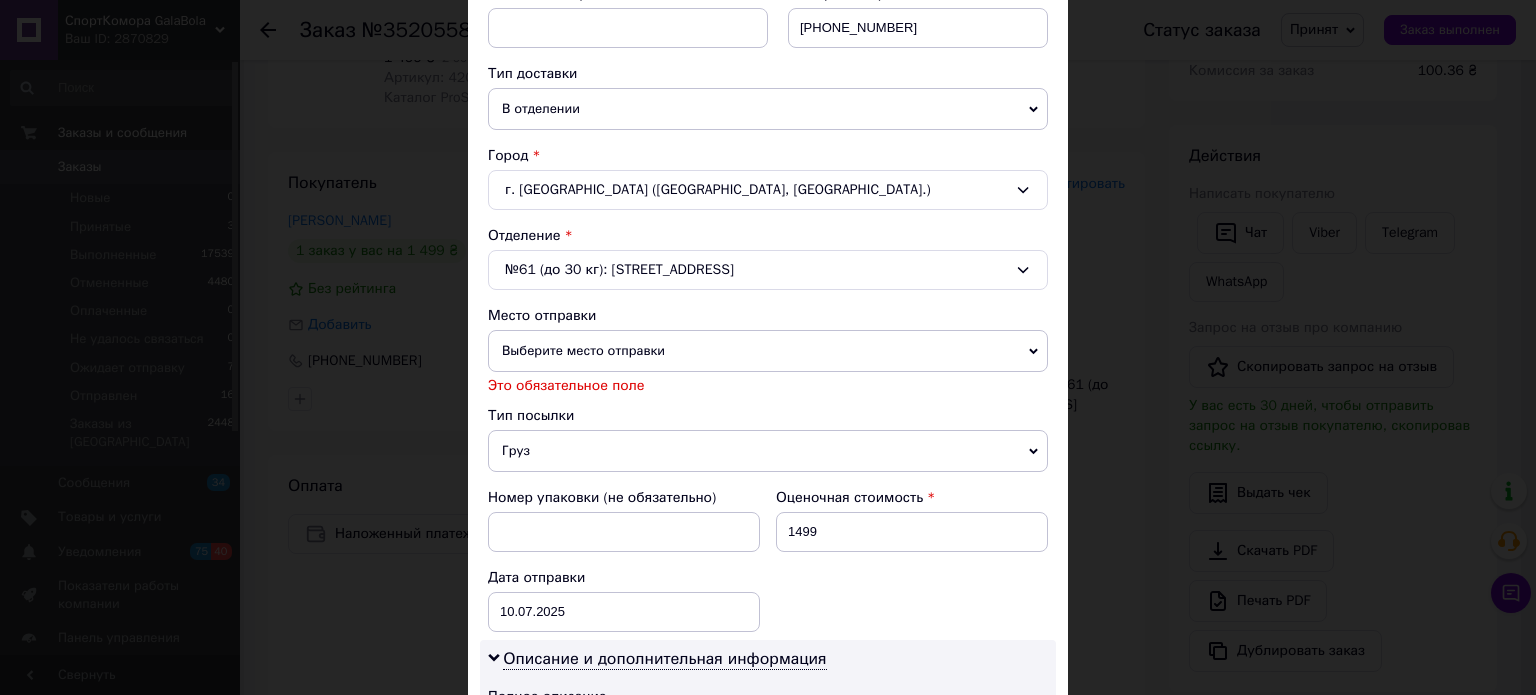 click on "Это обязательное поле" at bounding box center [768, 386] 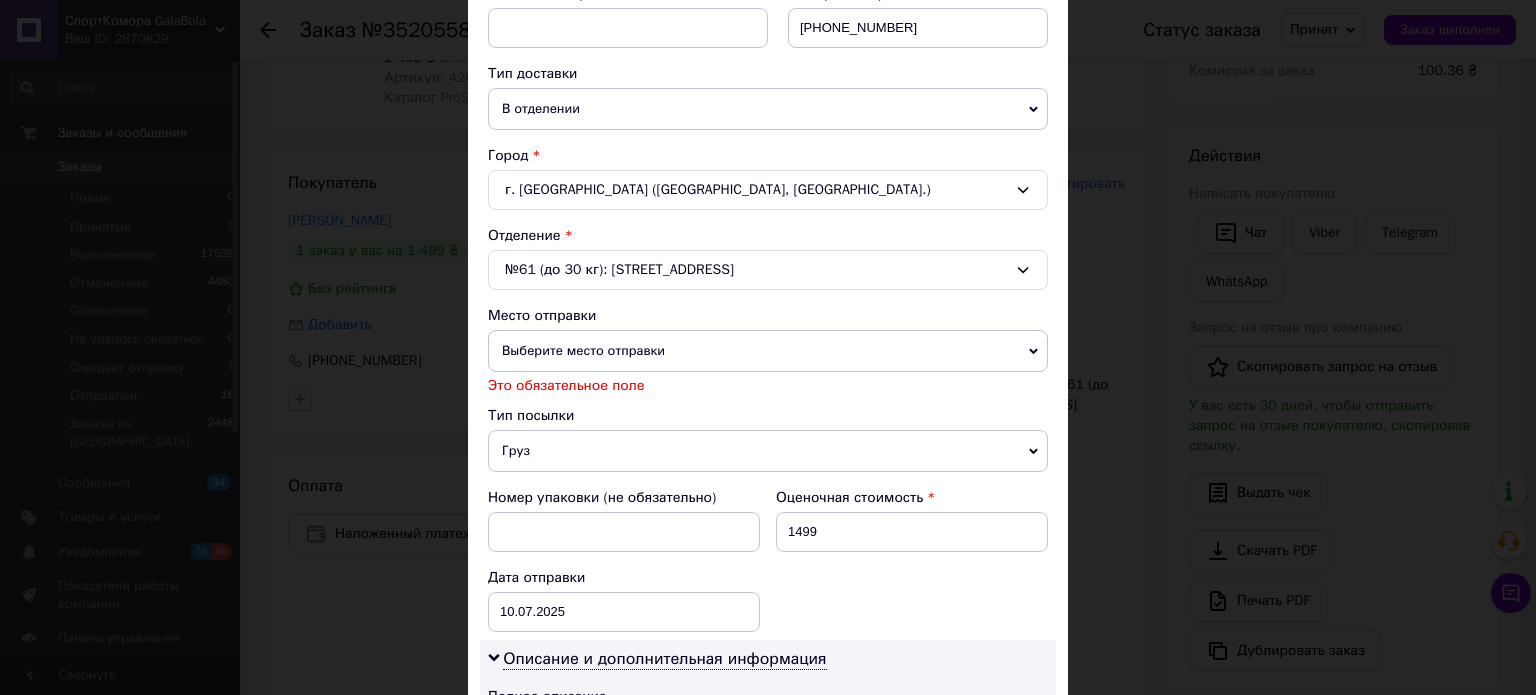 click on "× Редактирование доставки Способ доставки Нова Пошта (бесплатно от 5000 ₴) Плательщик Получатель Отправитель Фамилия получателя [PERSON_NAME] Имя получателя [PERSON_NAME] Отчество получателя Телефон получателя [PHONE_NUMBER] Тип доставки В отделении Курьером В почтомате Город г. [GEOGRAPHIC_DATA] ([GEOGRAPHIC_DATA], [GEOGRAPHIC_DATA].) Отделение №61 (до 30 кг): [STREET_ADDRESS] Место отправки Выберите место отправки Нет совпадений. Попробуйте изменить условия поиска Добавить еще место отправки Это обязательное поле Тип посылки Груз Документы Номер упаковки (не обязательно) 1499 [DATE] < 2025" at bounding box center (768, 347) 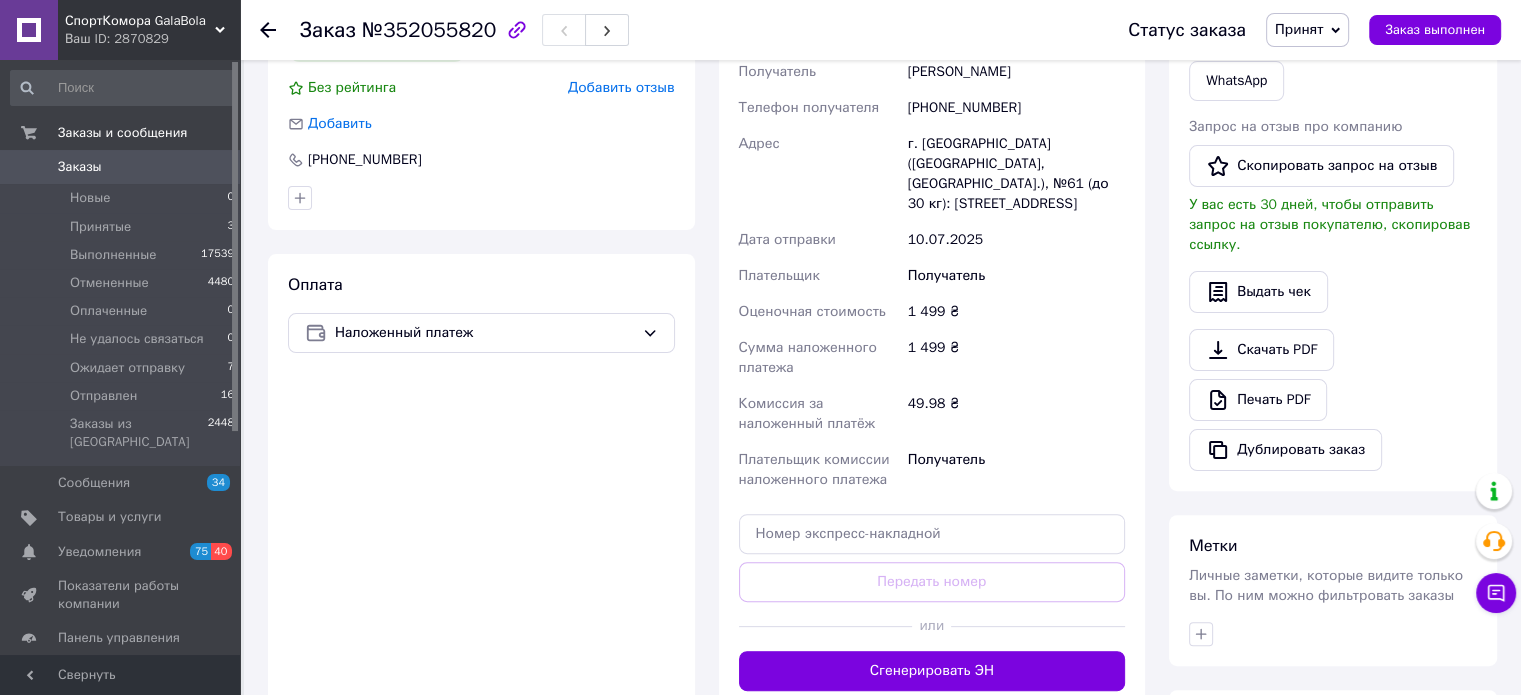 scroll, scrollTop: 478, scrollLeft: 0, axis: vertical 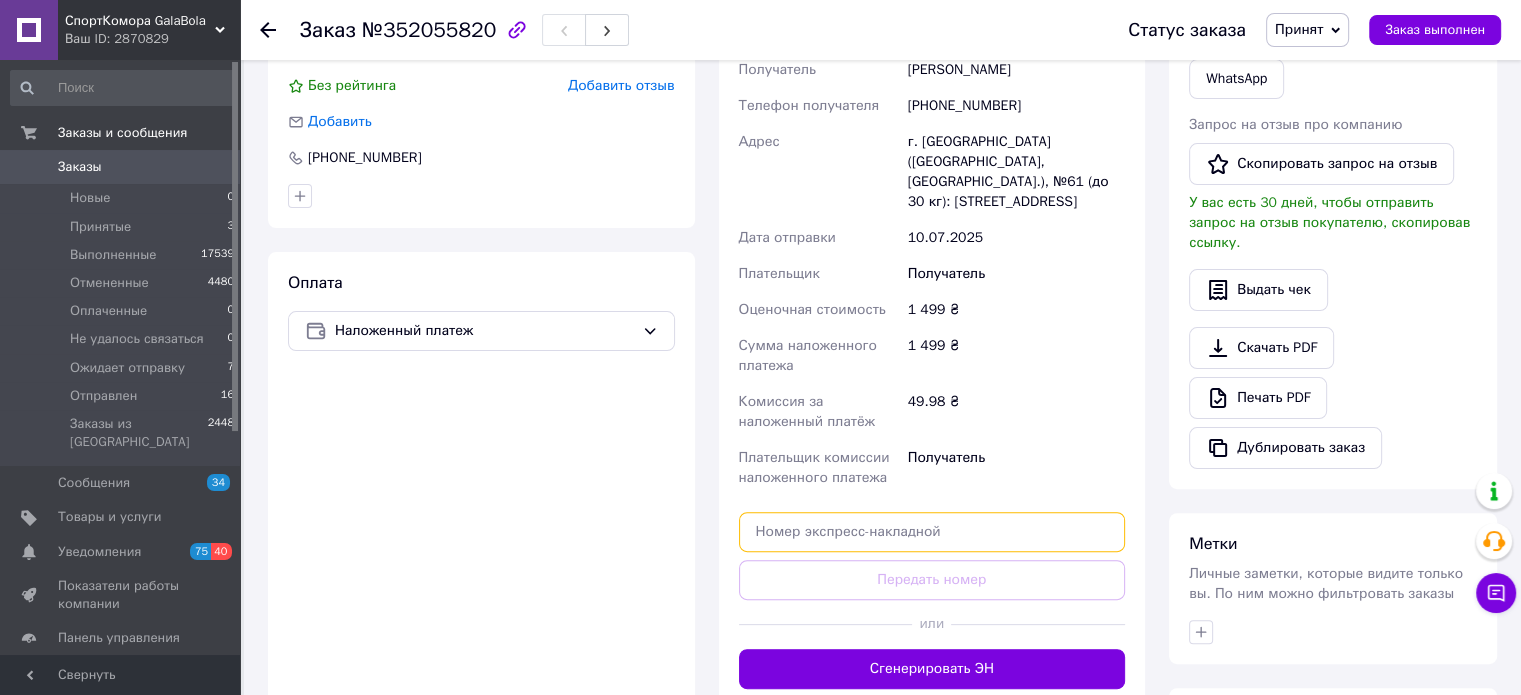 click at bounding box center (932, 532) 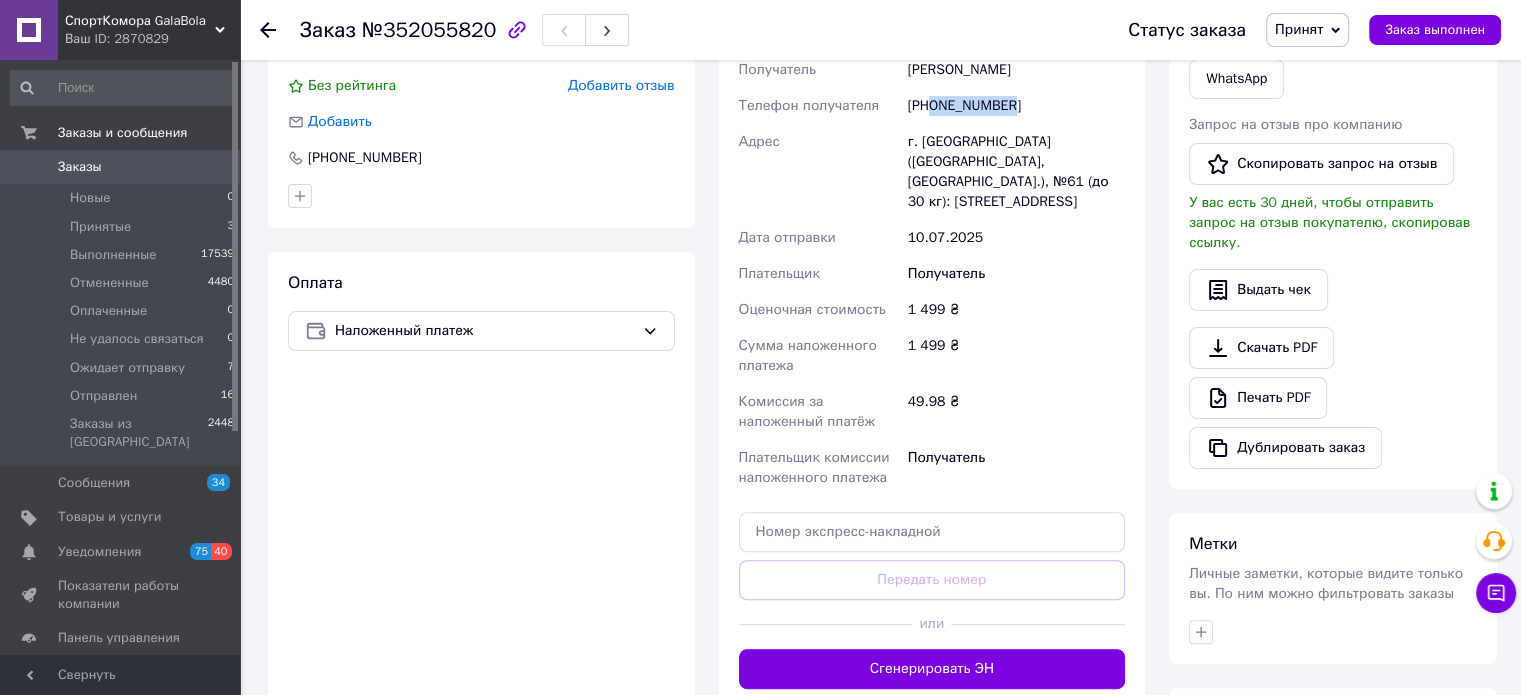 drag, startPoint x: 1016, startPoint y: 108, endPoint x: 932, endPoint y: 111, distance: 84.05355 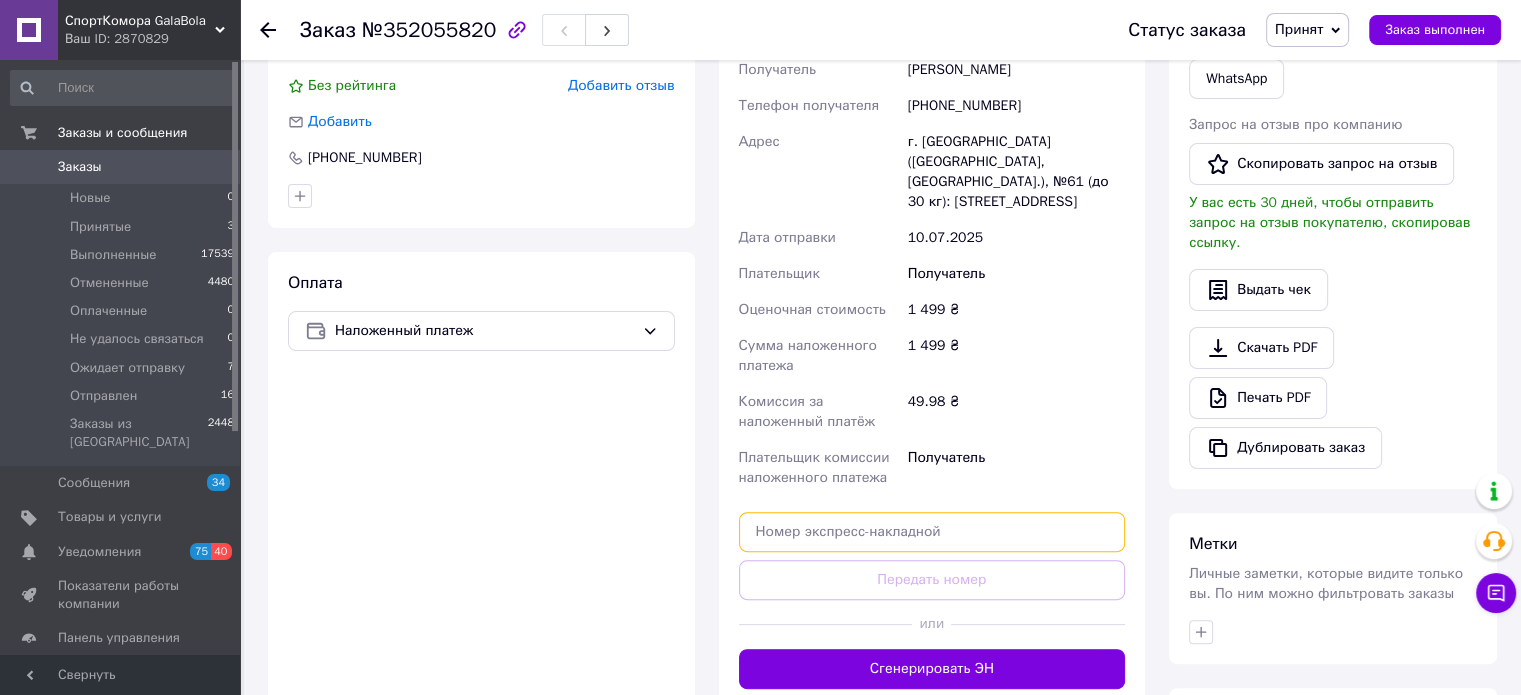 click at bounding box center (932, 532) 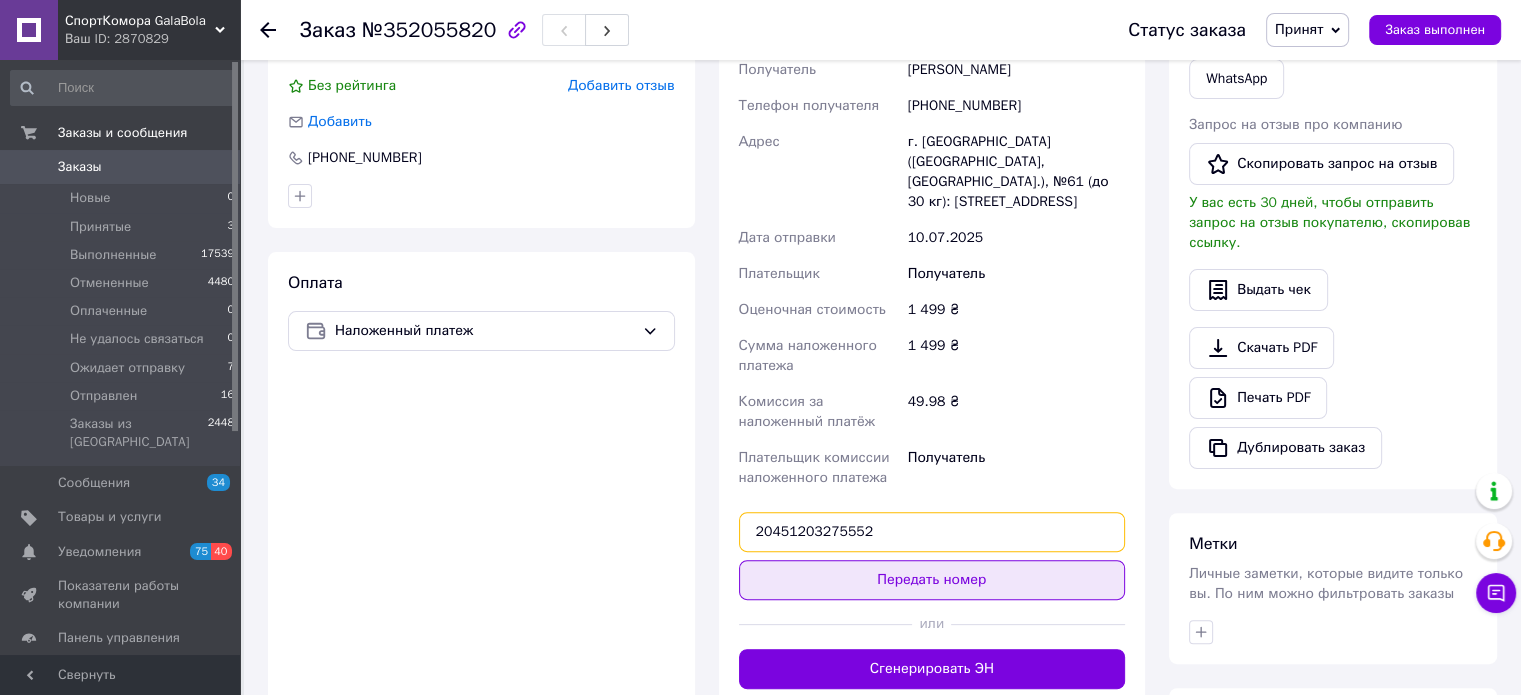 type on "20451203275552" 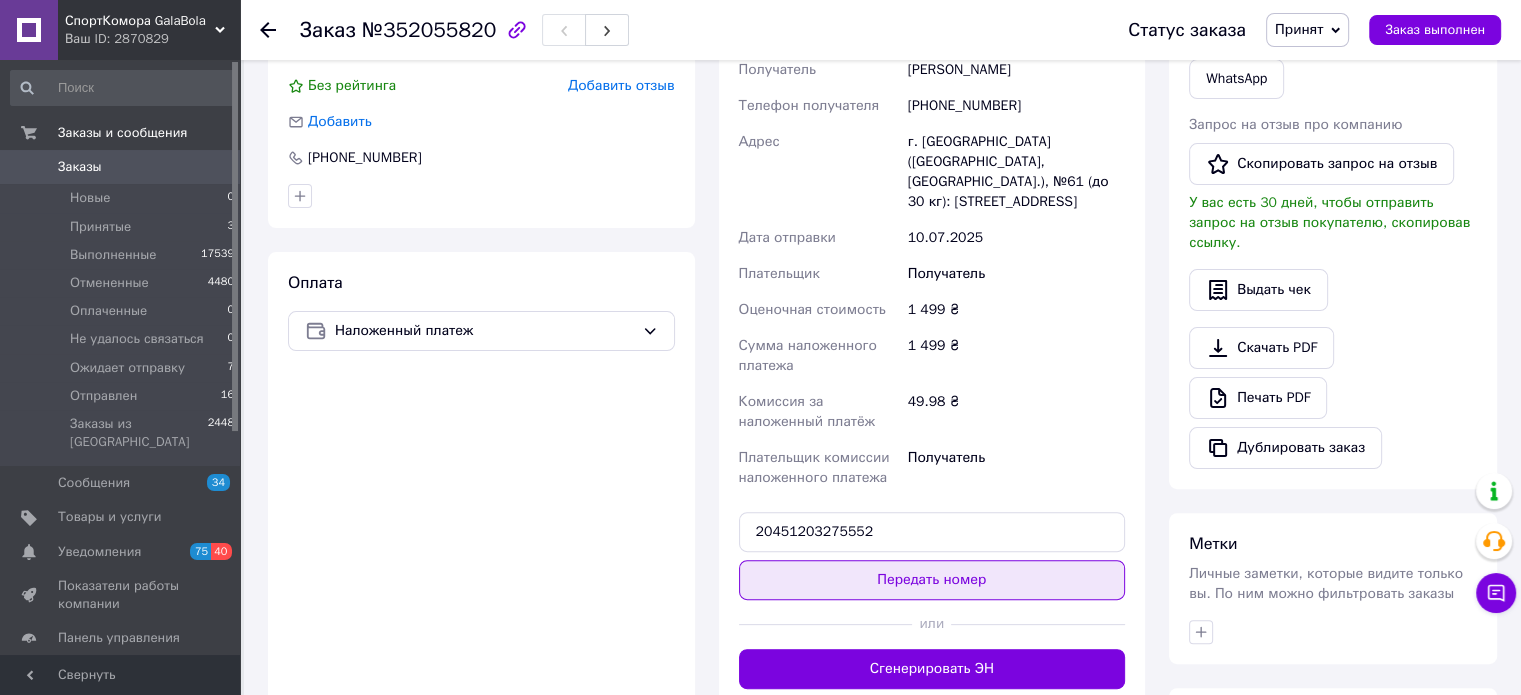 click on "Передать номер" at bounding box center [932, 580] 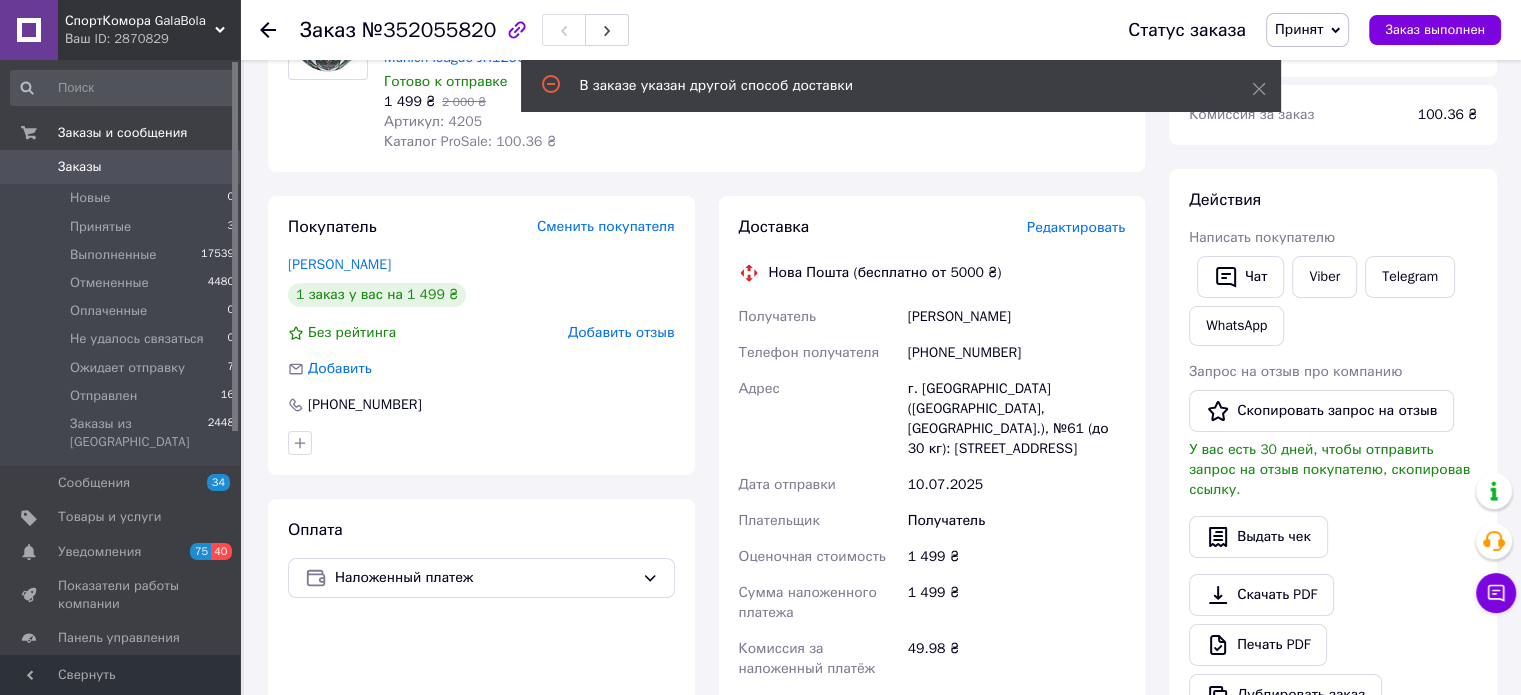 scroll, scrollTop: 236, scrollLeft: 0, axis: vertical 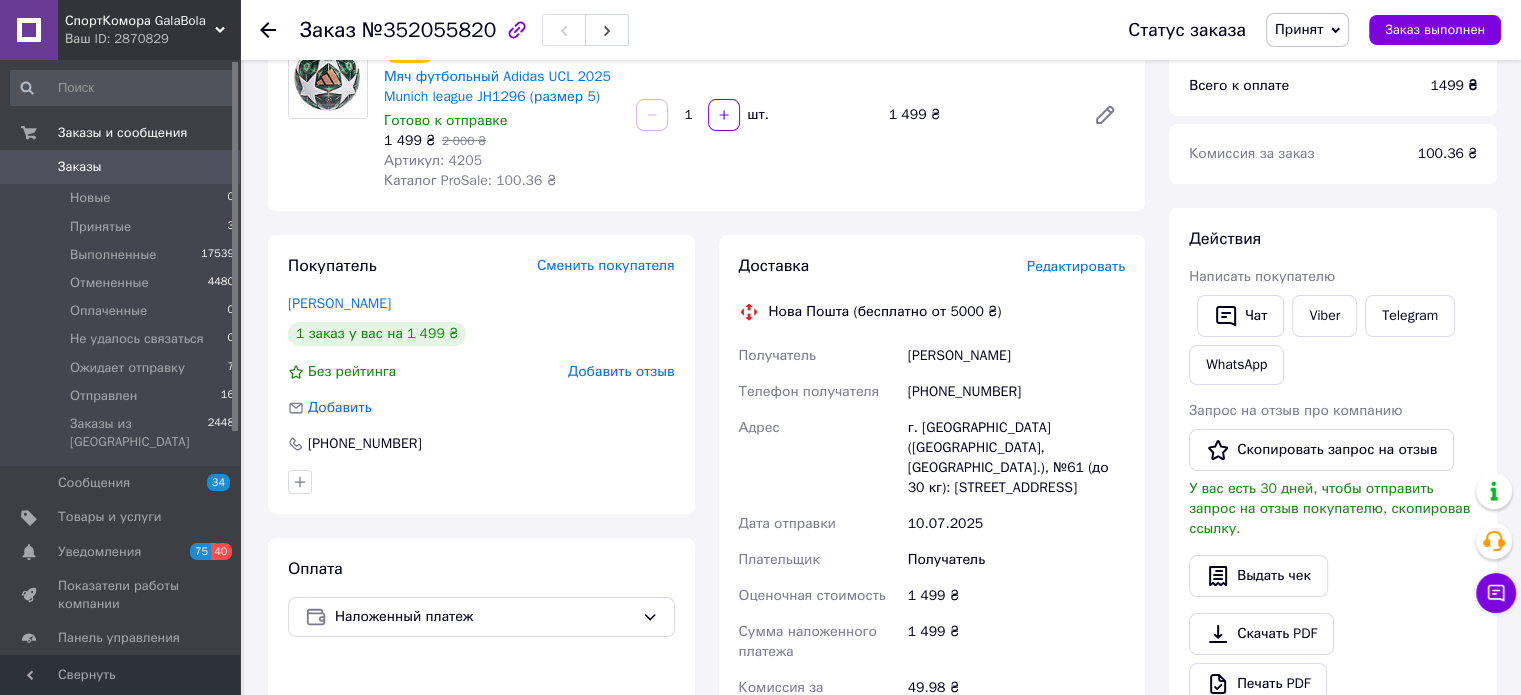 click on "Редактировать" at bounding box center (1076, 266) 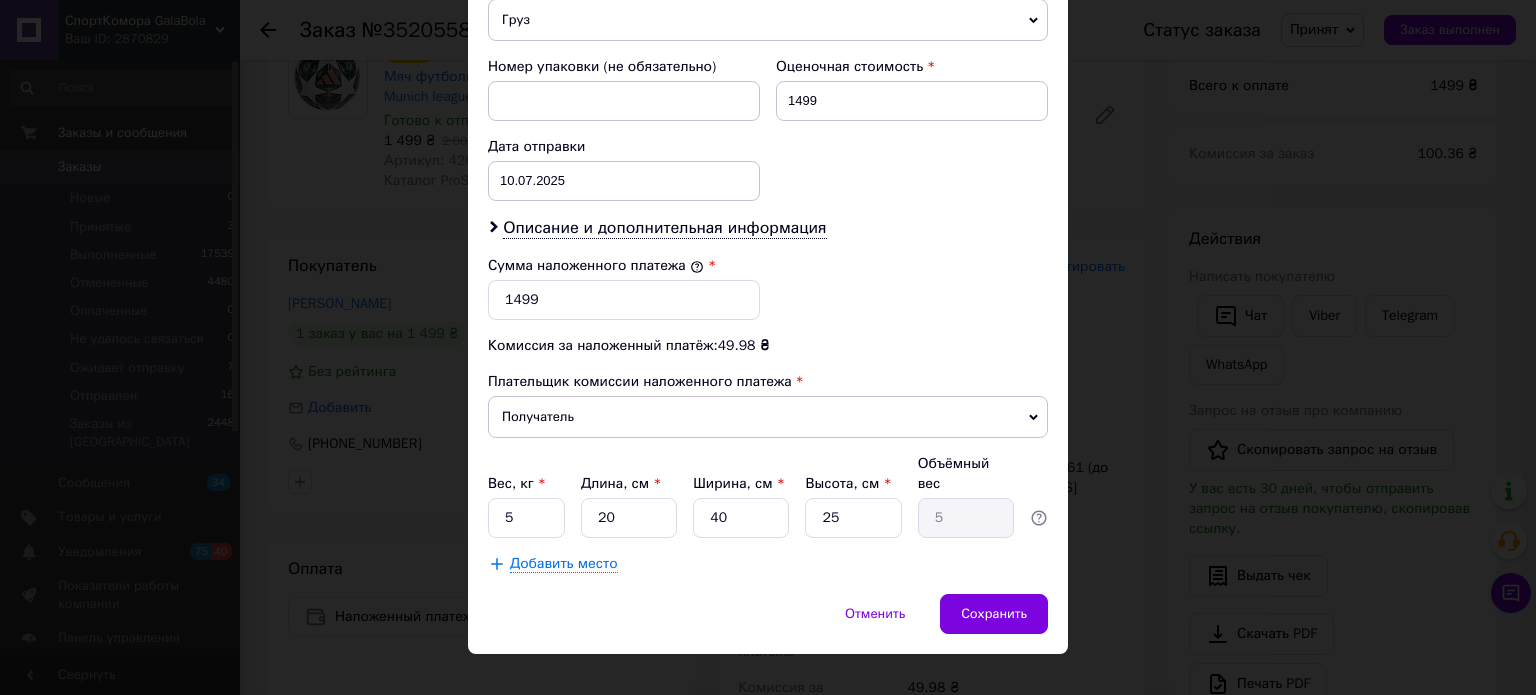 scroll, scrollTop: 842, scrollLeft: 0, axis: vertical 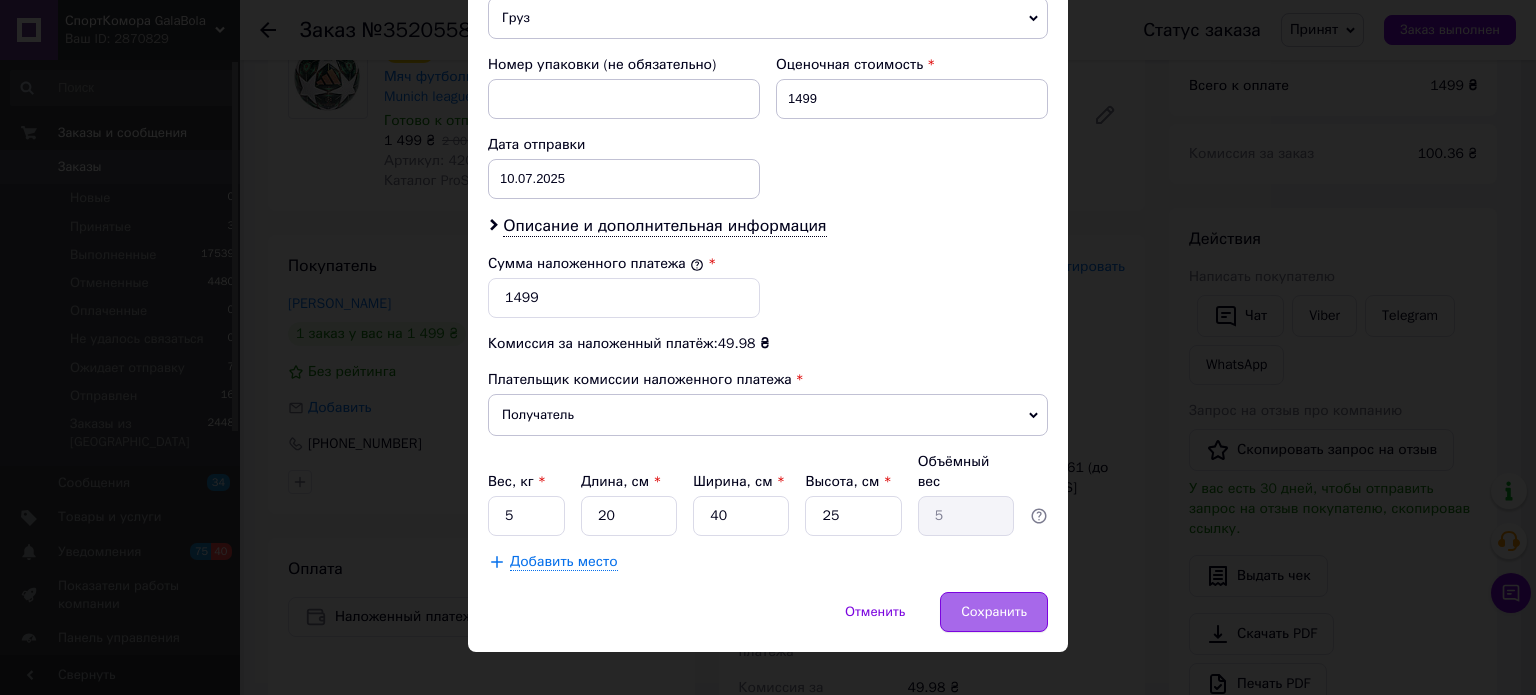 click on "Сохранить" at bounding box center [994, 612] 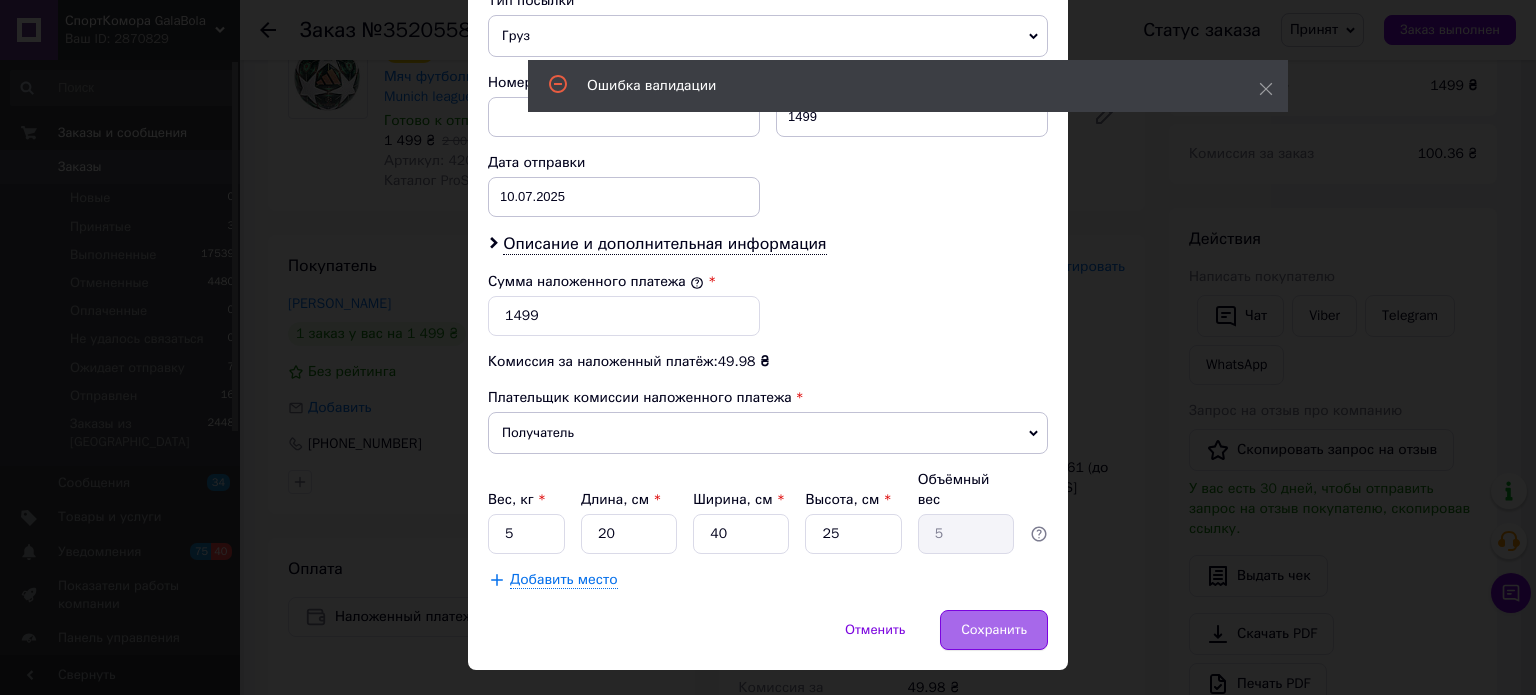 scroll, scrollTop: 409, scrollLeft: 0, axis: vertical 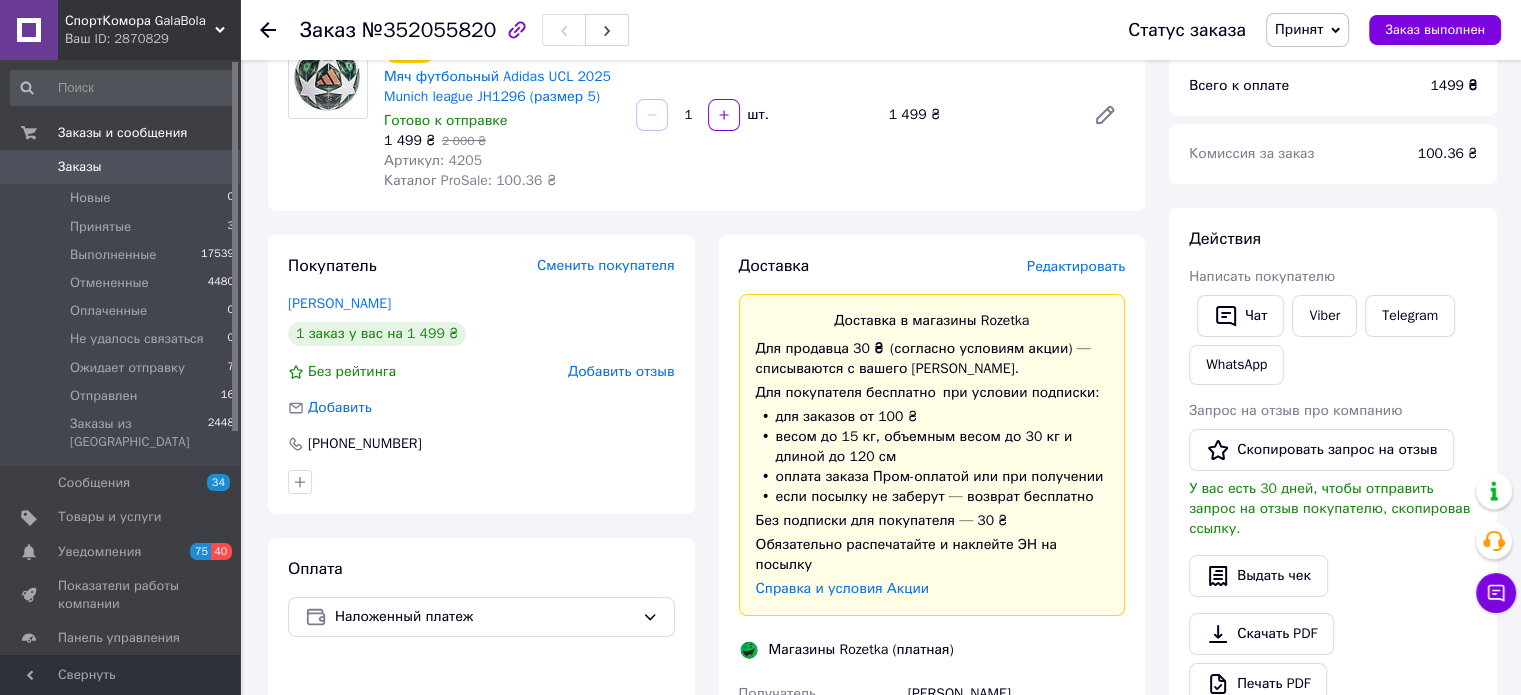 click on "Редактировать" at bounding box center [1076, 266] 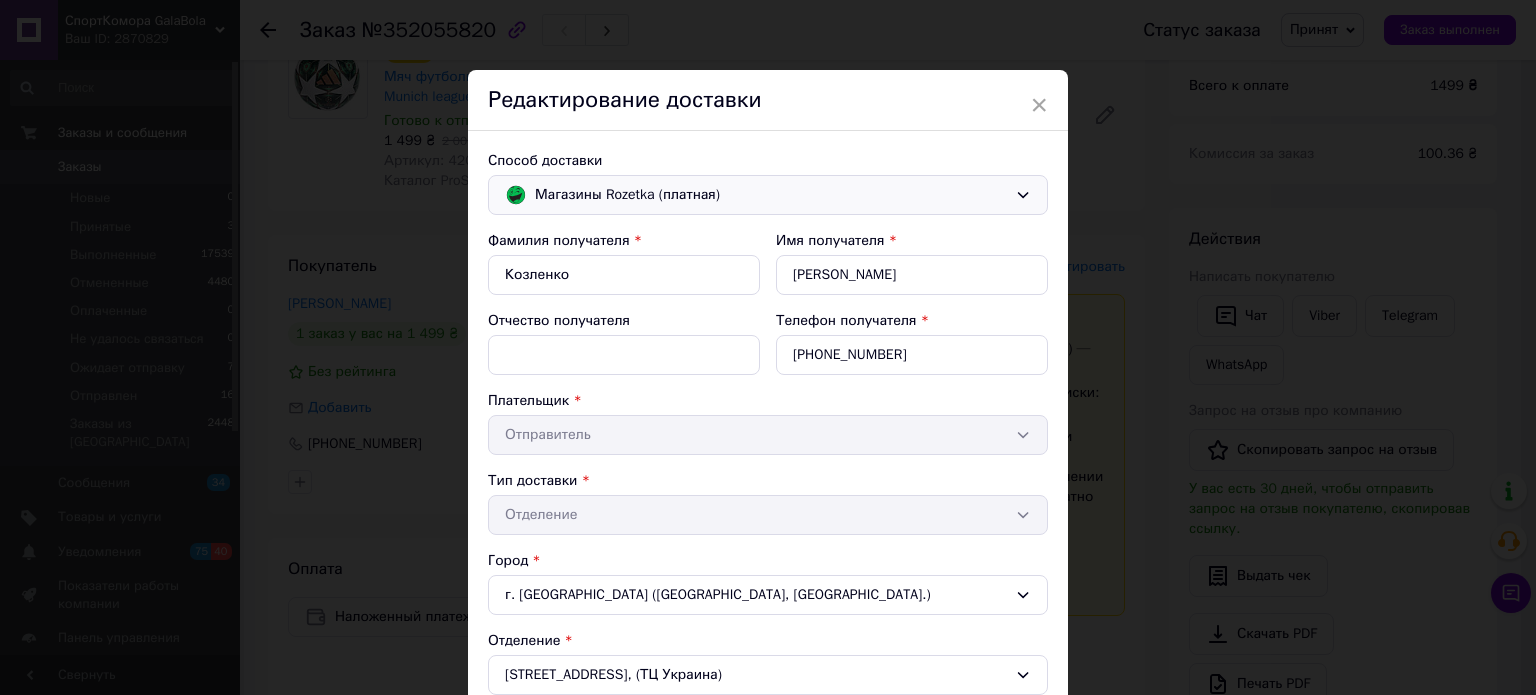 click on "Магазины Rozetka (платная)" at bounding box center (771, 195) 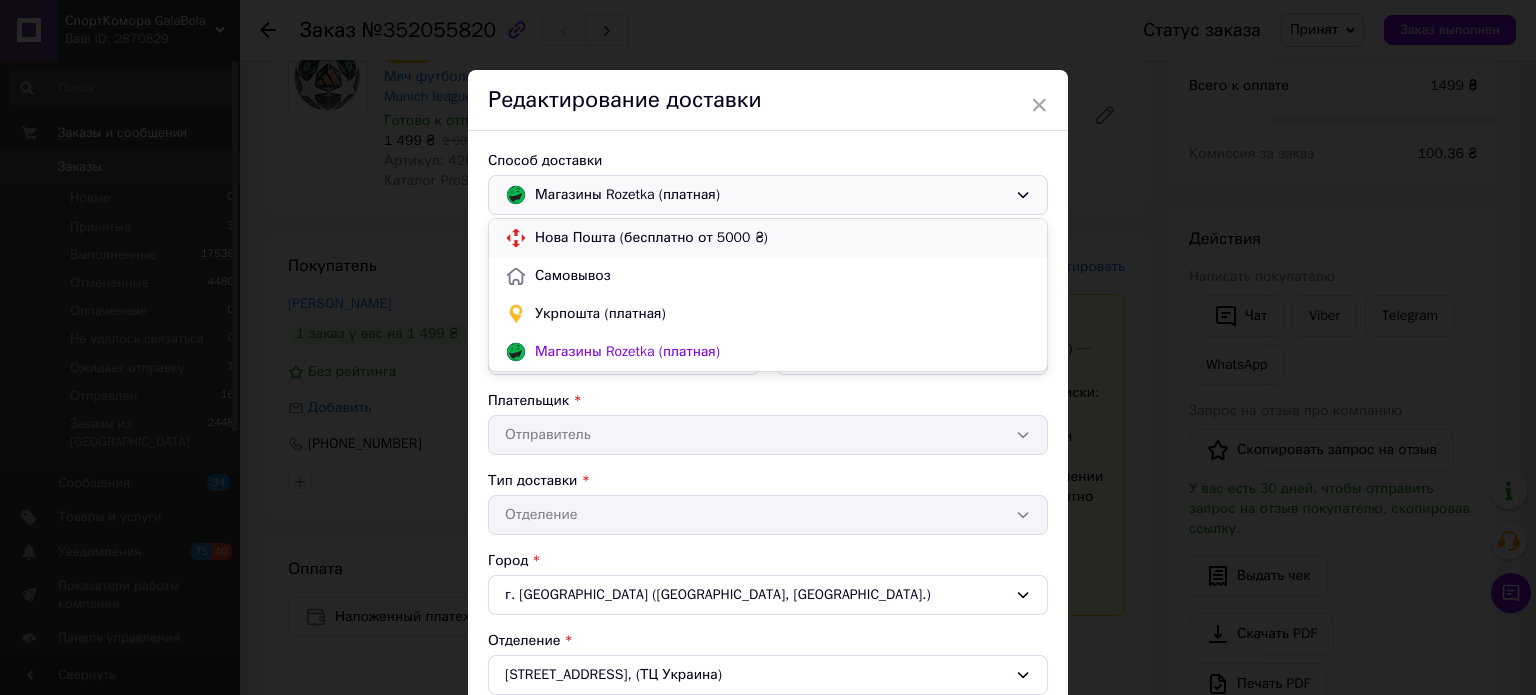 click on "Нова Пошта (бесплатно от 5000 ₴)" at bounding box center (783, 238) 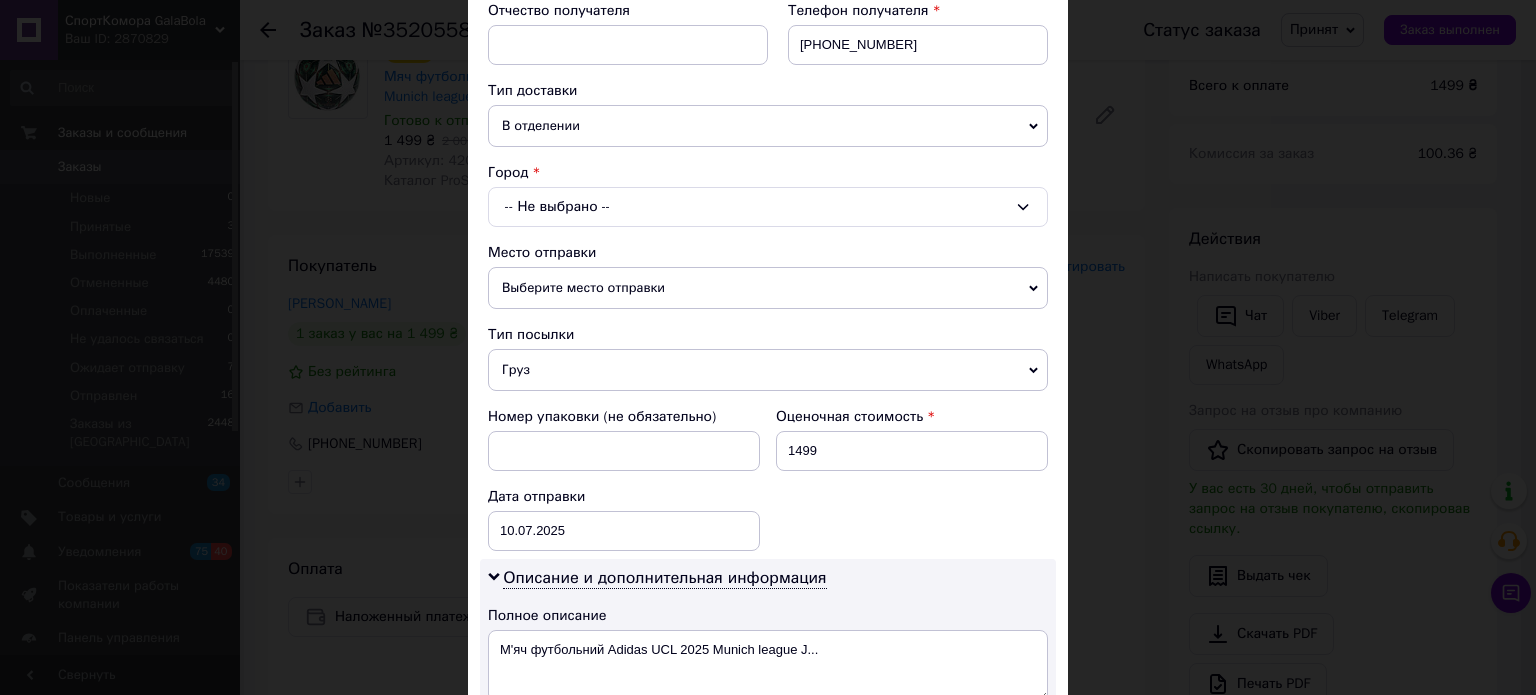 scroll, scrollTop: 415, scrollLeft: 0, axis: vertical 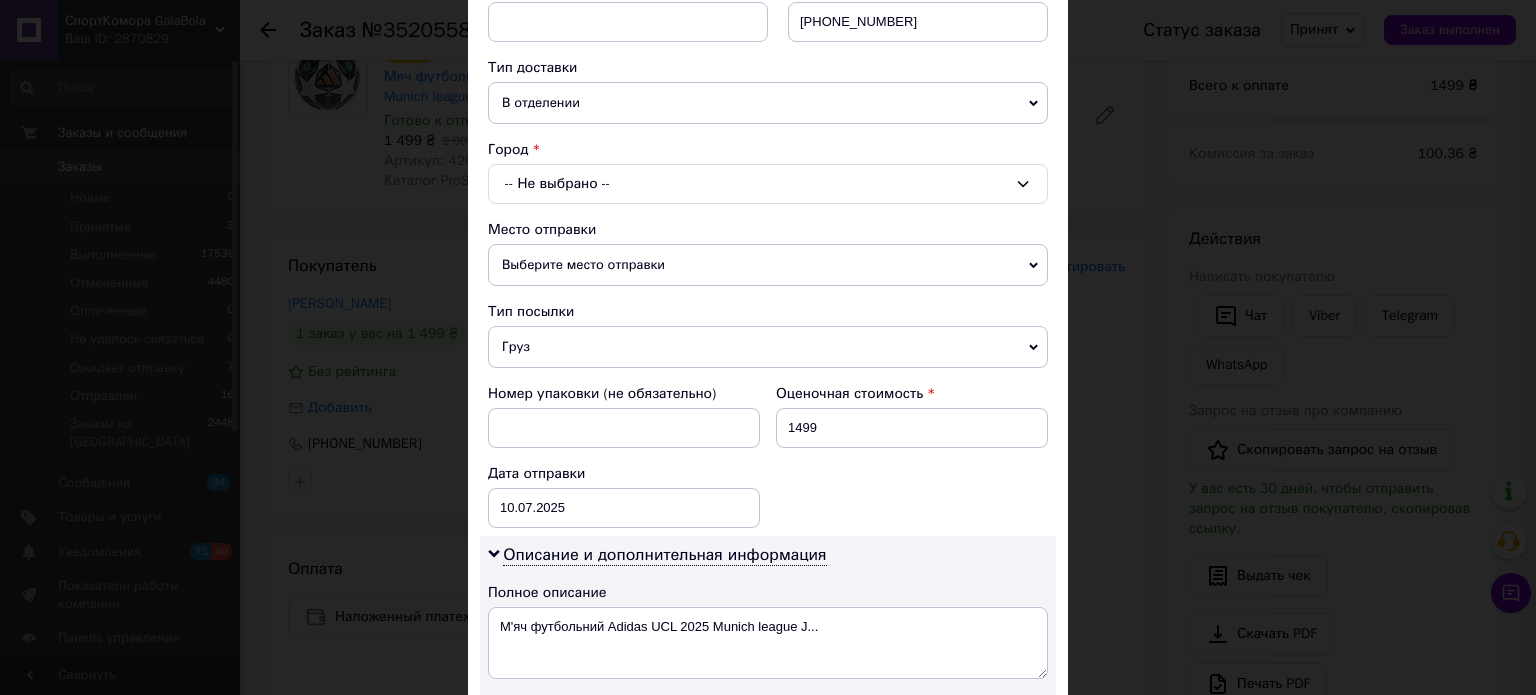 click on "-- Не выбрано --" at bounding box center [768, 184] 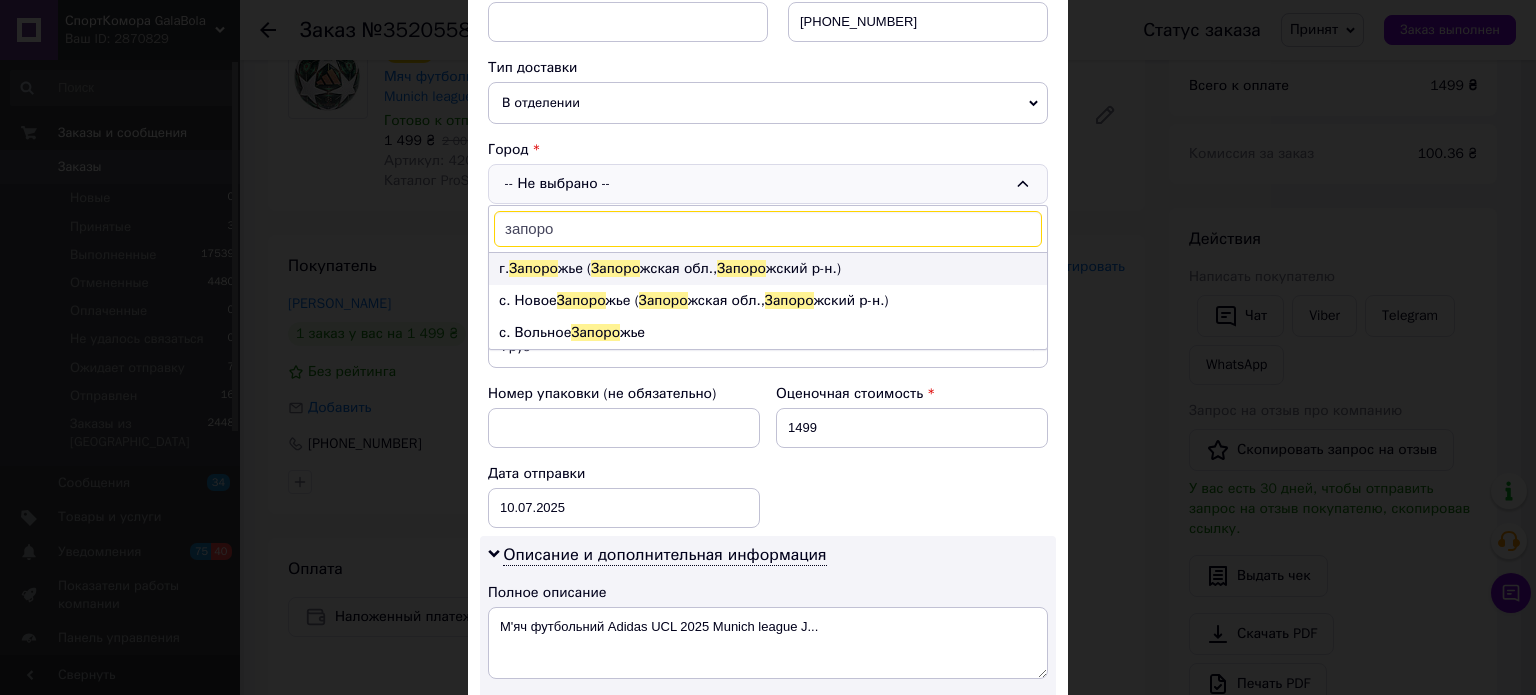 type on "запоро" 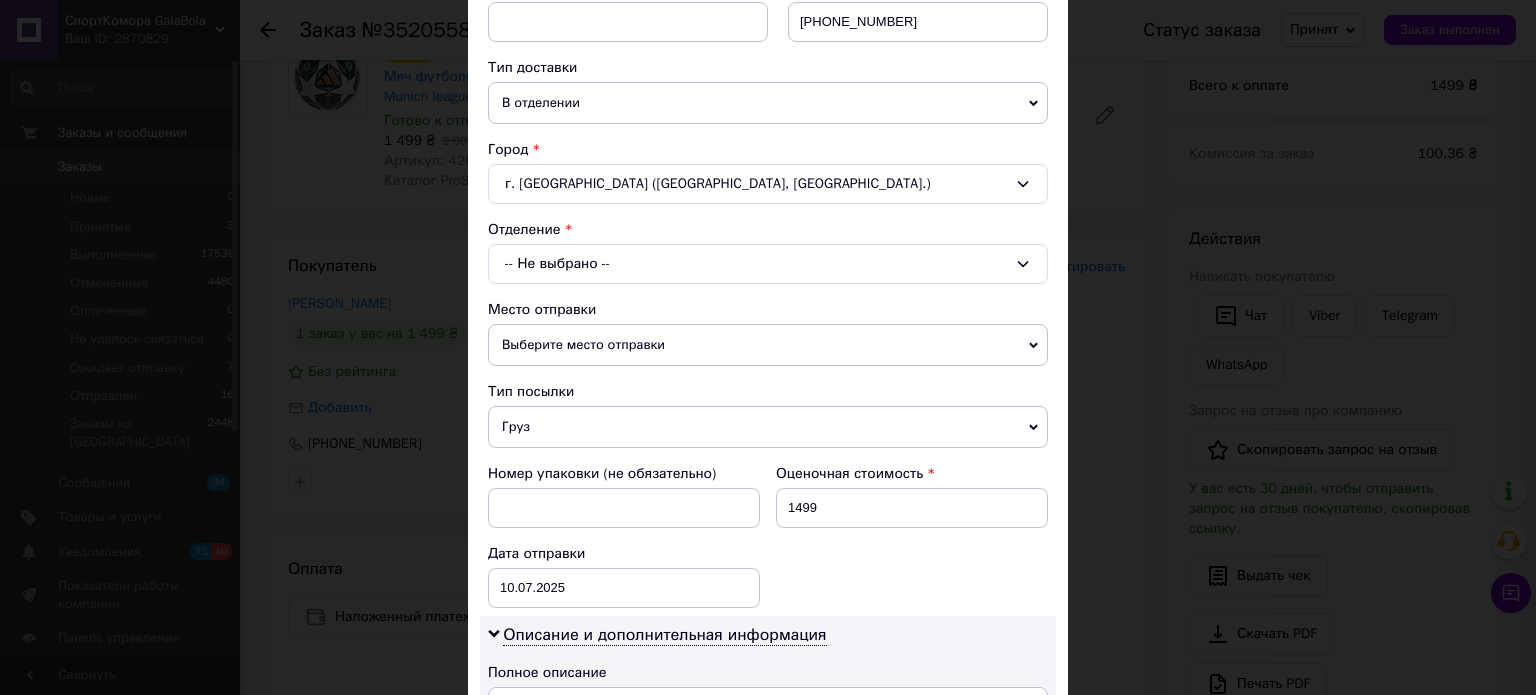 click on "-- Не выбрано --" at bounding box center (768, 264) 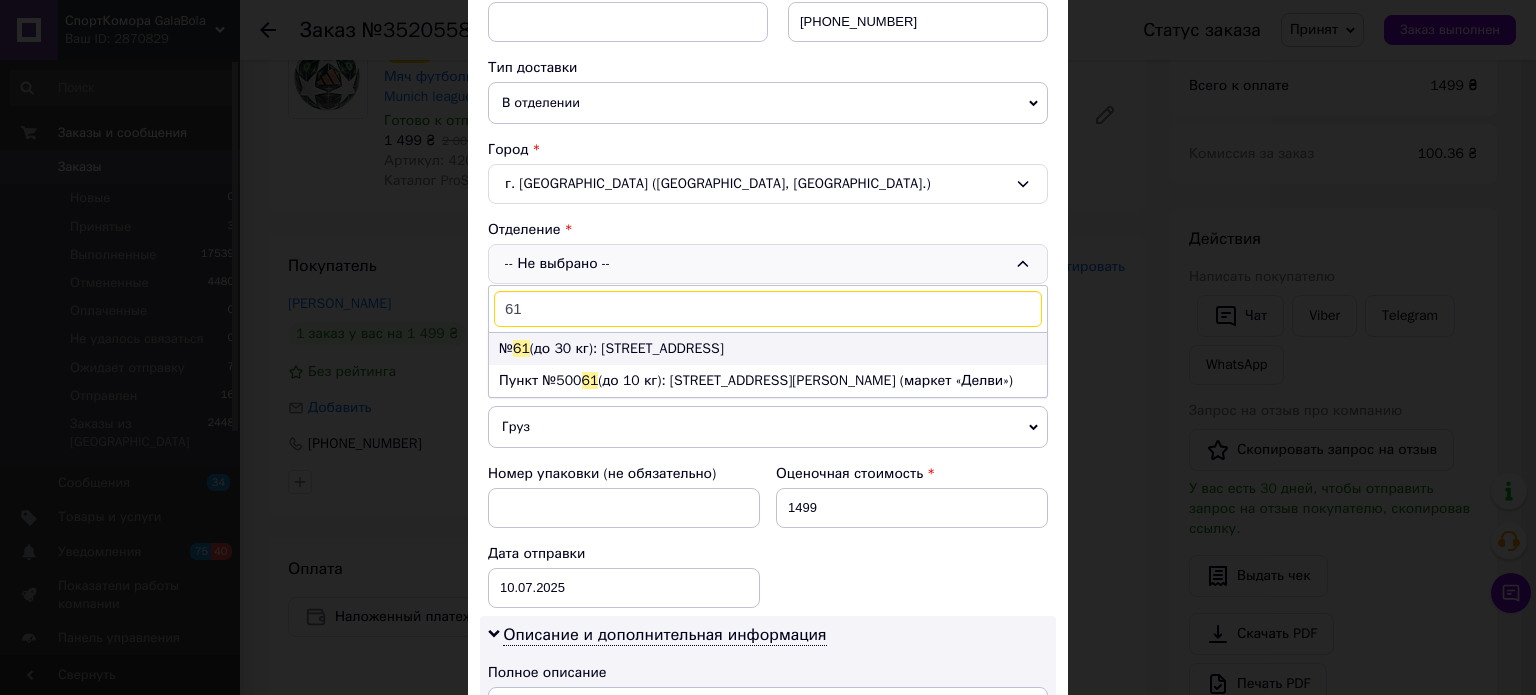 type on "61" 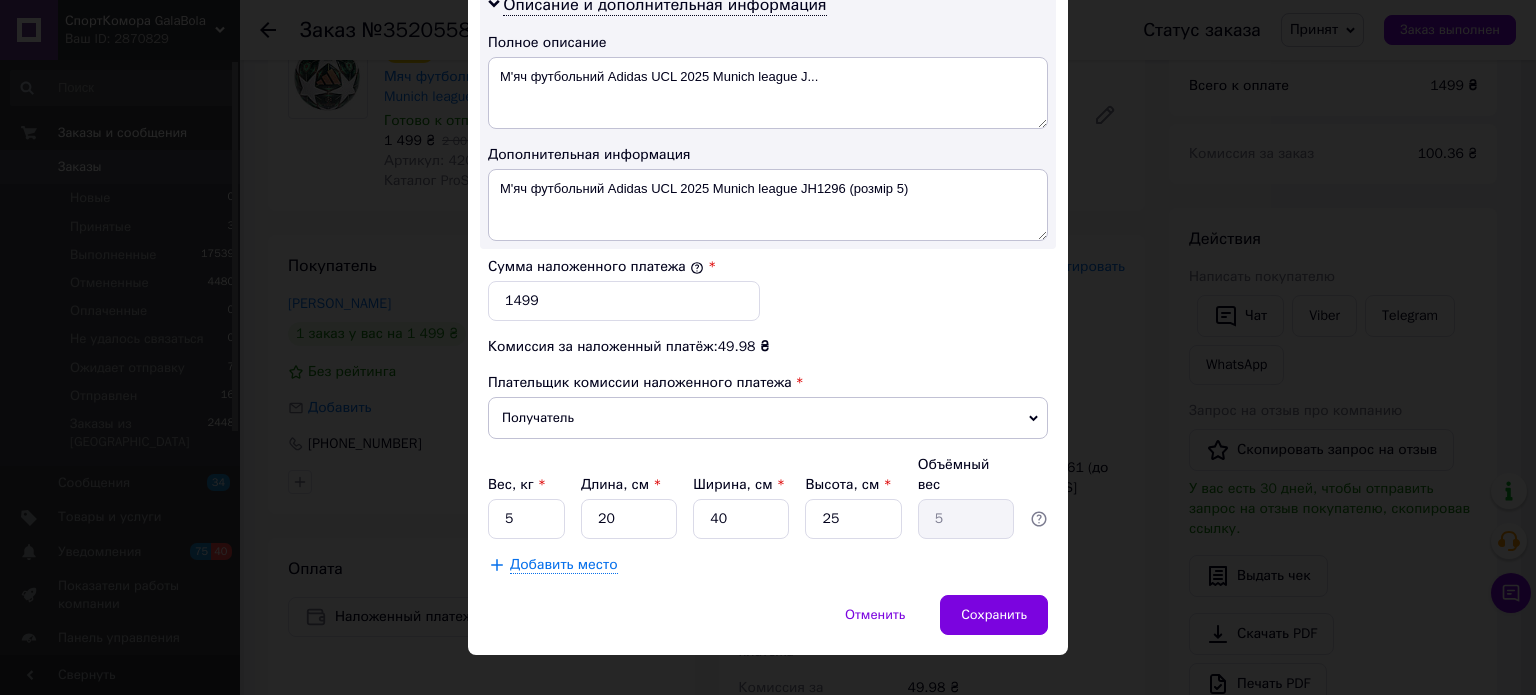 scroll, scrollTop: 1048, scrollLeft: 0, axis: vertical 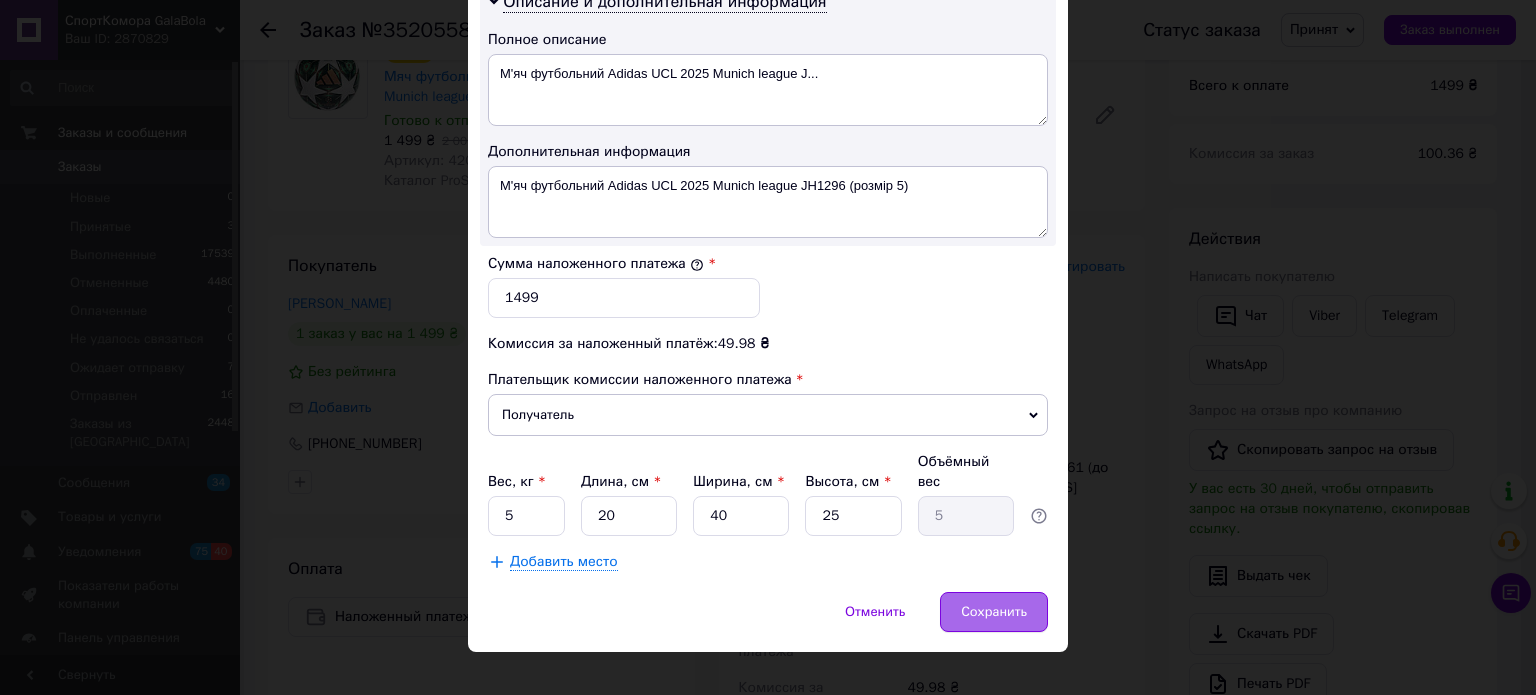 click on "Сохранить" at bounding box center [994, 612] 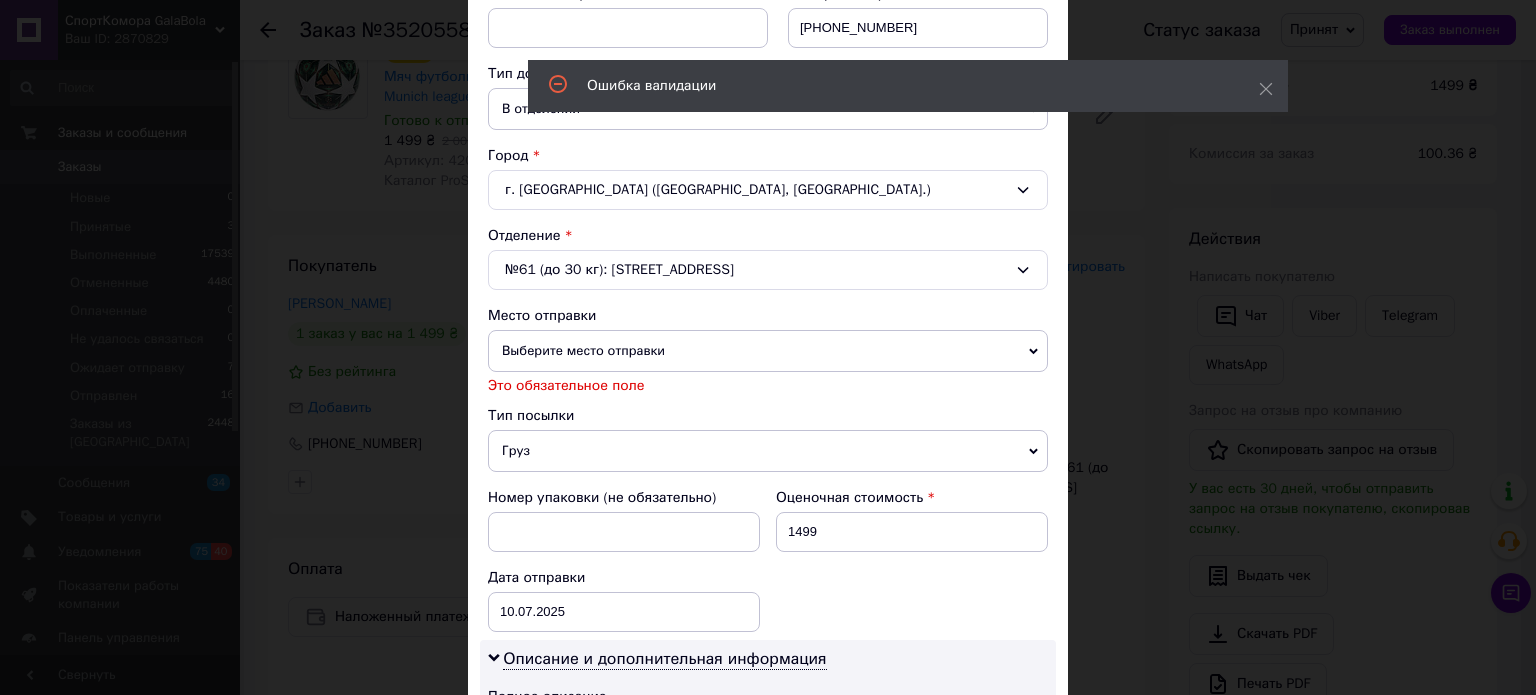 scroll, scrollTop: 1017, scrollLeft: 0, axis: vertical 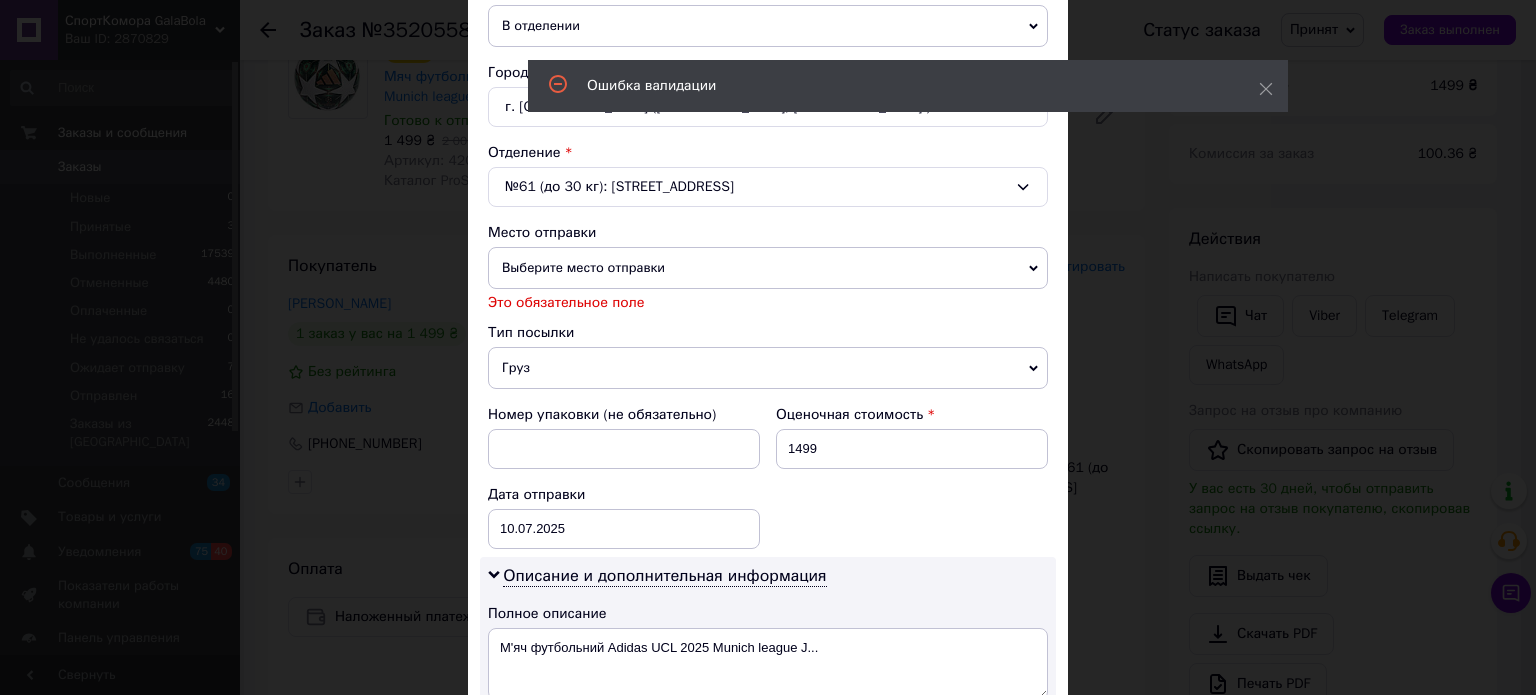 click on "Выберите место отправки" at bounding box center (768, 268) 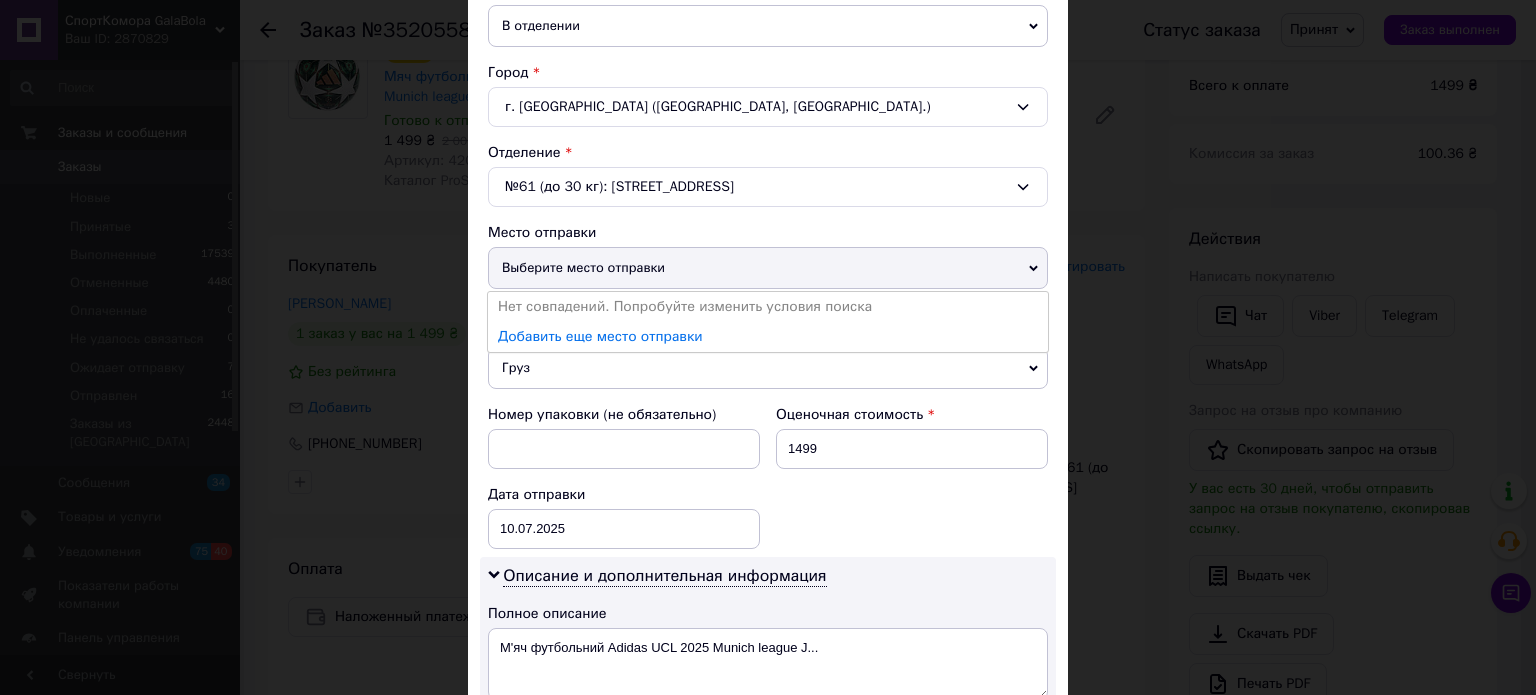 click on "× Редактирование доставки Способ доставки Нова Пошта (бесплатно от 5000 ₴) Плательщик Получатель Отправитель Фамилия получателя [PERSON_NAME] Имя получателя [PERSON_NAME] Отчество получателя Телефон получателя [PHONE_NUMBER] Тип доставки В отделении Курьером В почтомате Город г. [GEOGRAPHIC_DATA] ([GEOGRAPHIC_DATA], [GEOGRAPHIC_DATA].) Отделение №61 (до 30 кг): [STREET_ADDRESS] Место отправки Выберите место отправки Нет совпадений. Попробуйте изменить условия поиска Добавить еще место отправки Это обязательное поле Тип посылки Груз Документы Номер упаковки (не обязательно) 1499 [DATE] < 2025" at bounding box center (768, 347) 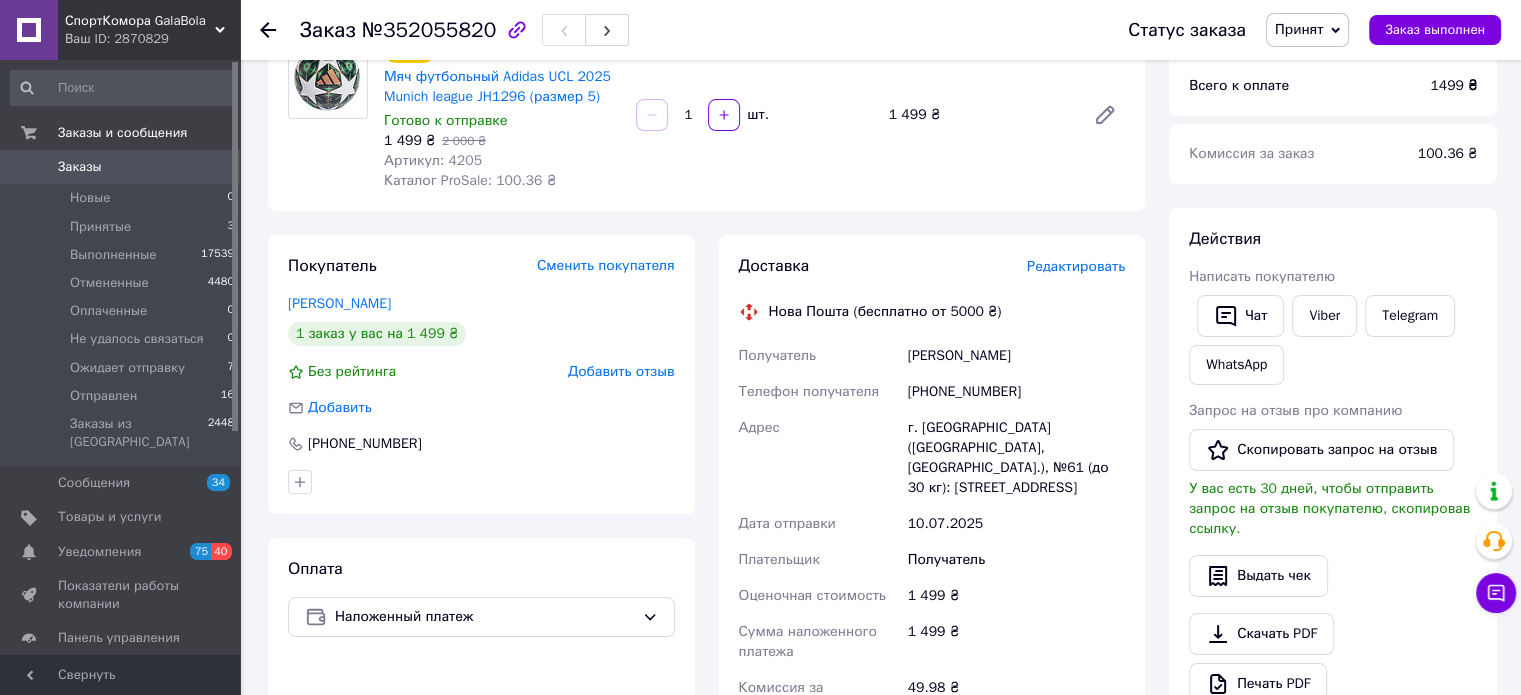 scroll, scrollTop: 0, scrollLeft: 0, axis: both 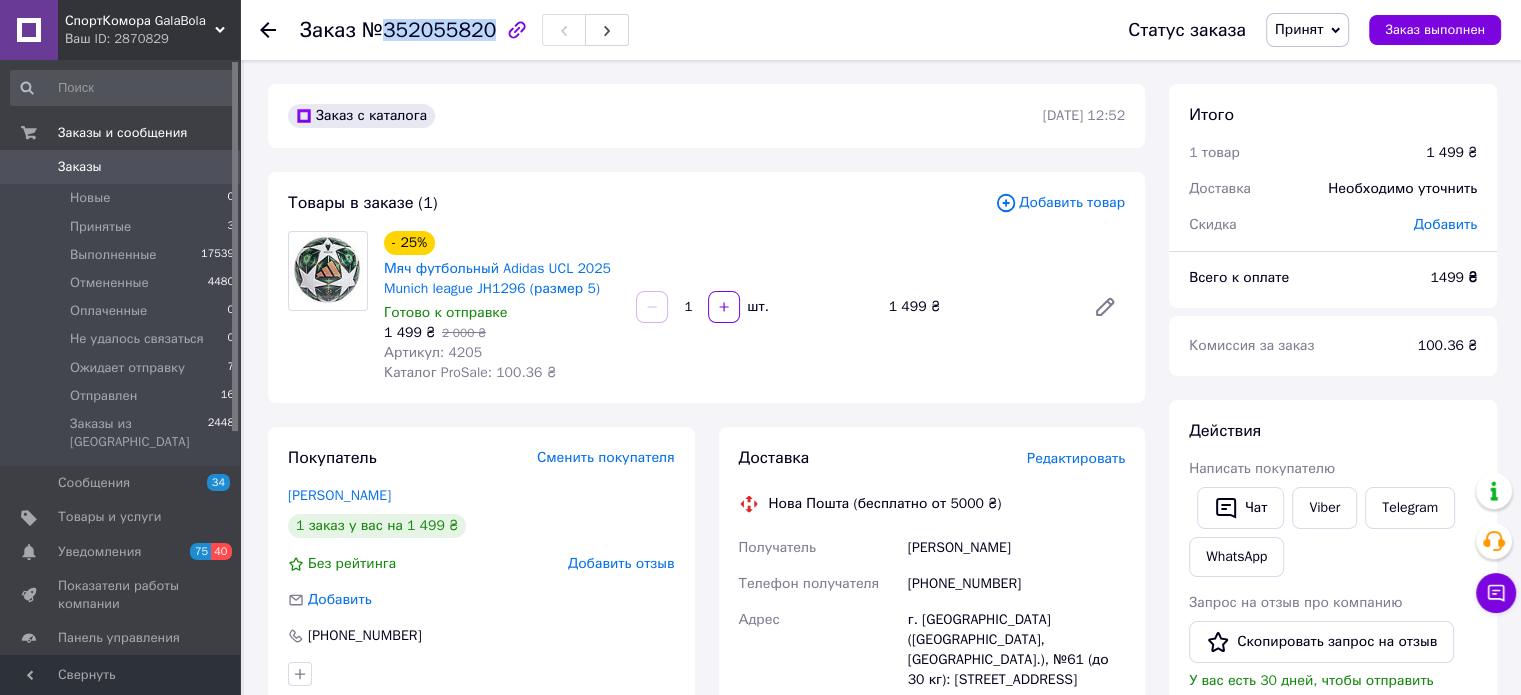 drag, startPoint x: 482, startPoint y: 28, endPoint x: 387, endPoint y: 33, distance: 95.131485 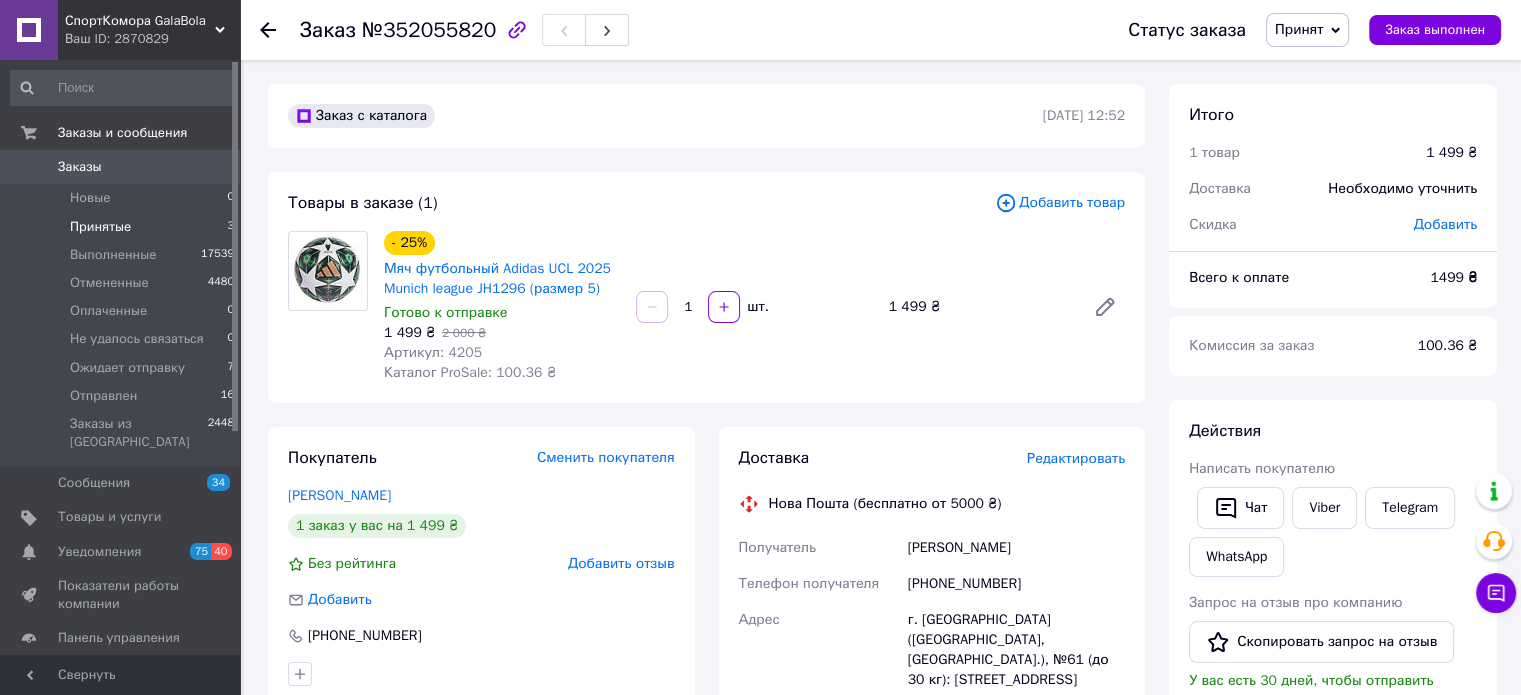 click on "Принятые" at bounding box center (100, 227) 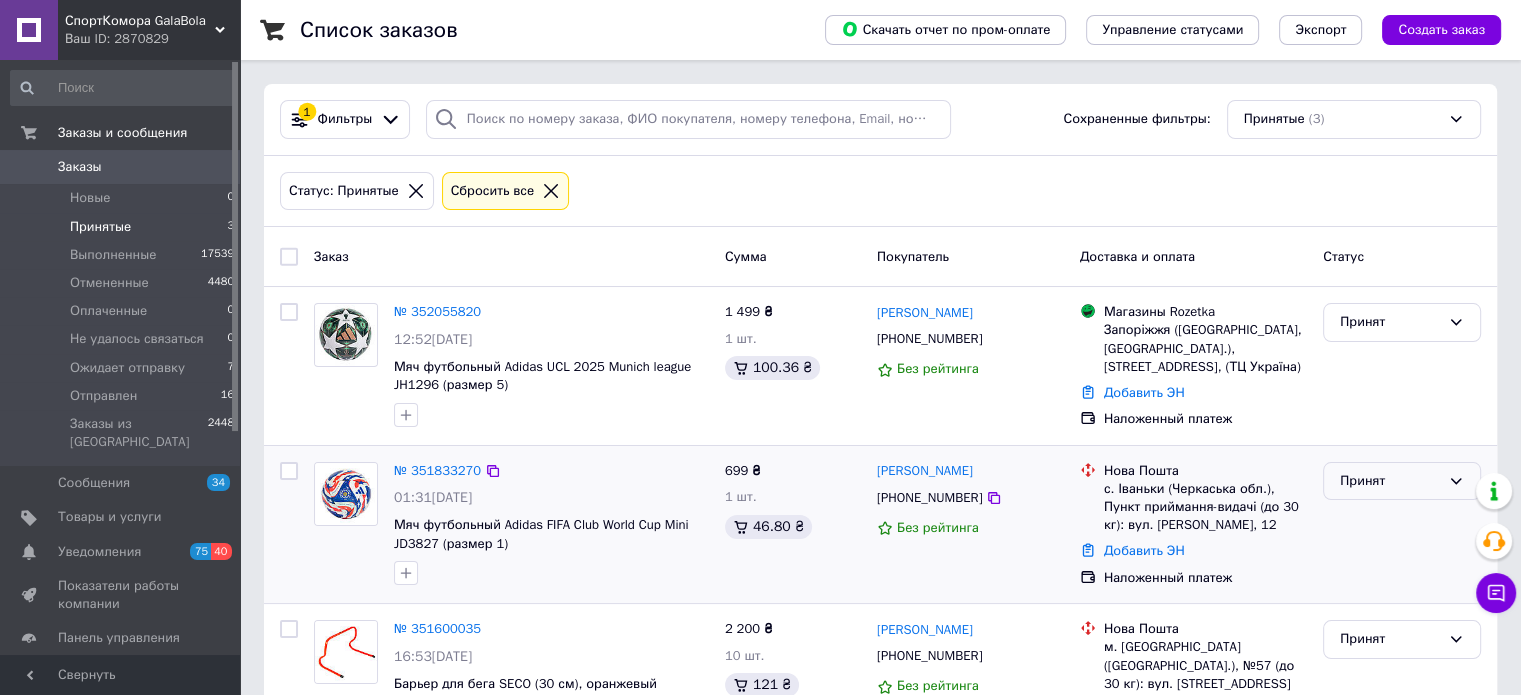 click on "Принят" at bounding box center [1390, 481] 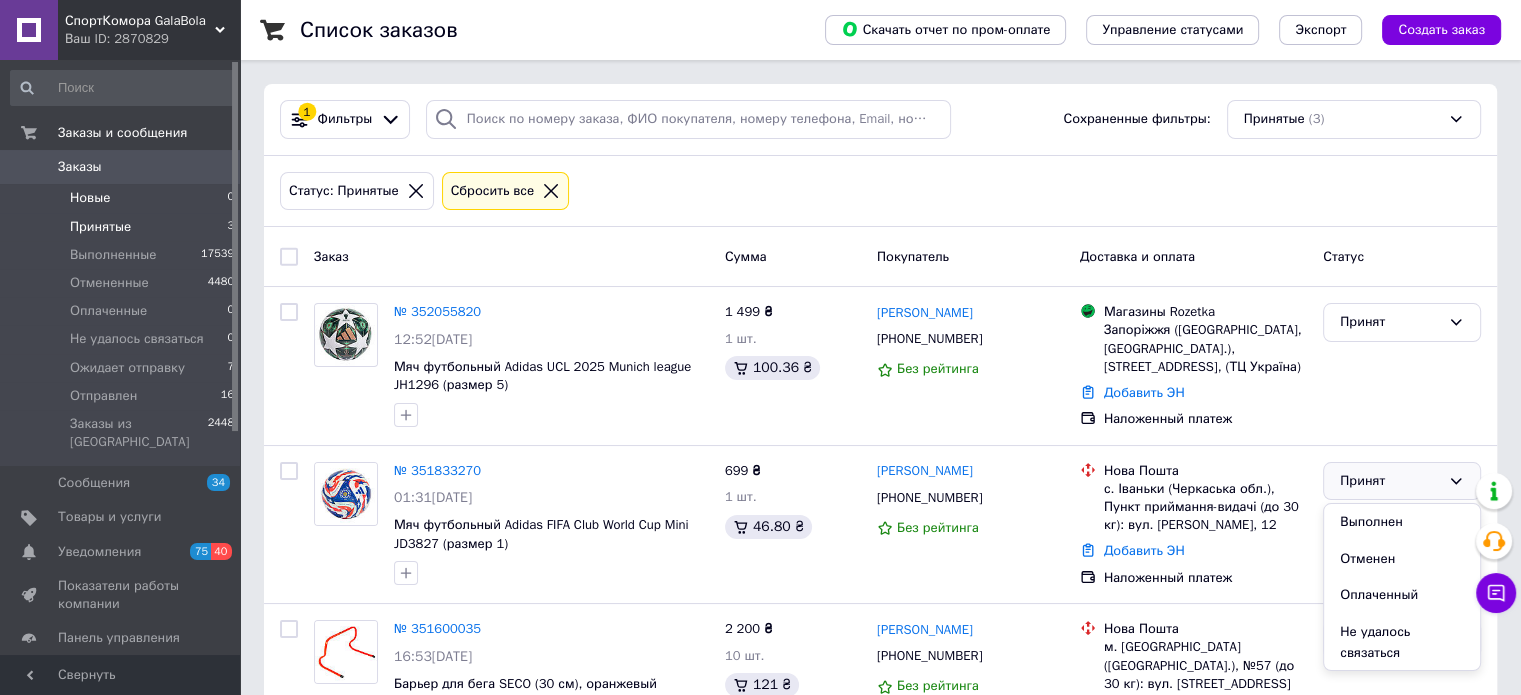 click on "Новые" at bounding box center (90, 198) 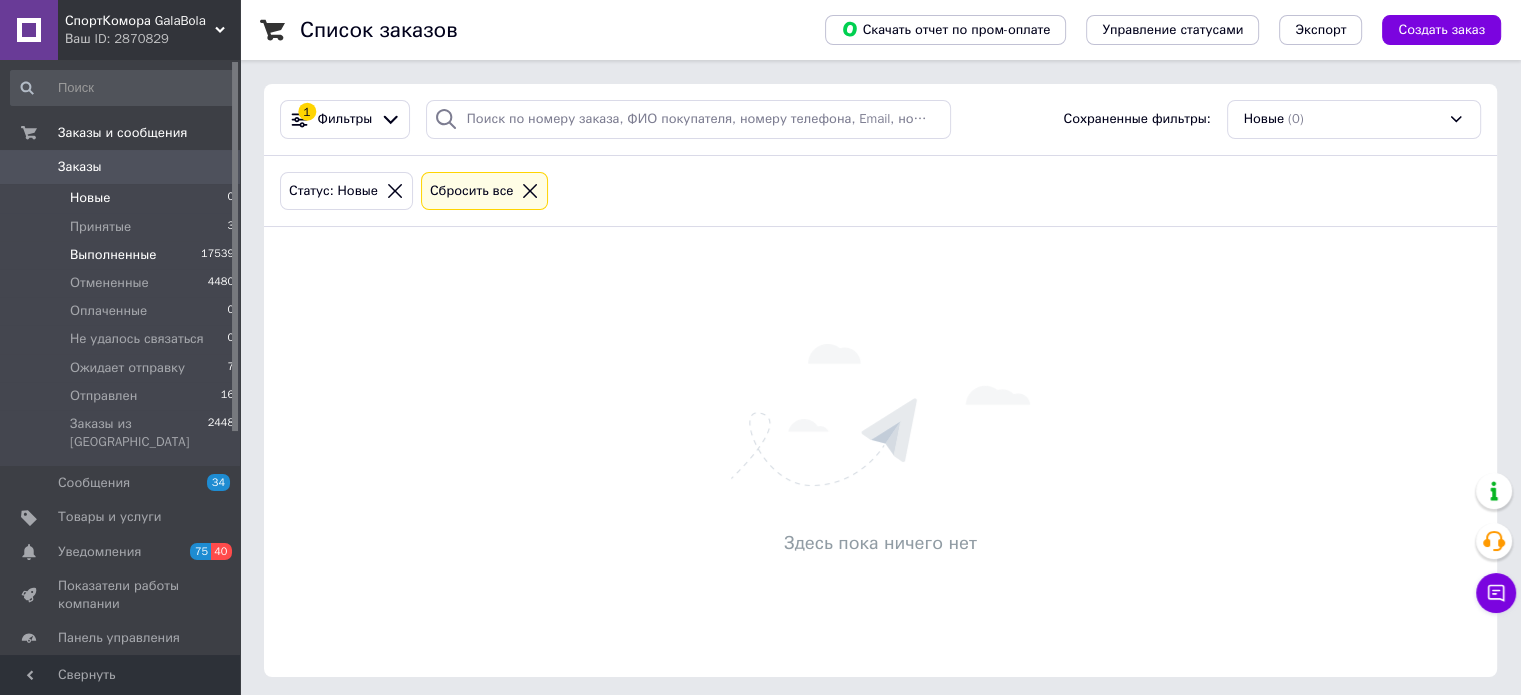 click on "Выполненные 17539" at bounding box center [123, 255] 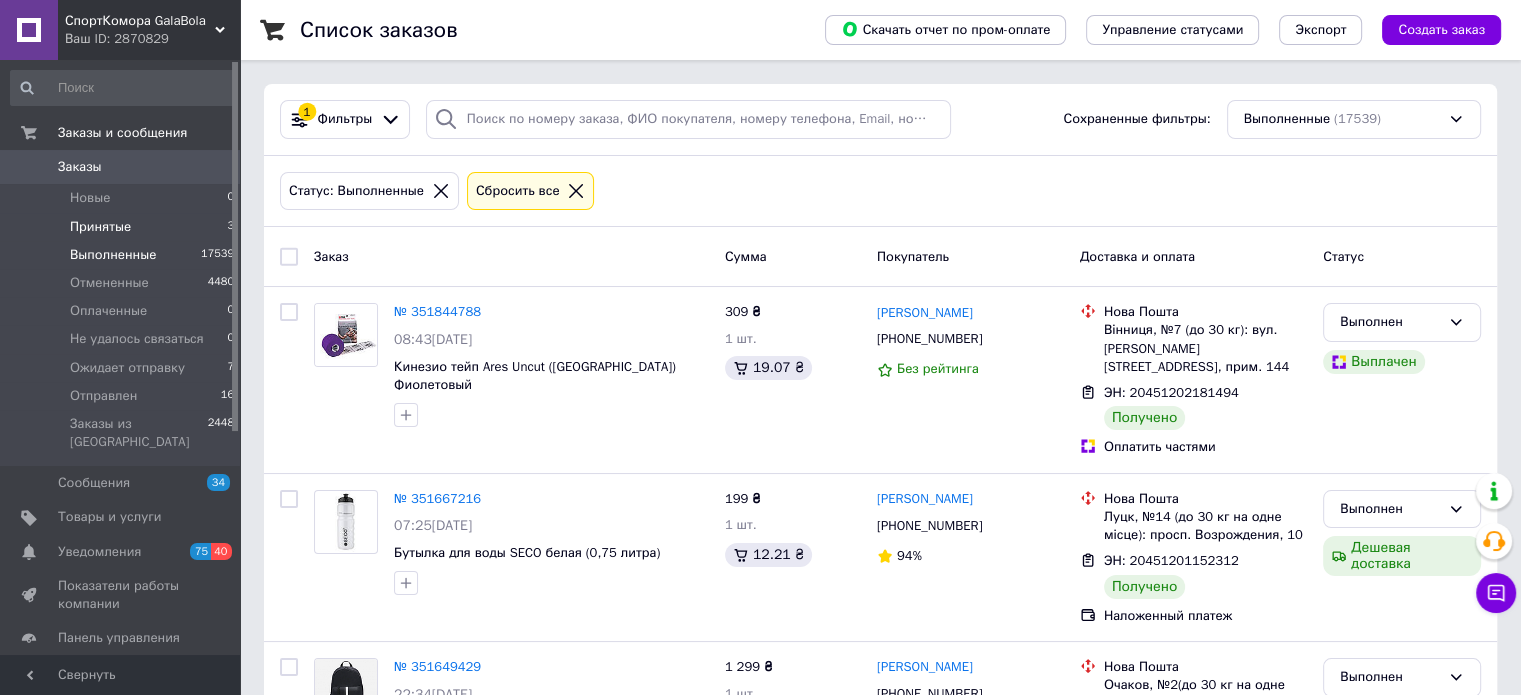 click on "Принятые" at bounding box center (100, 227) 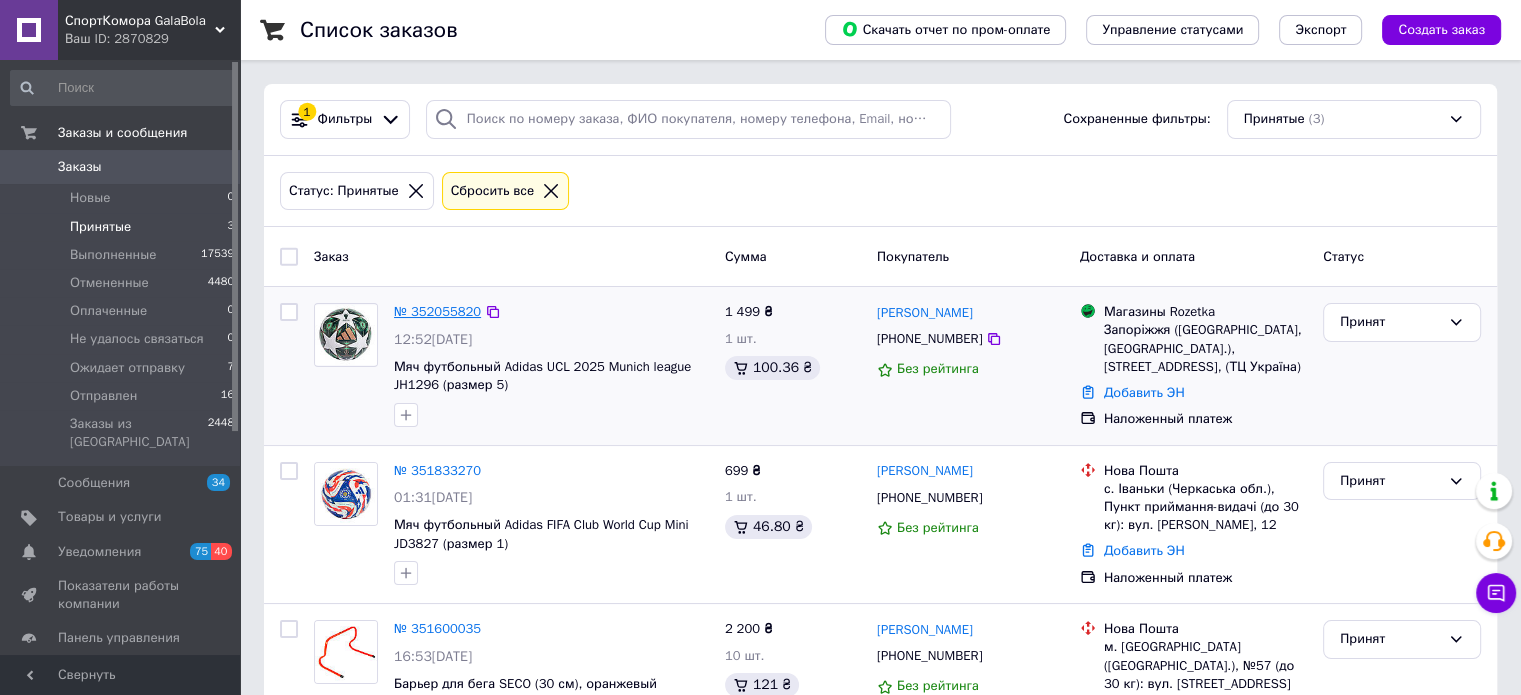 click on "№ 352055820" at bounding box center [437, 311] 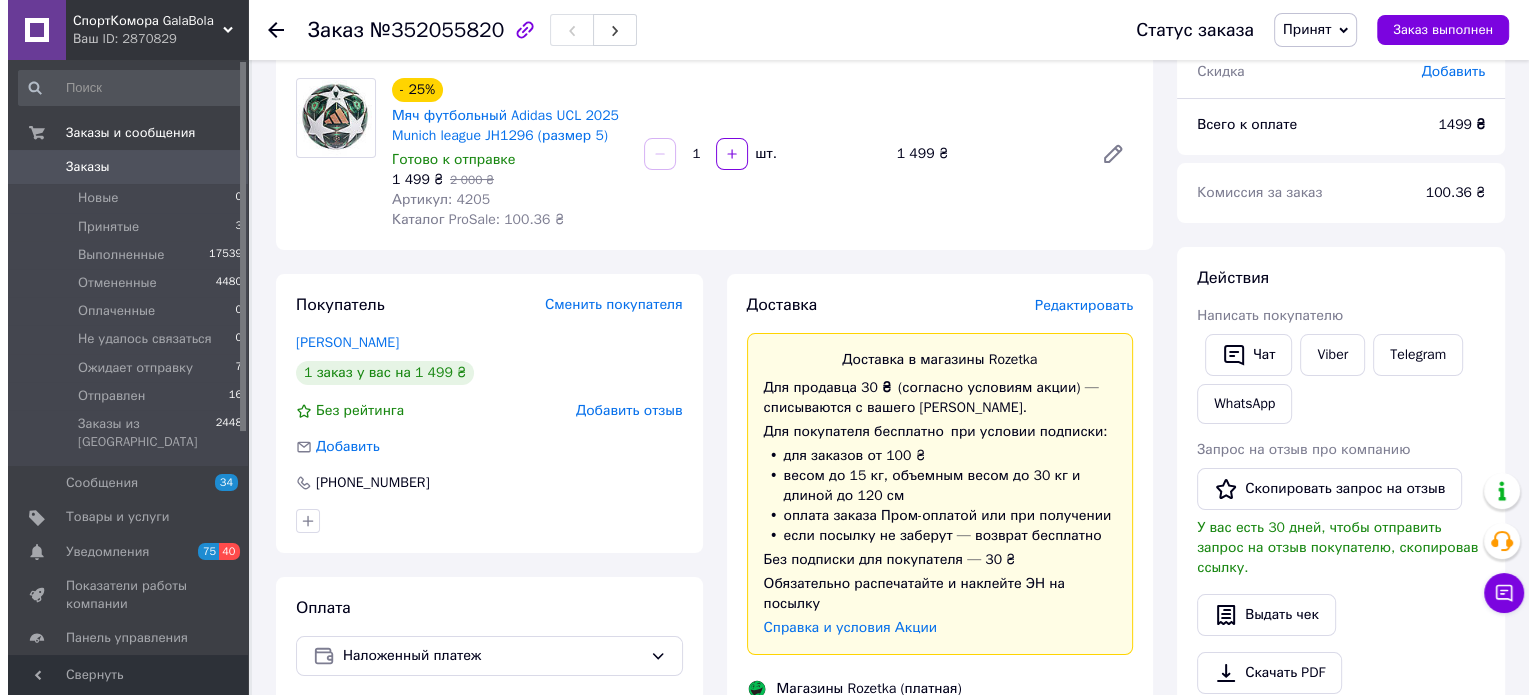 scroll, scrollTop: 243, scrollLeft: 0, axis: vertical 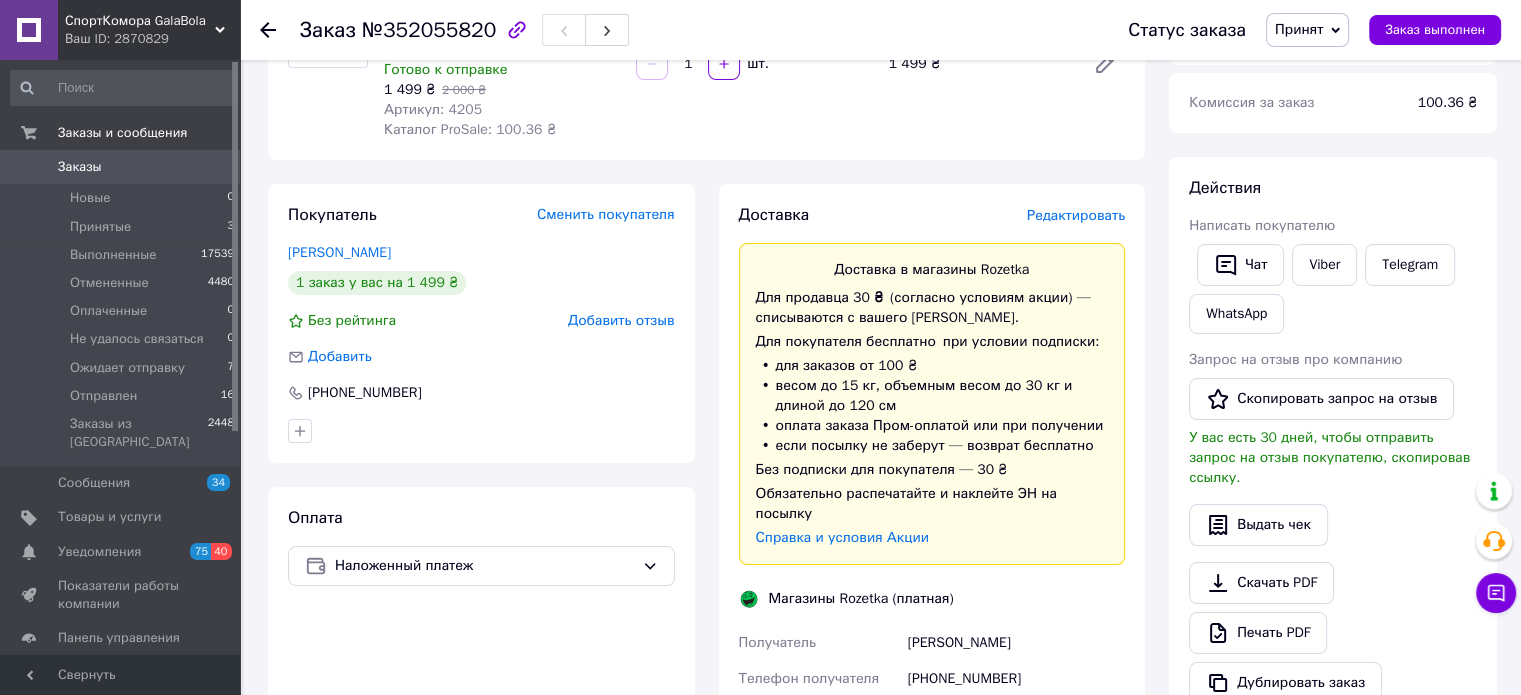 click on "Редактировать" at bounding box center [1076, 215] 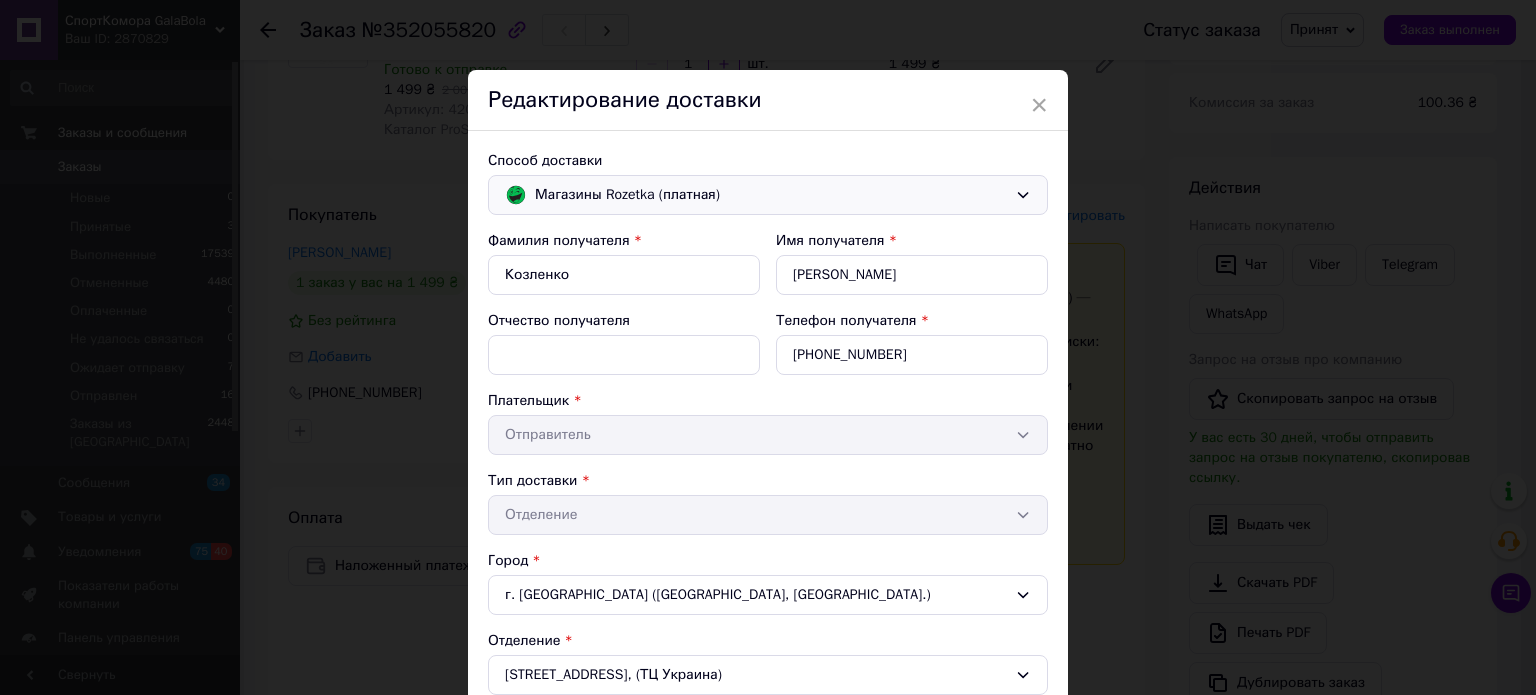 click on "Магазины Rozetka (платная)" at bounding box center (771, 195) 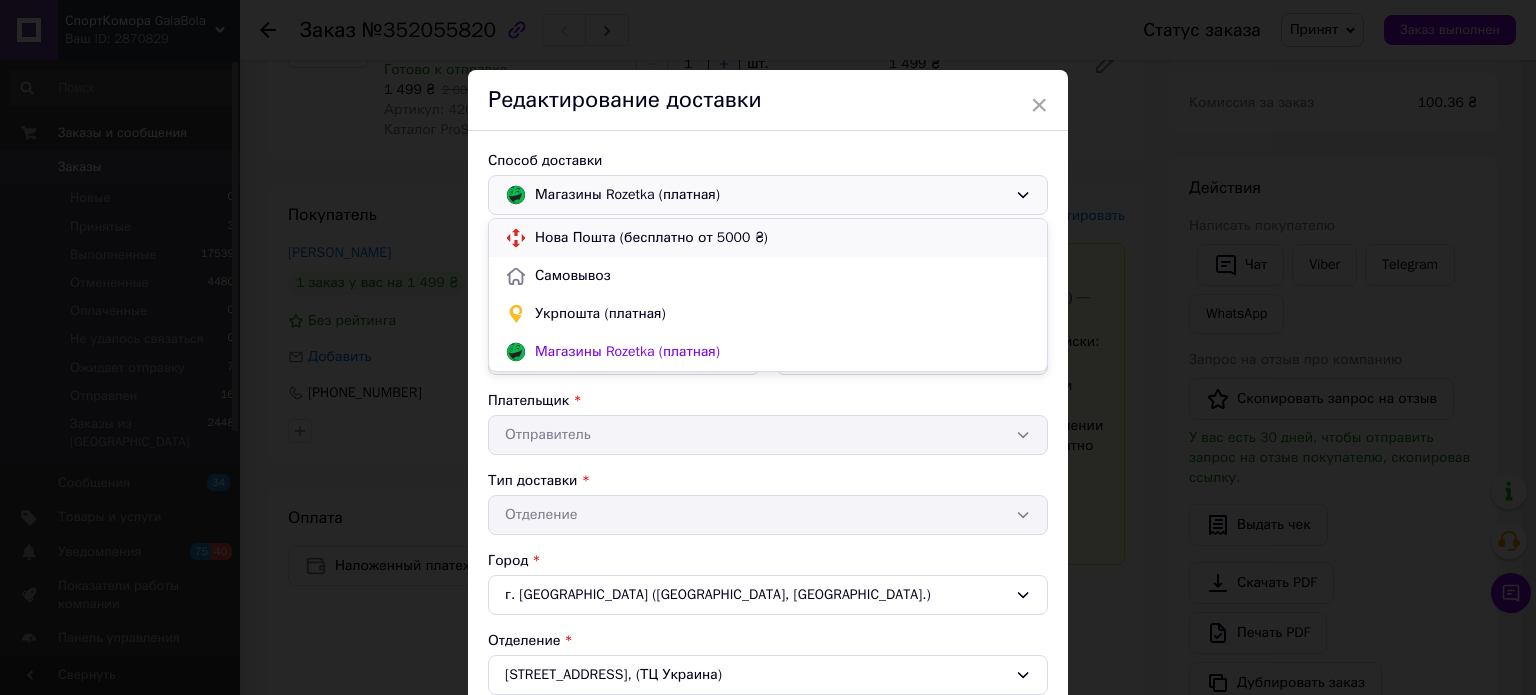 click on "Нова Пошта (бесплатно от 5000 ₴)" at bounding box center [783, 238] 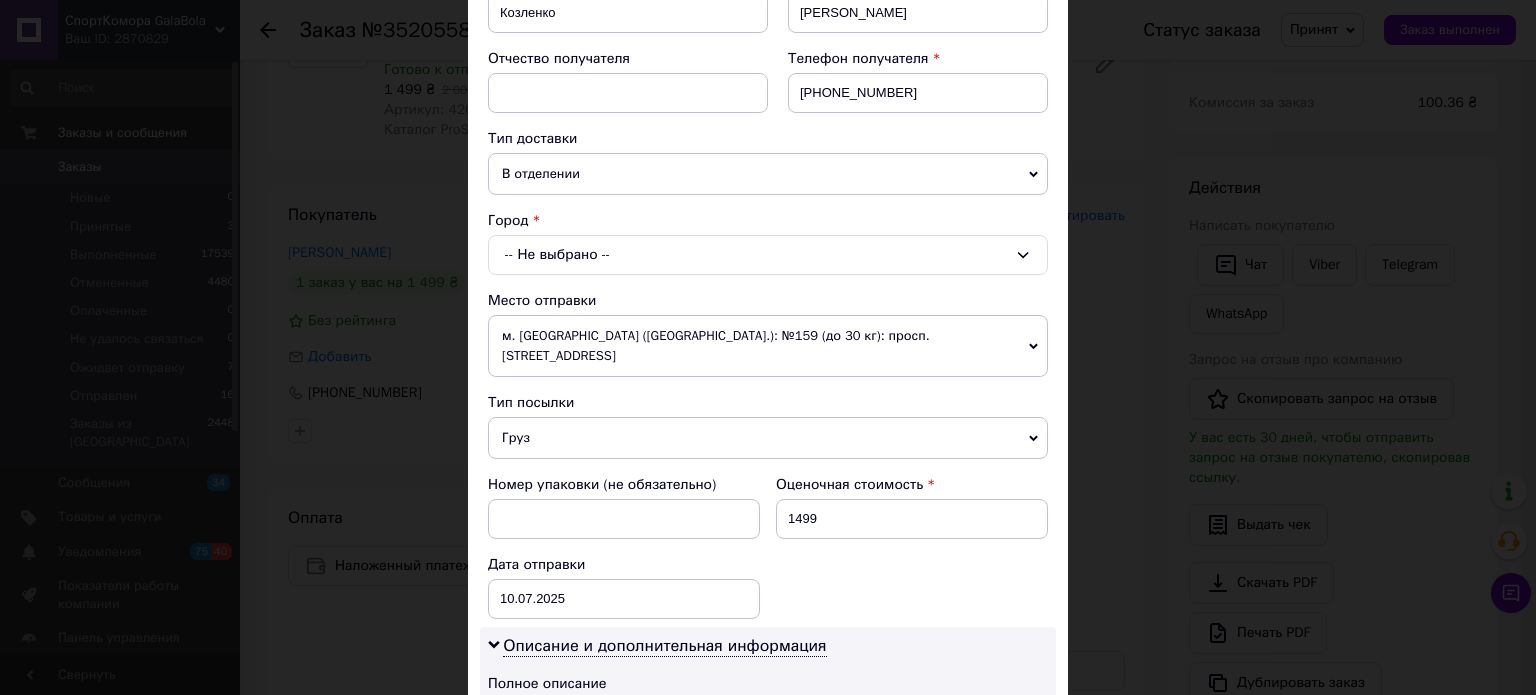 scroll, scrollTop: 367, scrollLeft: 0, axis: vertical 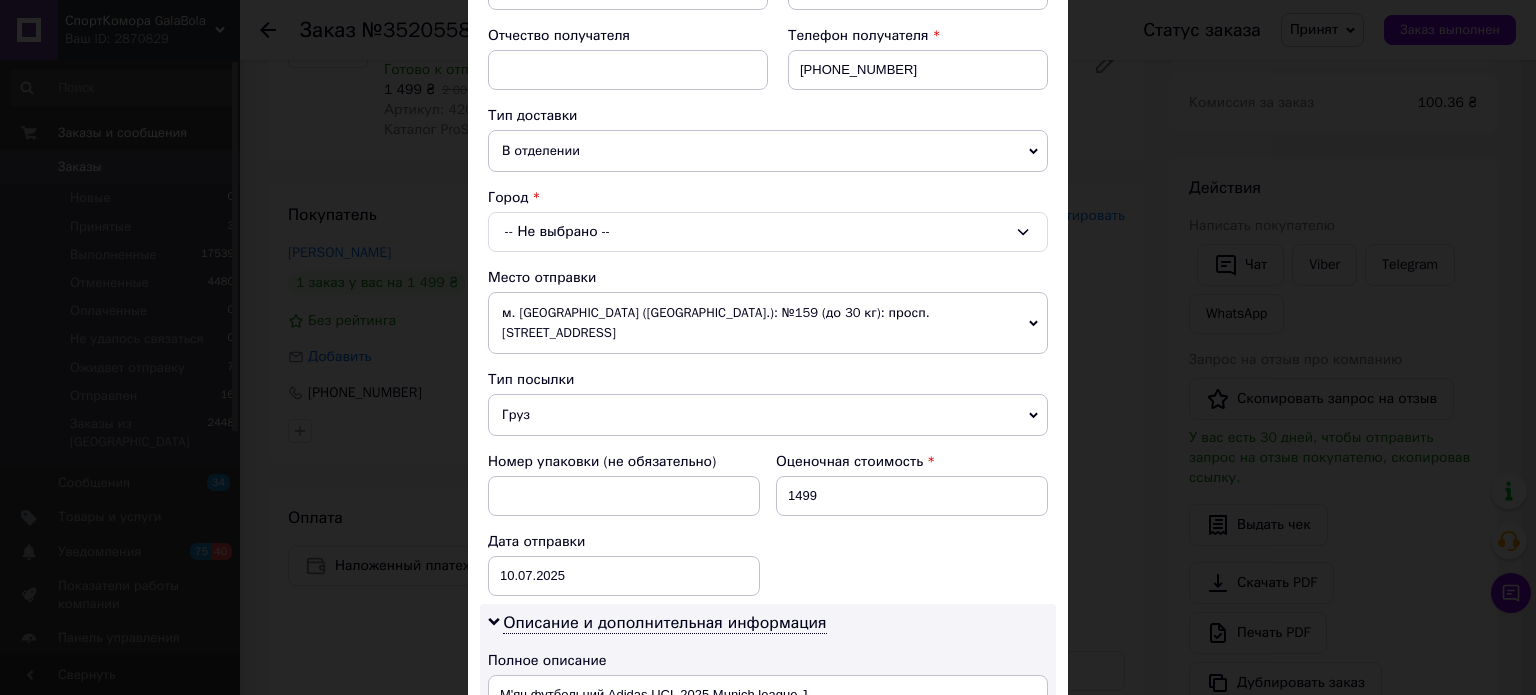 click on "В отделении" at bounding box center (768, 151) 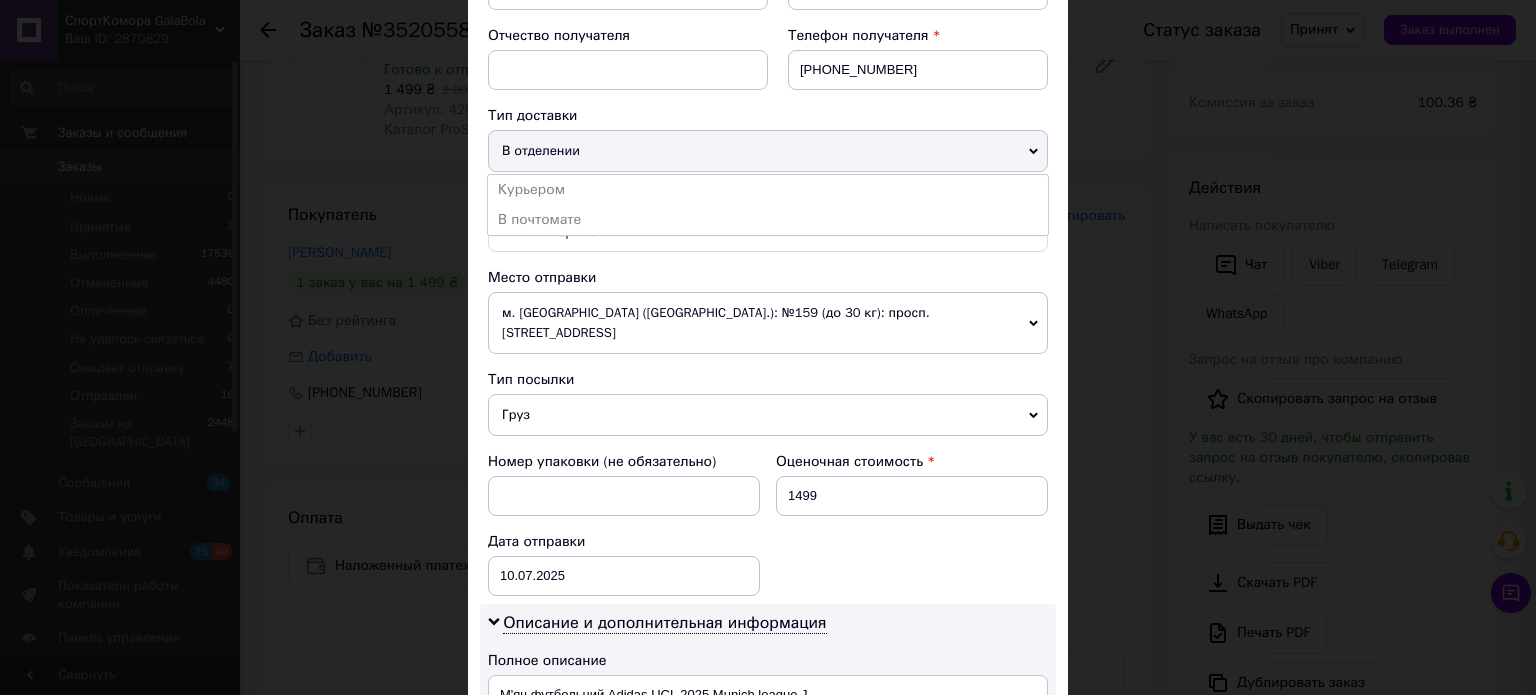 click on "В отделении" at bounding box center [768, 151] 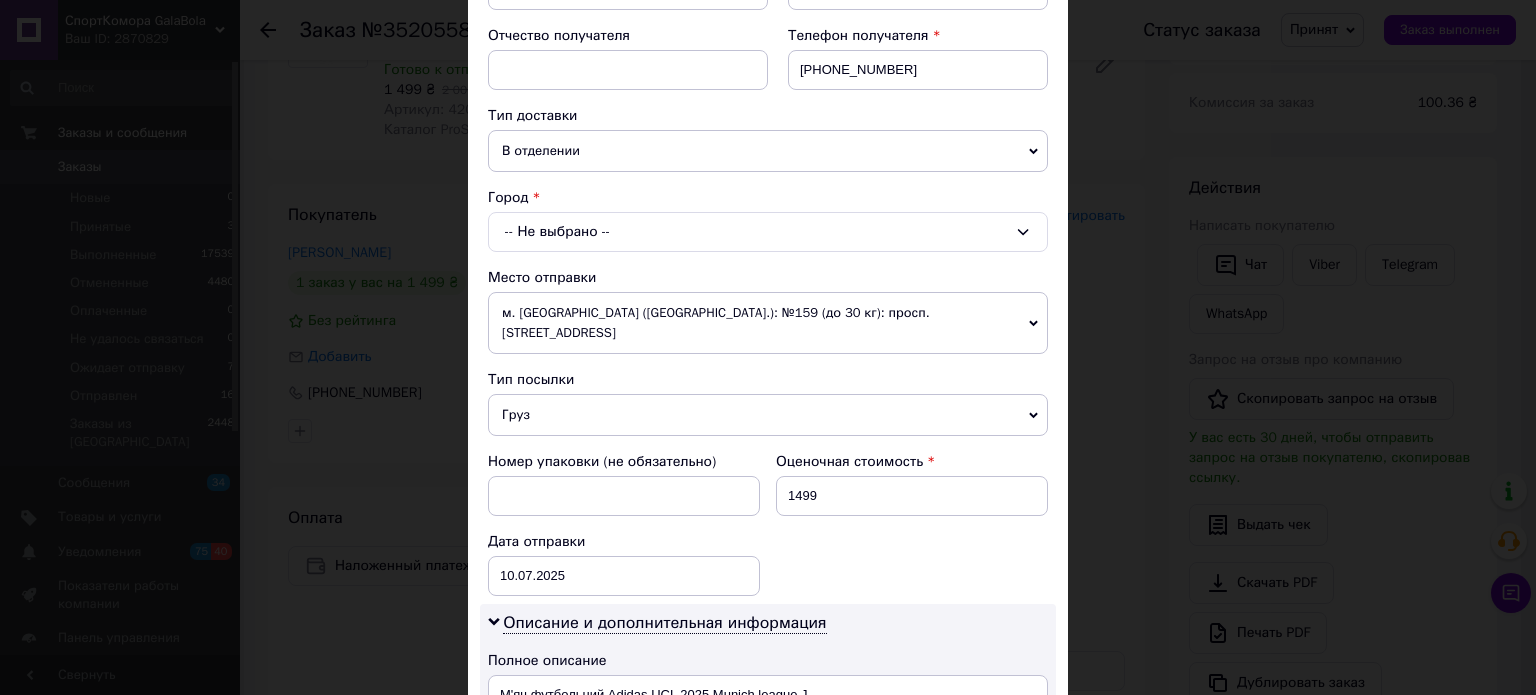 click on "-- Не выбрано --" at bounding box center (768, 232) 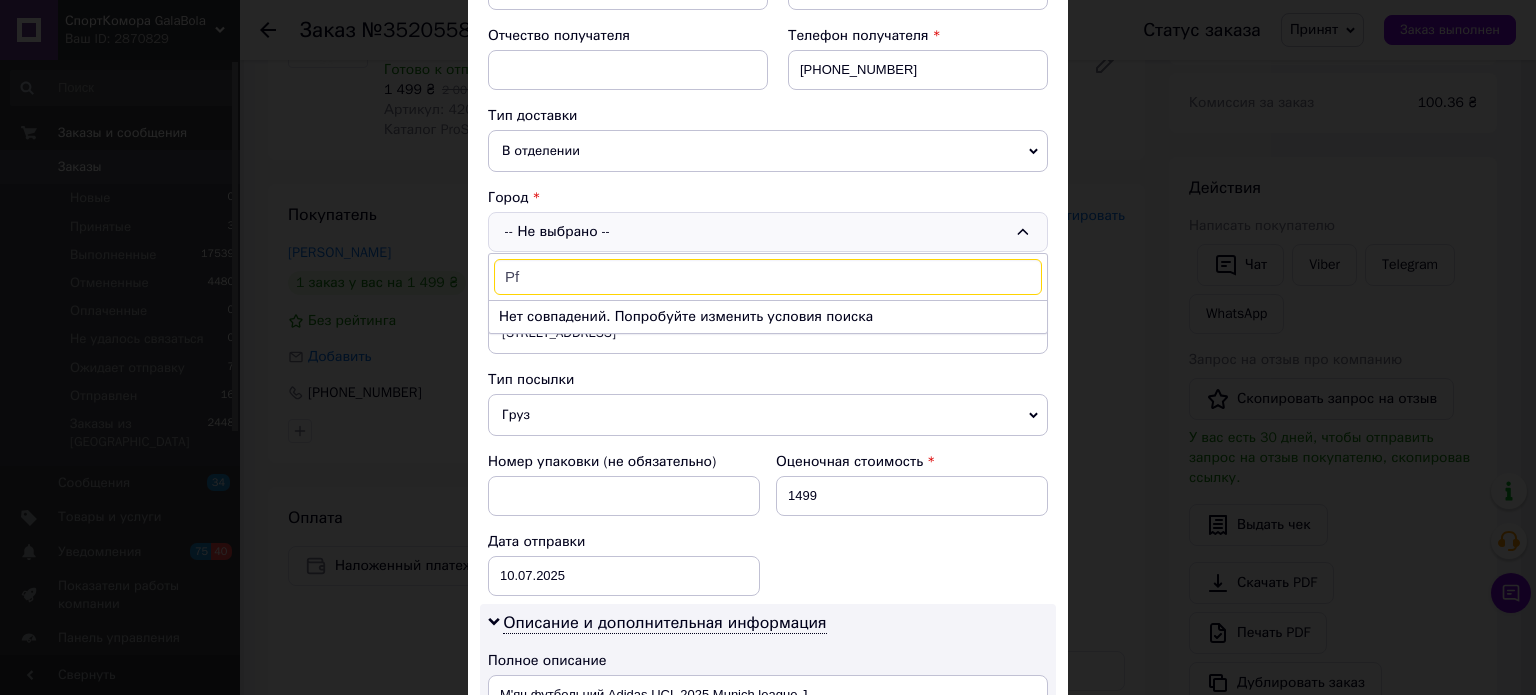 type on "P" 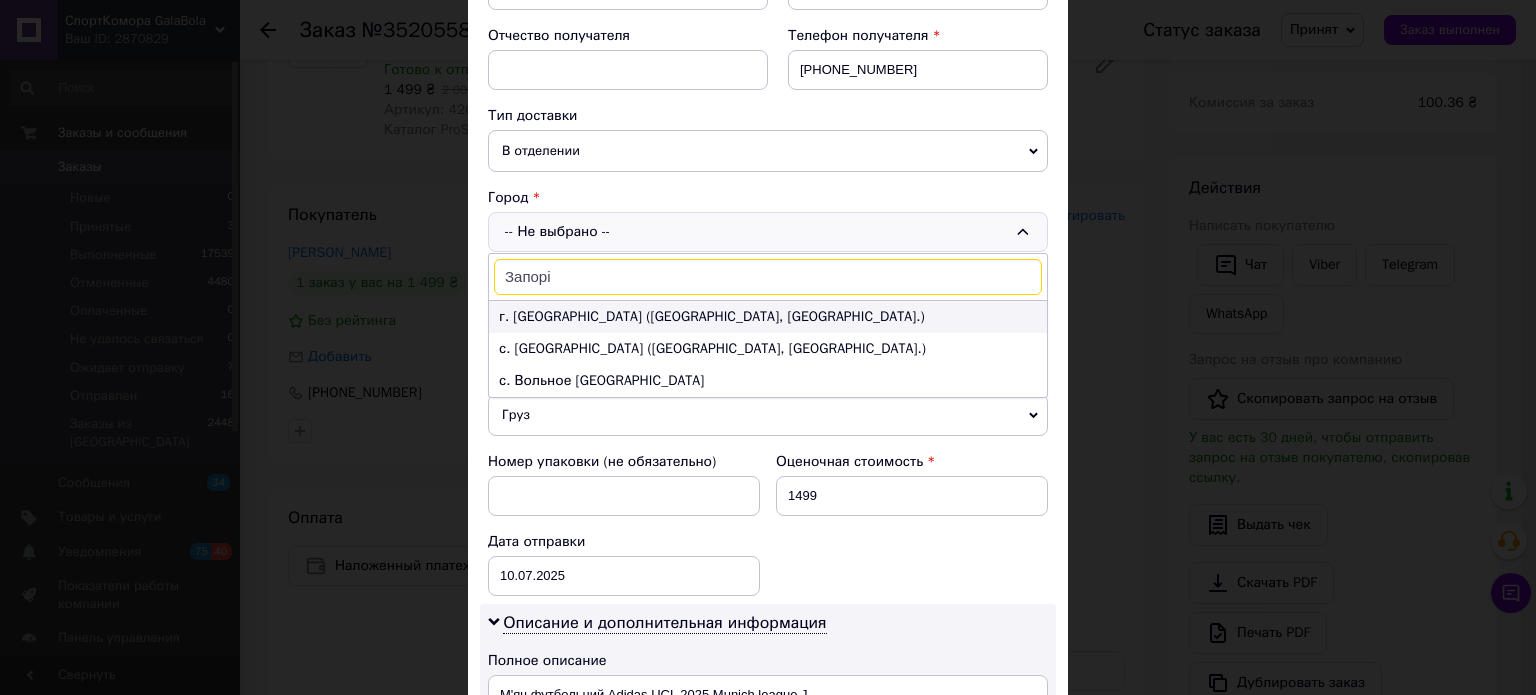 type on "Запорі" 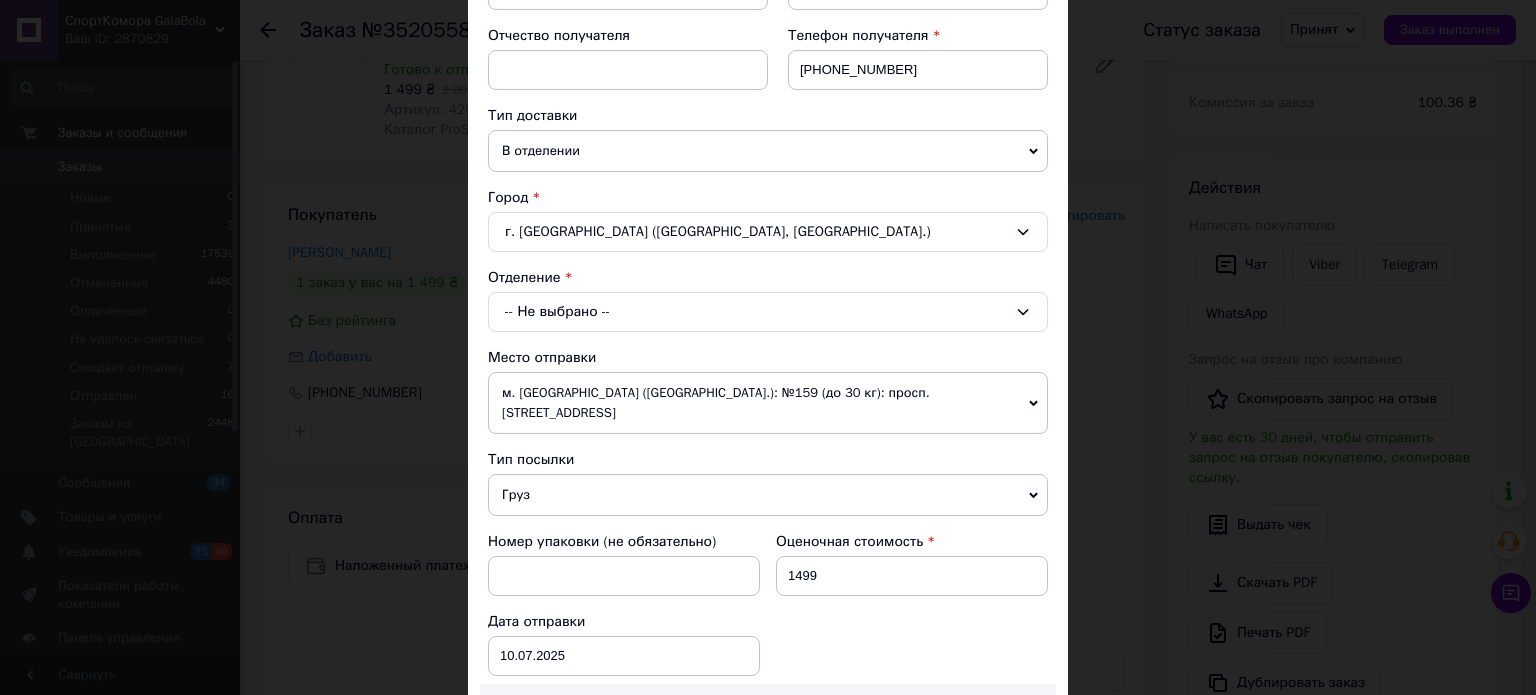 click on "-- Не выбрано --" at bounding box center [768, 312] 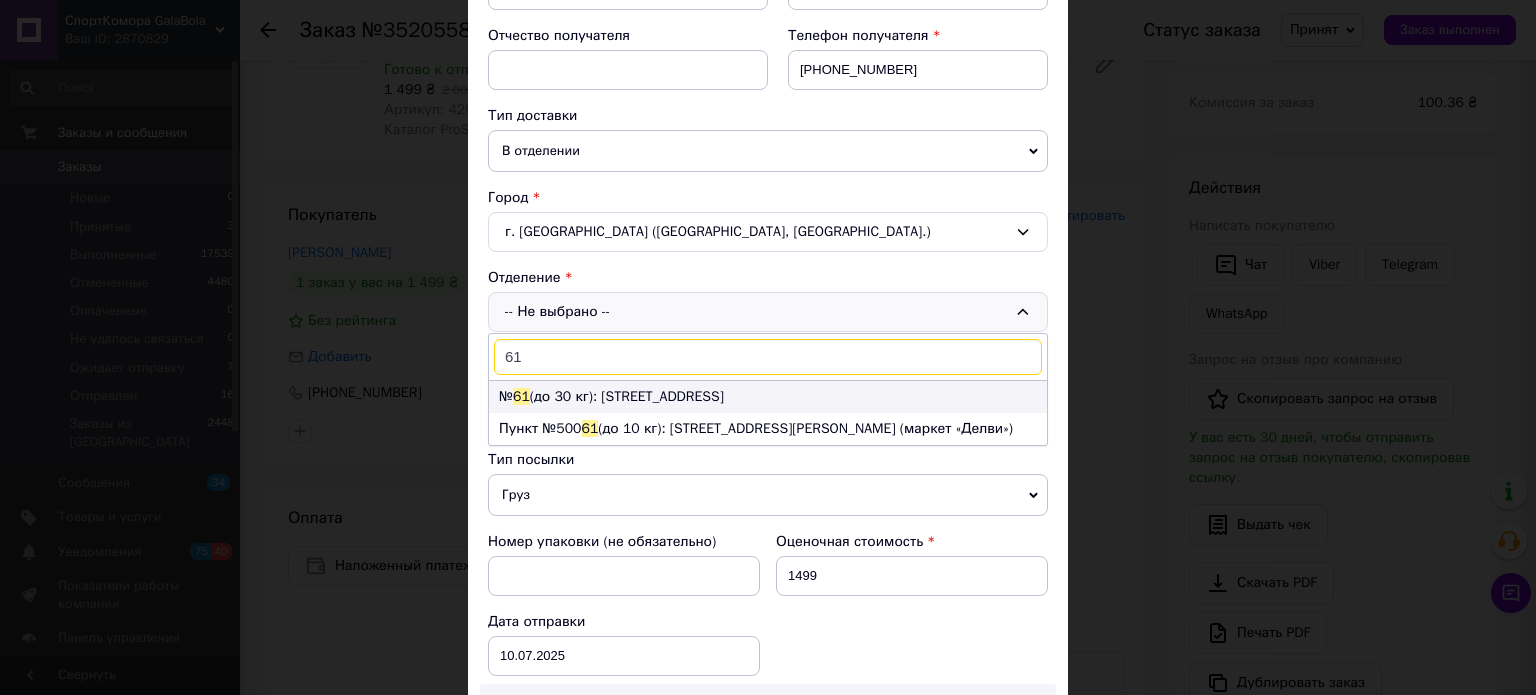 type on "61" 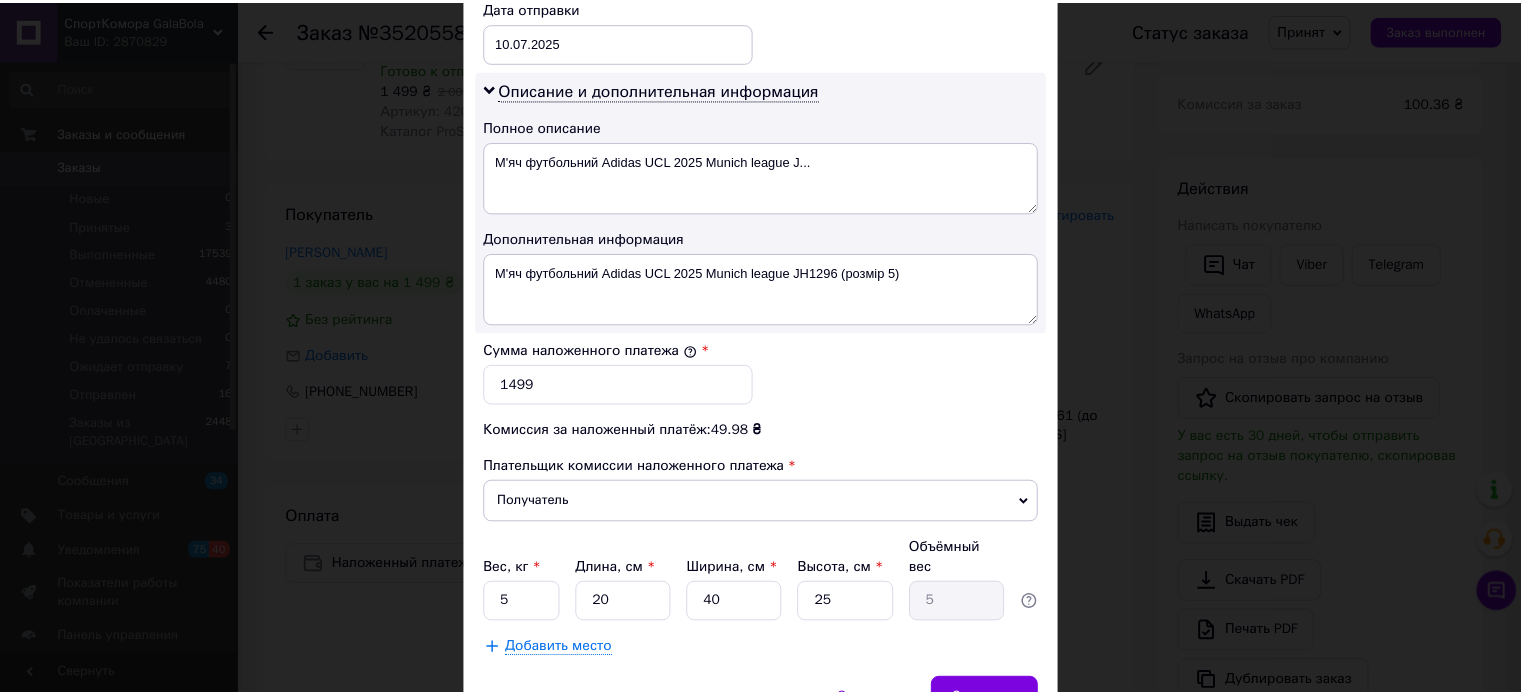 scroll, scrollTop: 1048, scrollLeft: 0, axis: vertical 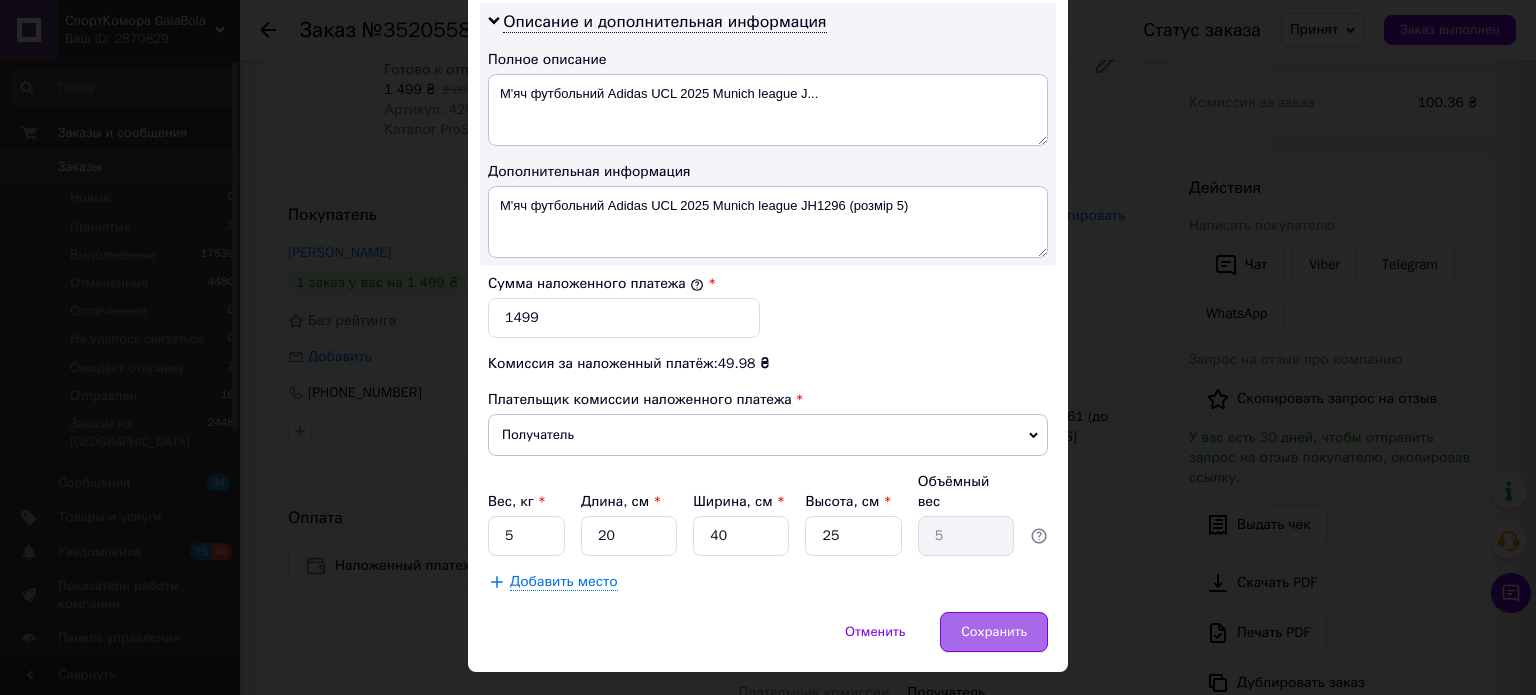 click on "Сохранить" at bounding box center [994, 632] 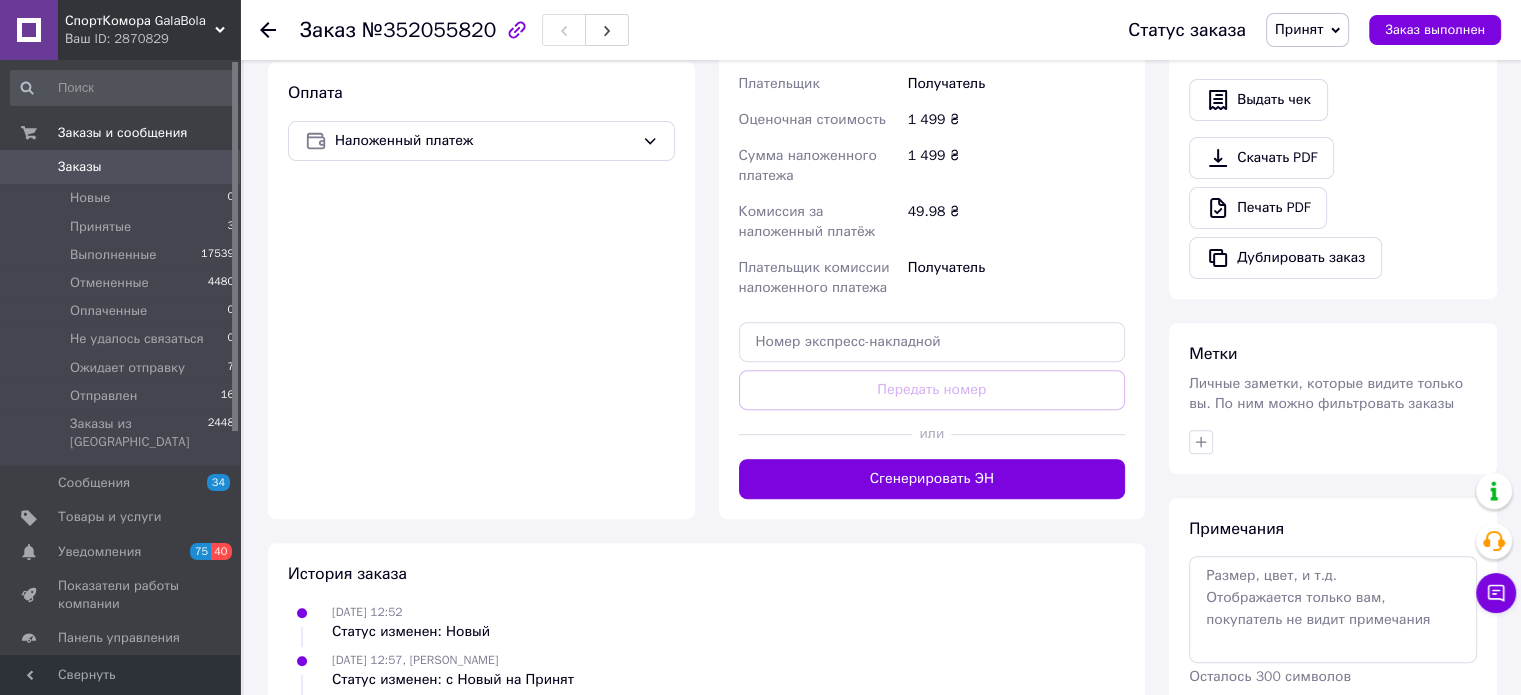 scroll, scrollTop: 702, scrollLeft: 0, axis: vertical 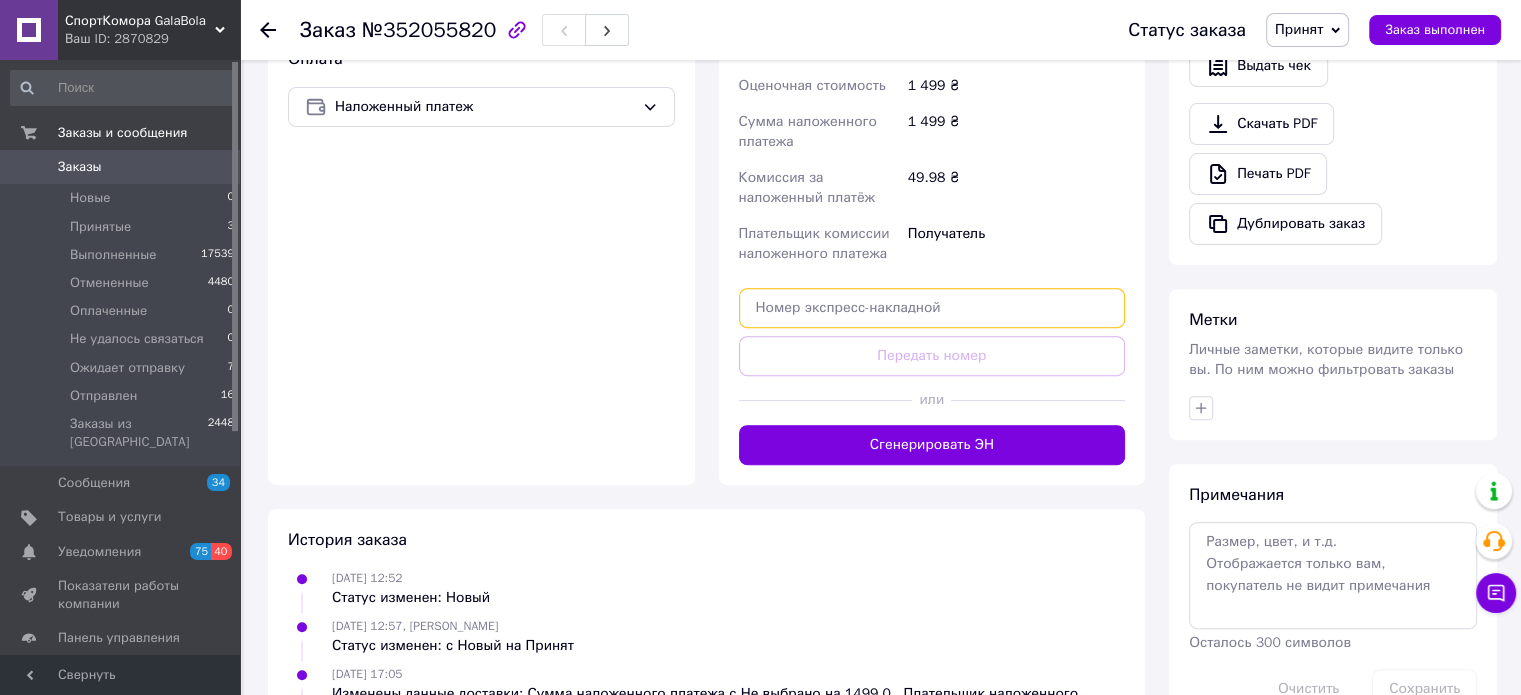 click at bounding box center (932, 308) 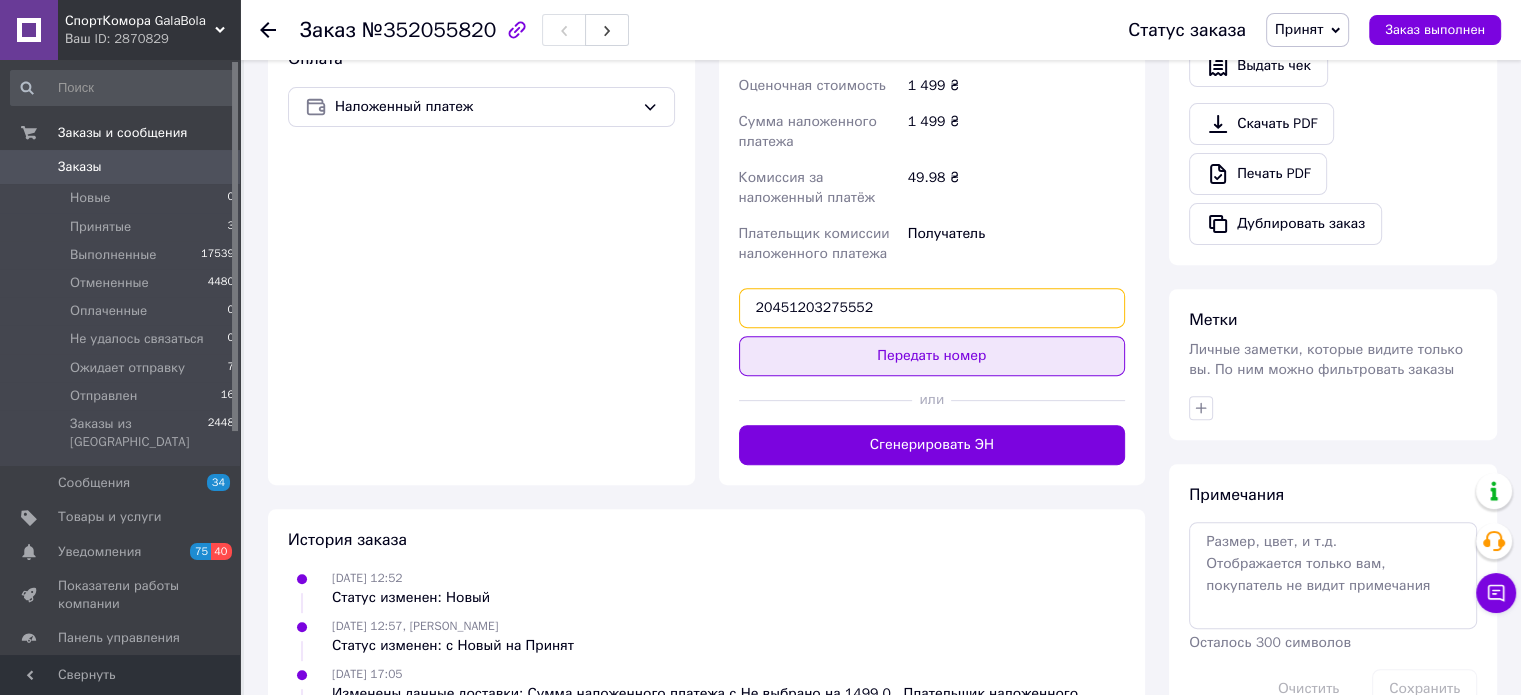 type on "20451203275552" 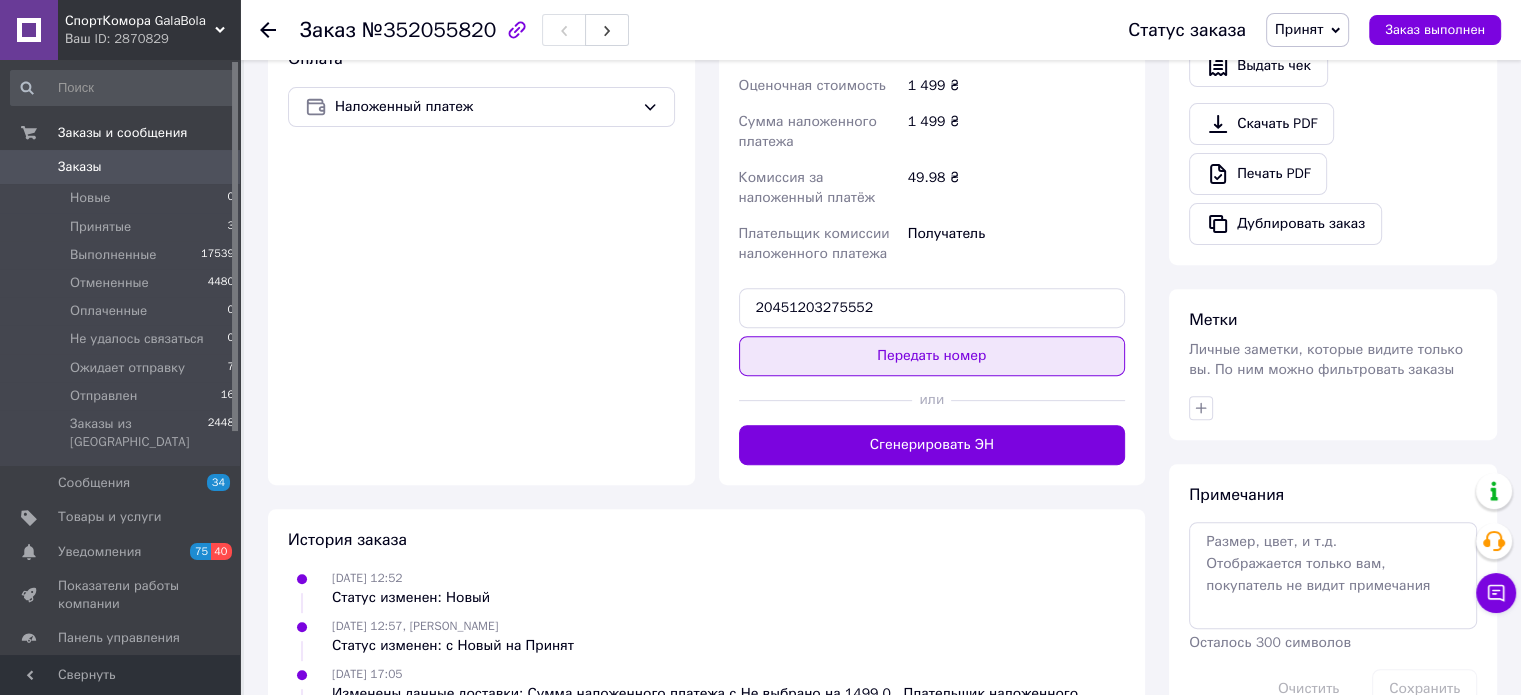 click on "Передать номер" at bounding box center (932, 356) 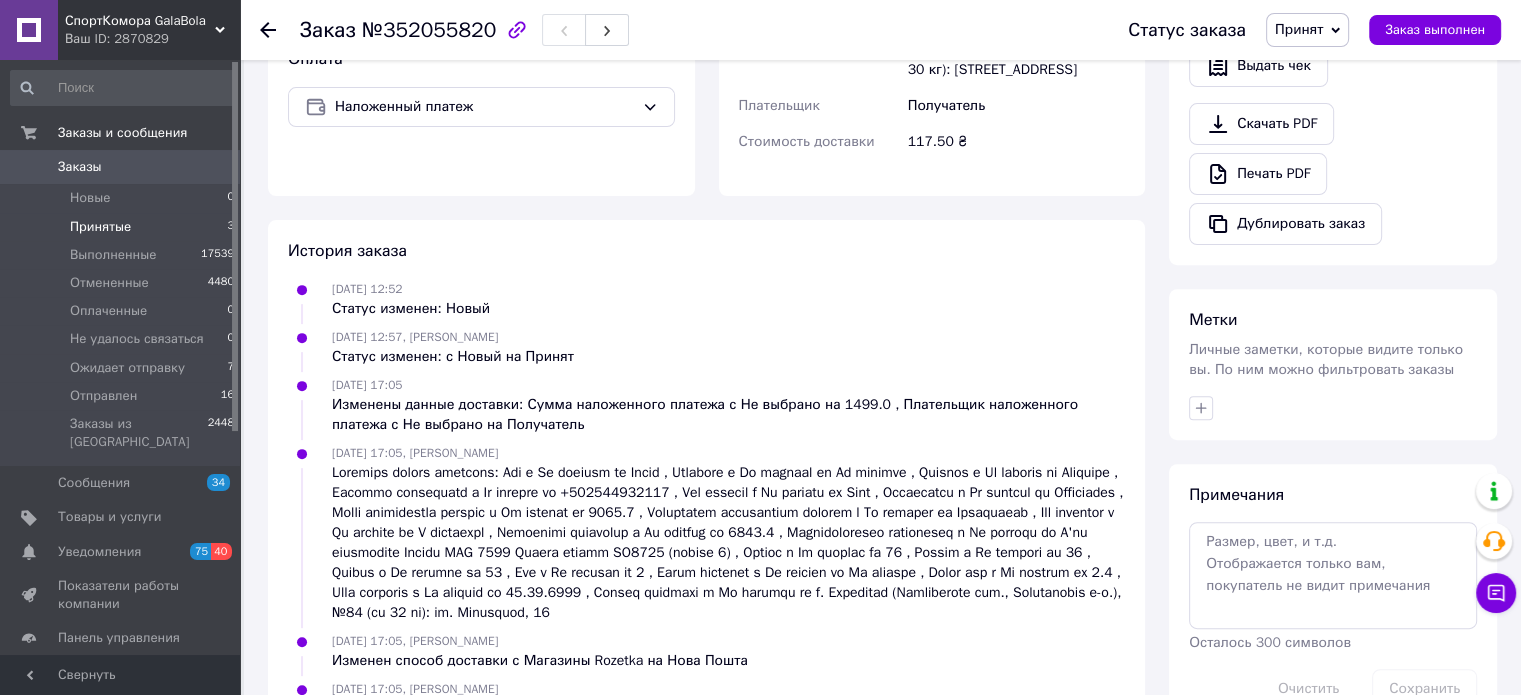 click on "Принятые 3" at bounding box center [123, 227] 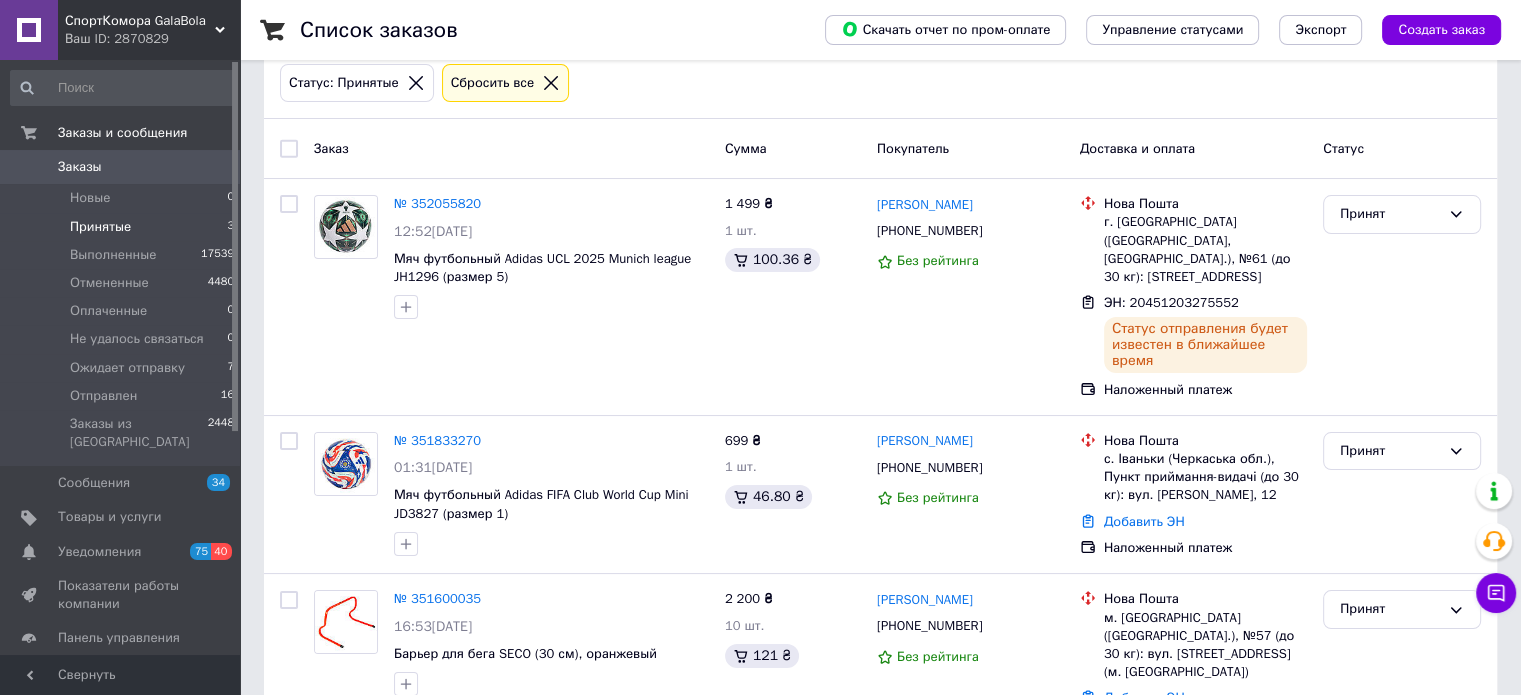 scroll, scrollTop: 148, scrollLeft: 0, axis: vertical 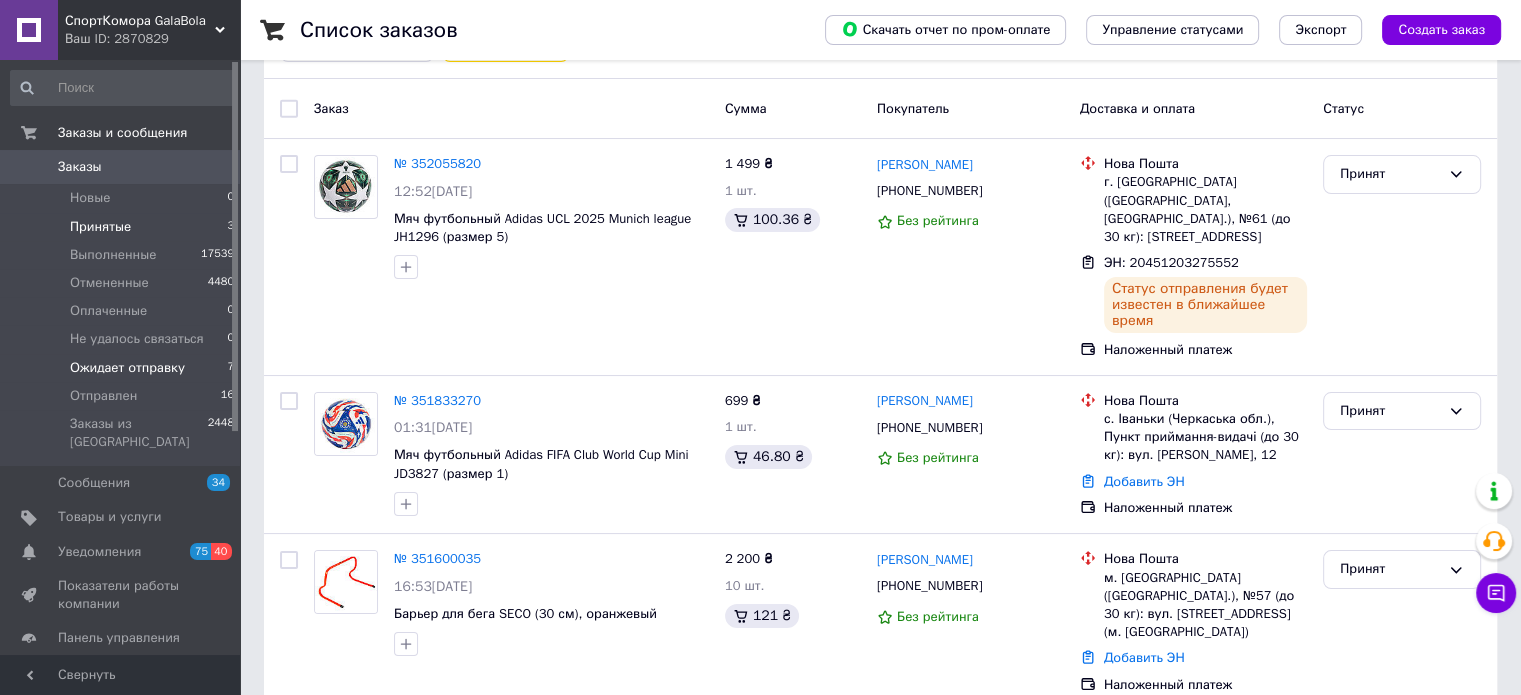 click on "Ожидает отправку" at bounding box center [127, 368] 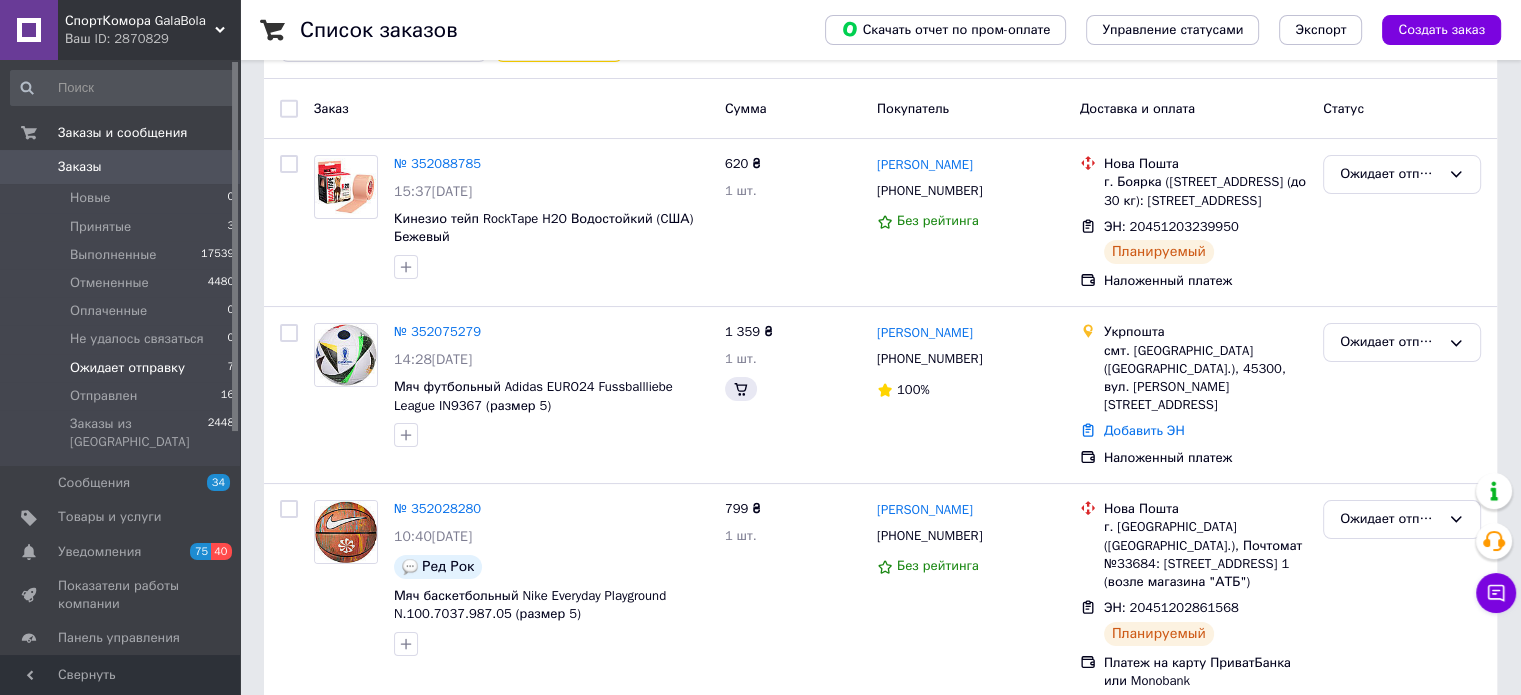 scroll, scrollTop: 0, scrollLeft: 0, axis: both 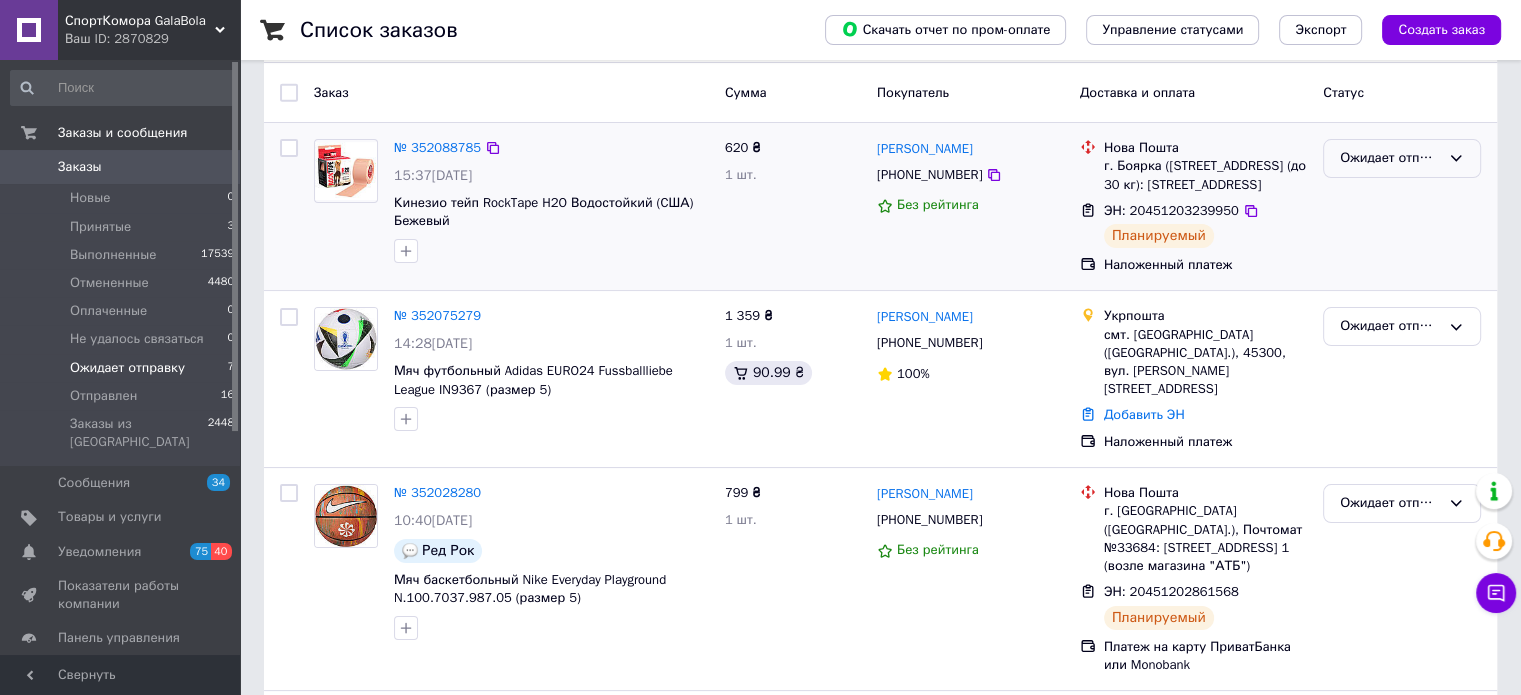 click on "Ожидает отправку" at bounding box center (1390, 158) 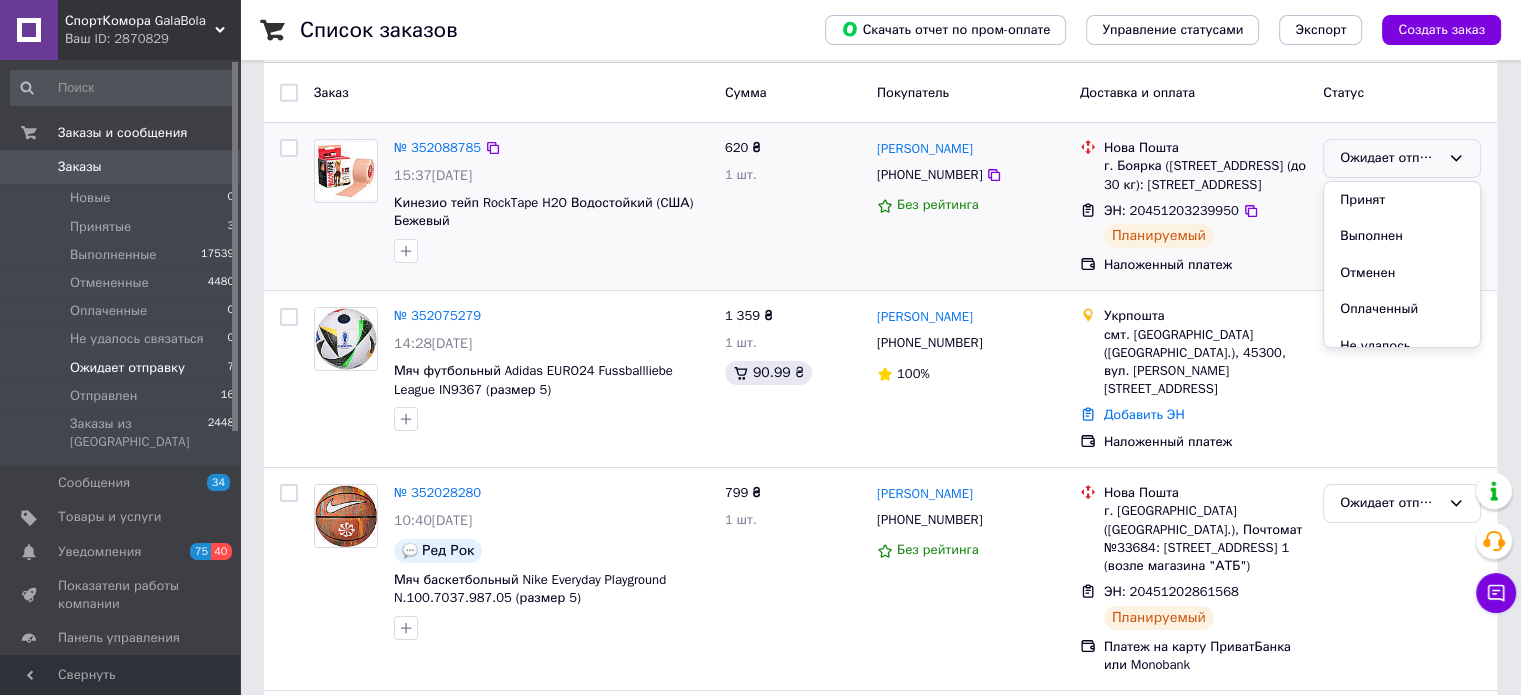 scroll, scrollTop: 74, scrollLeft: 0, axis: vertical 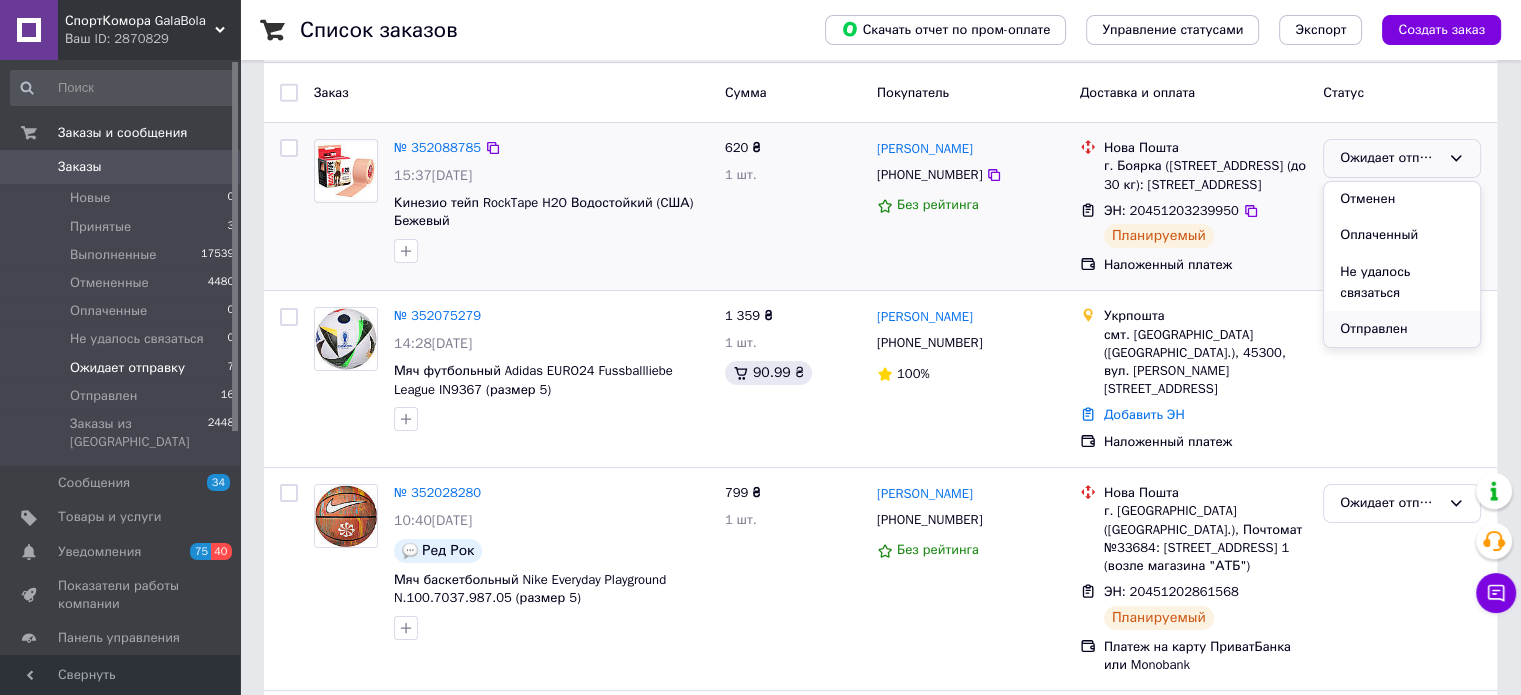 click on "Отправлен" at bounding box center [1402, 329] 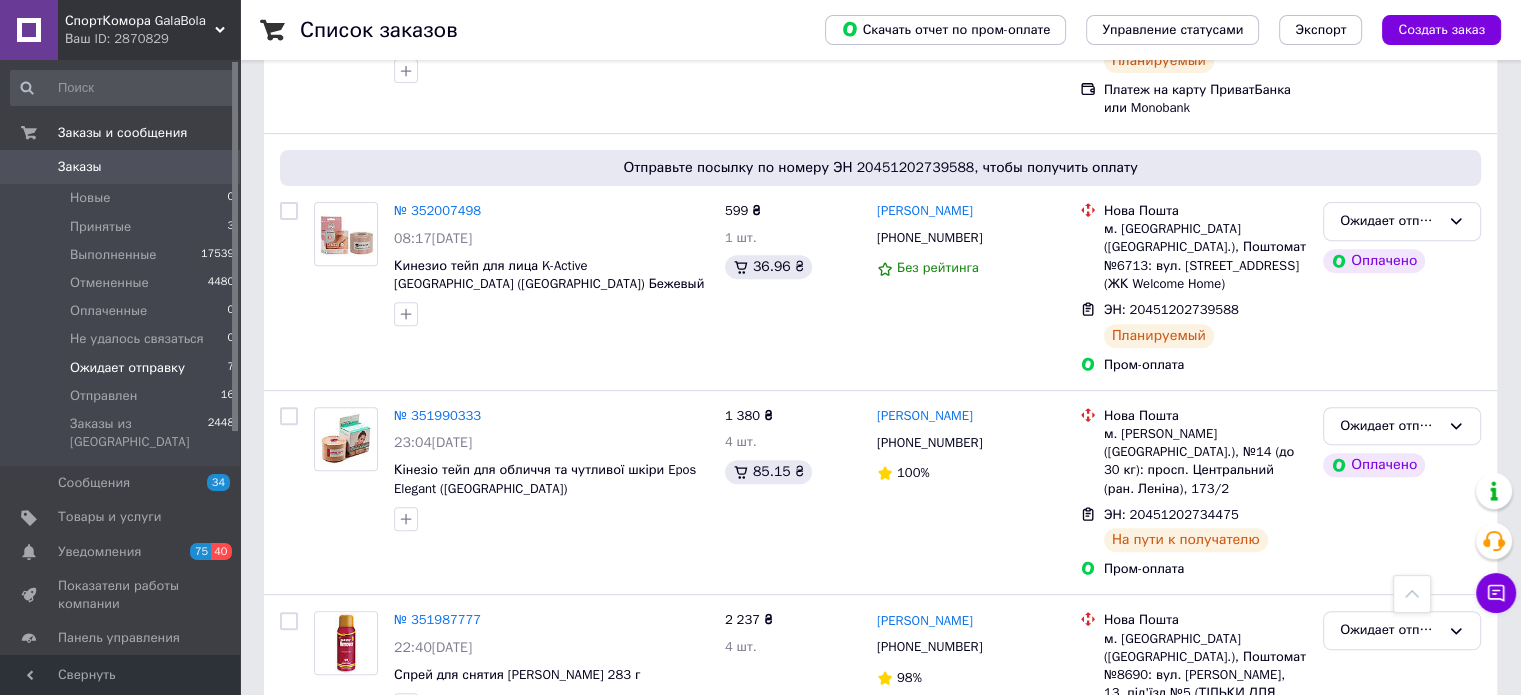 scroll, scrollTop: 697, scrollLeft: 0, axis: vertical 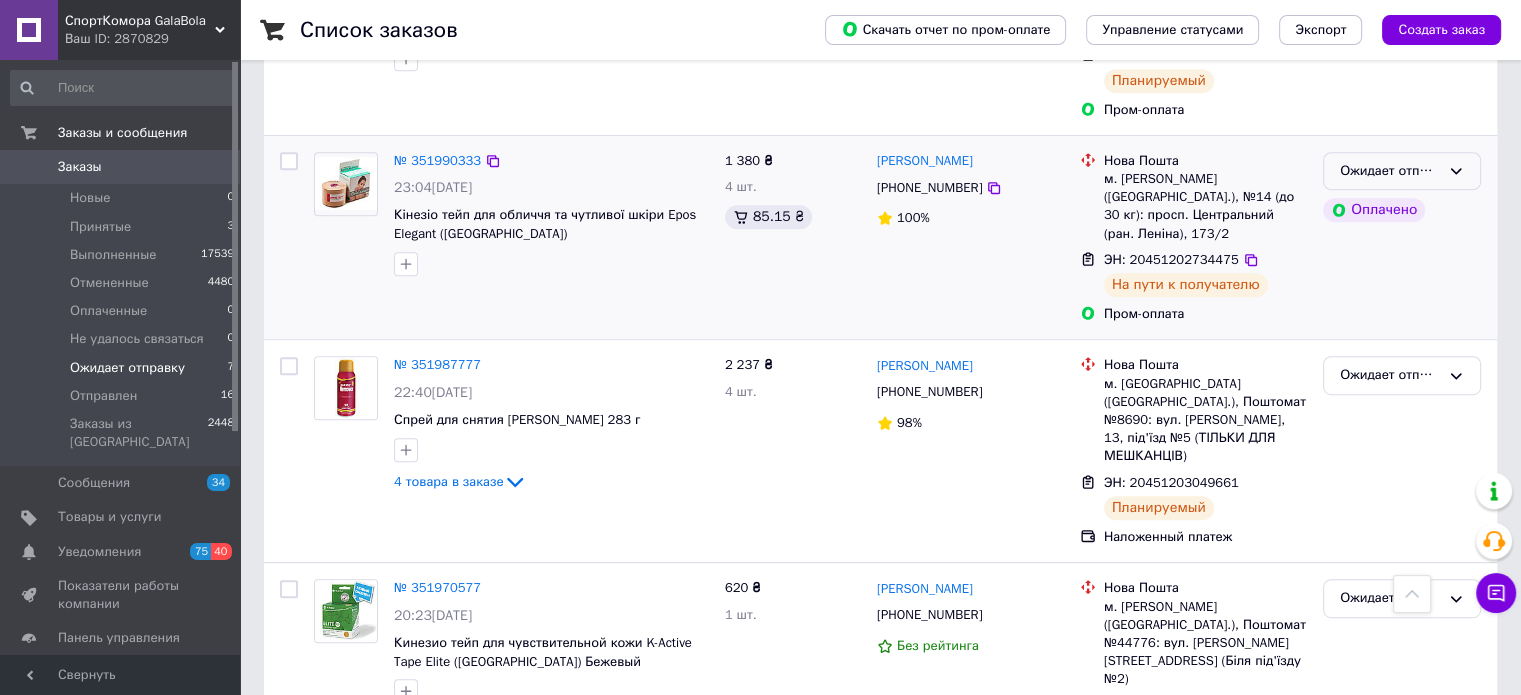click 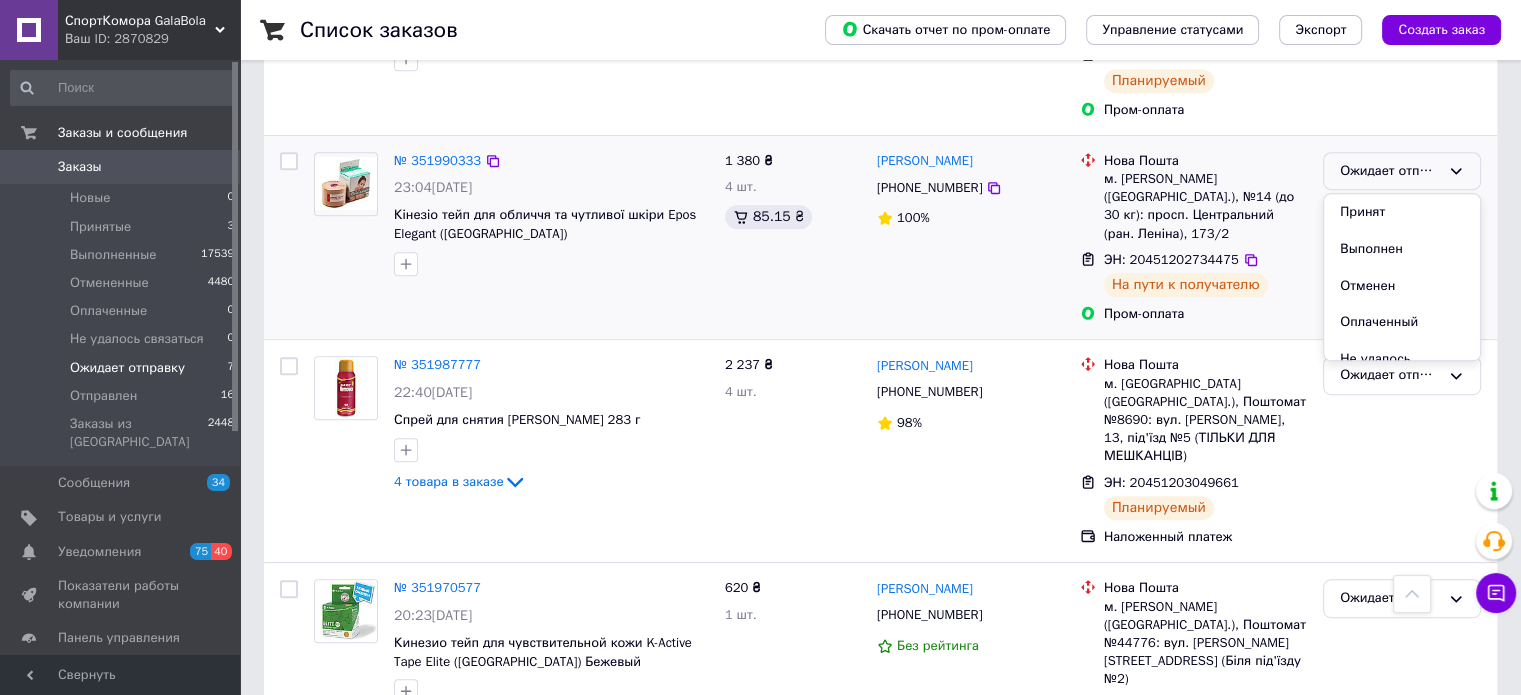 scroll, scrollTop: 74, scrollLeft: 0, axis: vertical 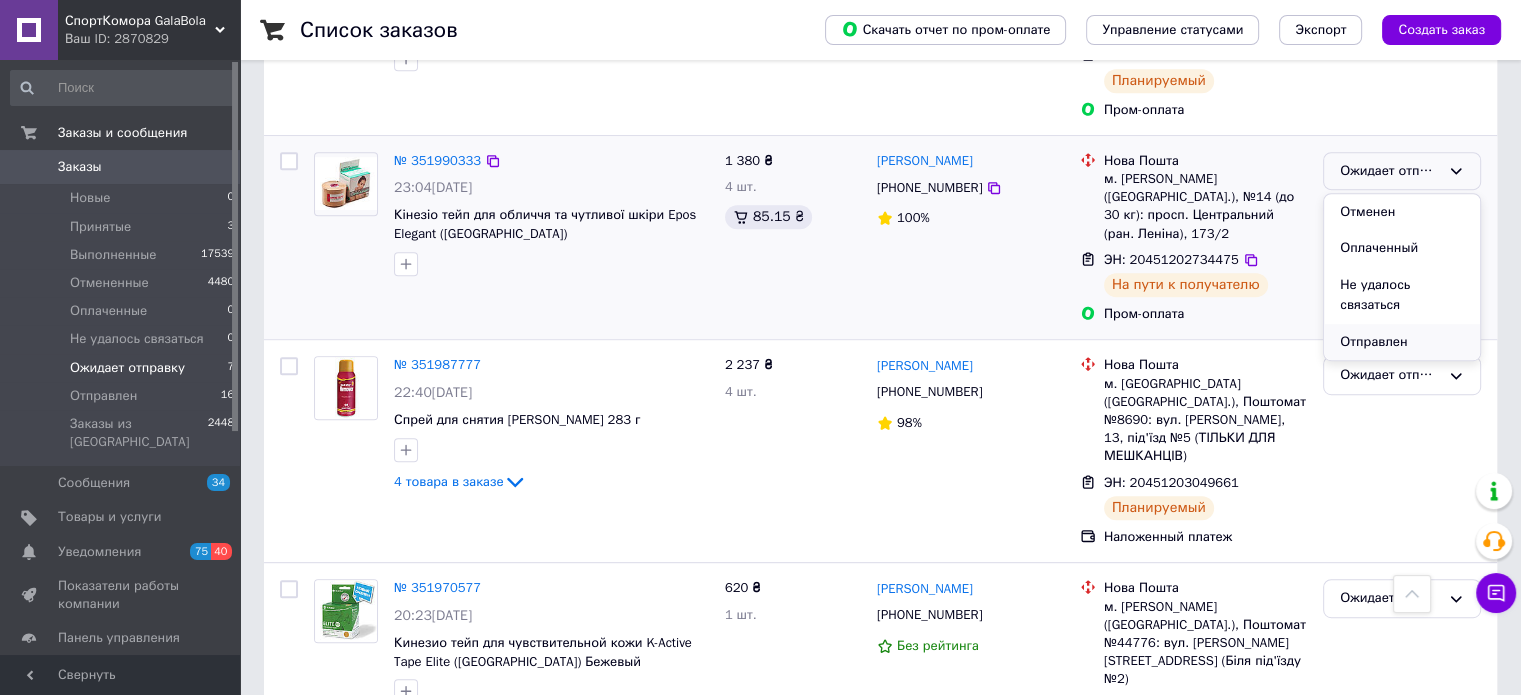 click on "Отправлен" at bounding box center (1402, 342) 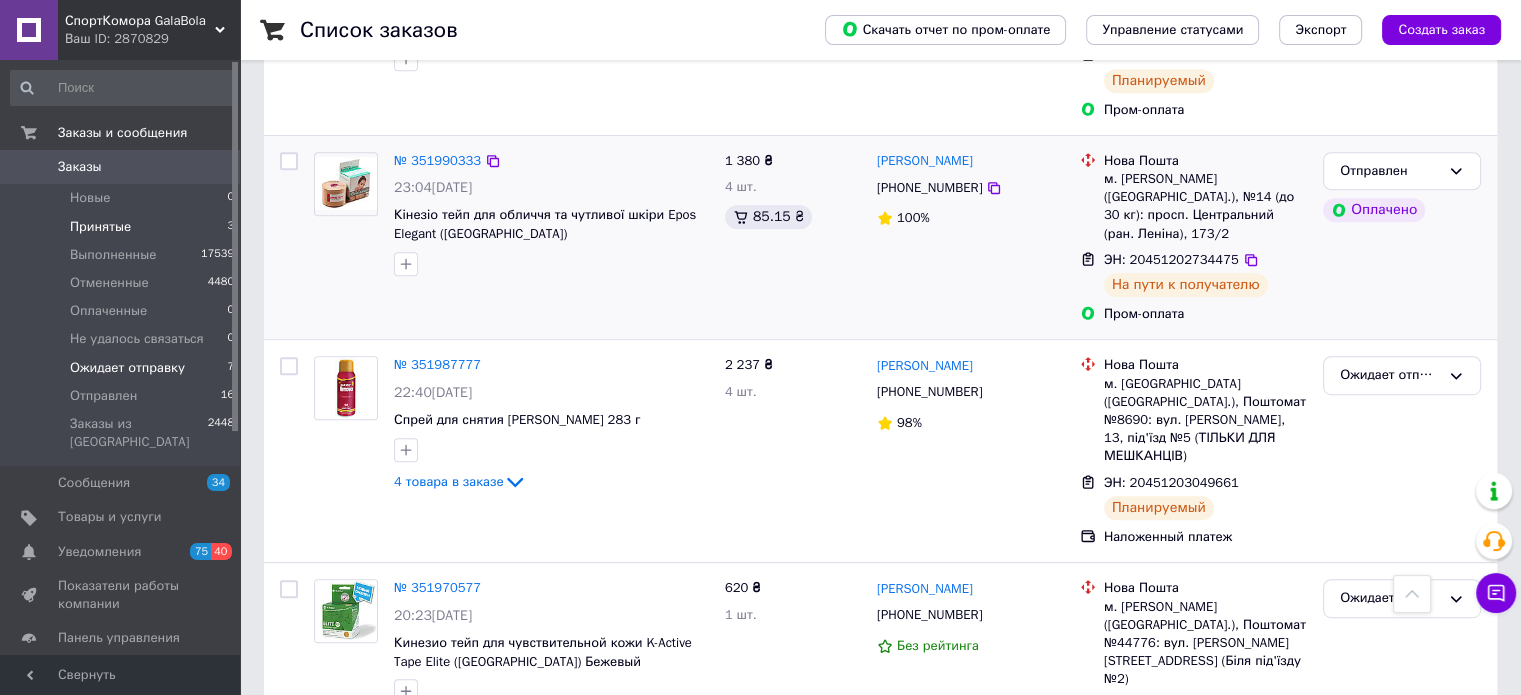 click on "Принятые" at bounding box center (100, 227) 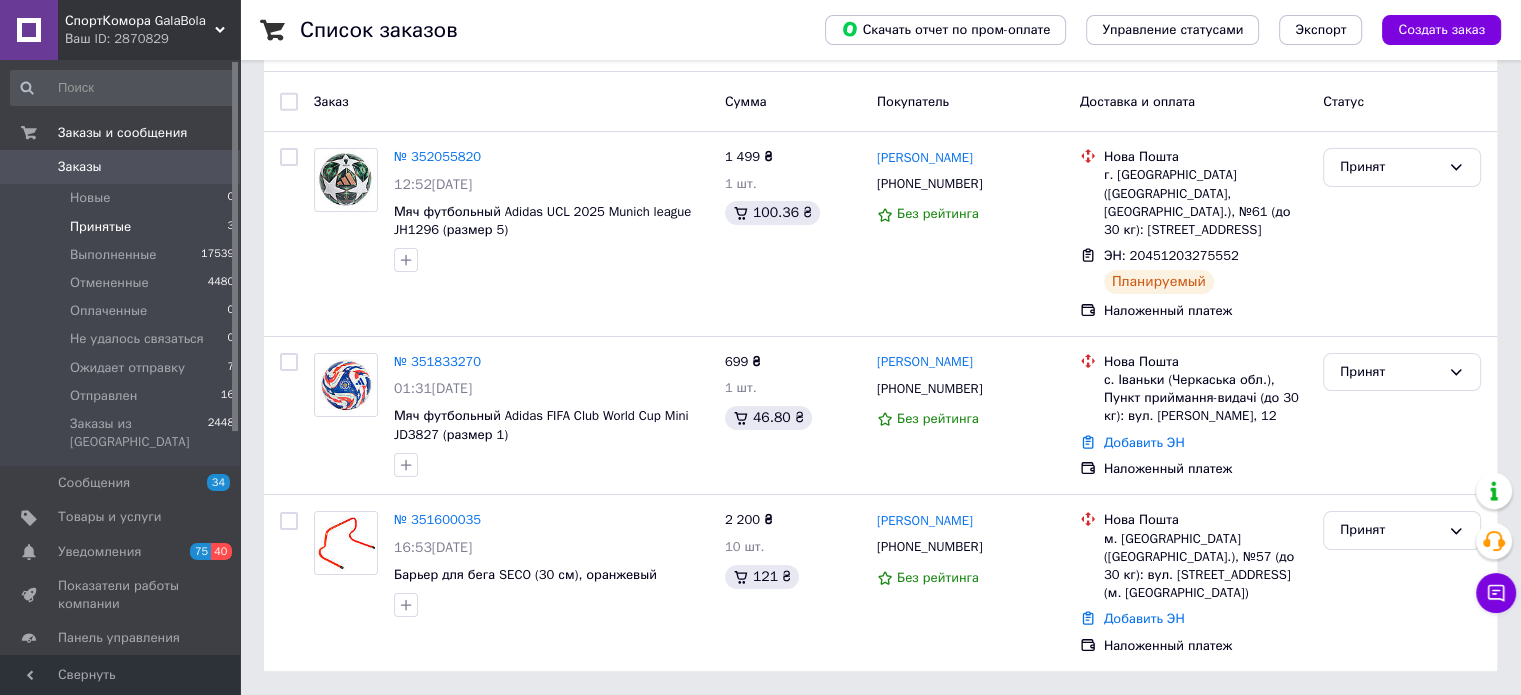 scroll, scrollTop: 0, scrollLeft: 0, axis: both 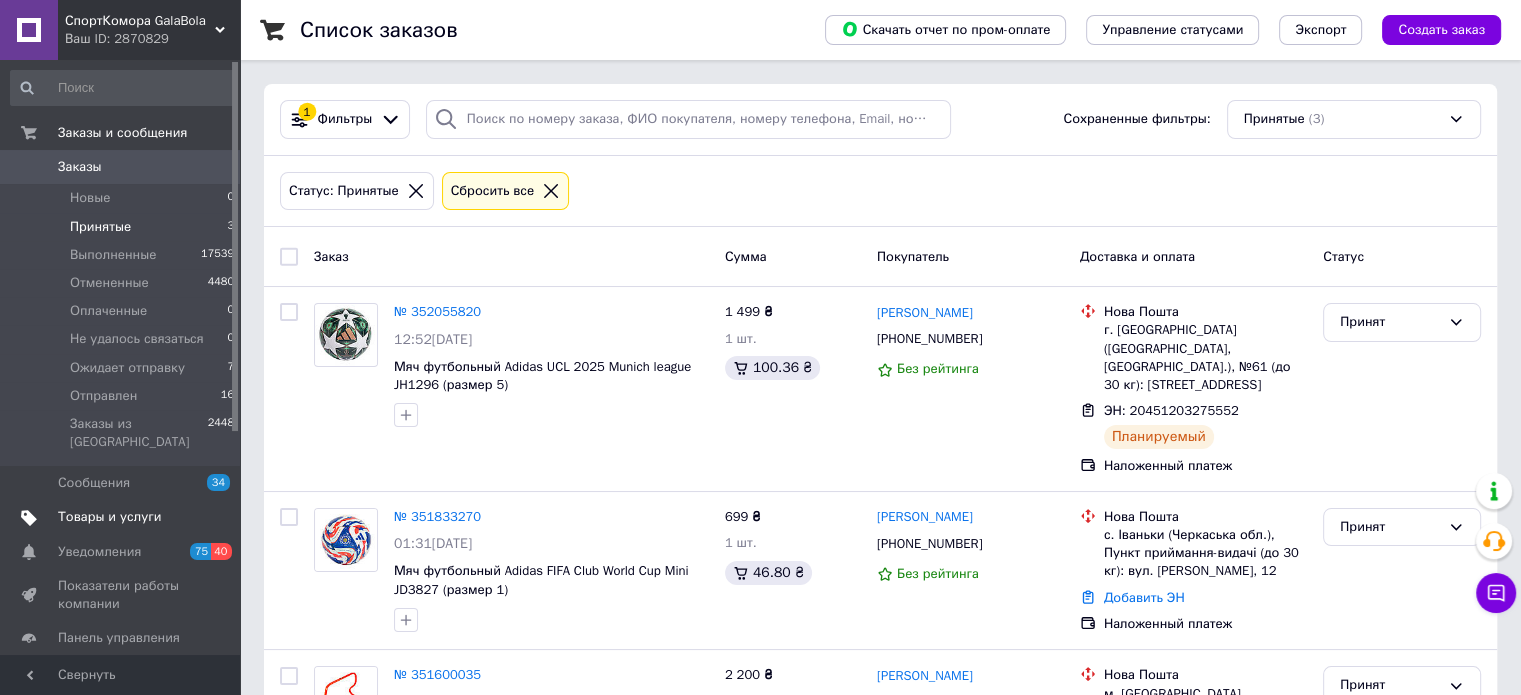 click on "Товары и услуги" at bounding box center [110, 517] 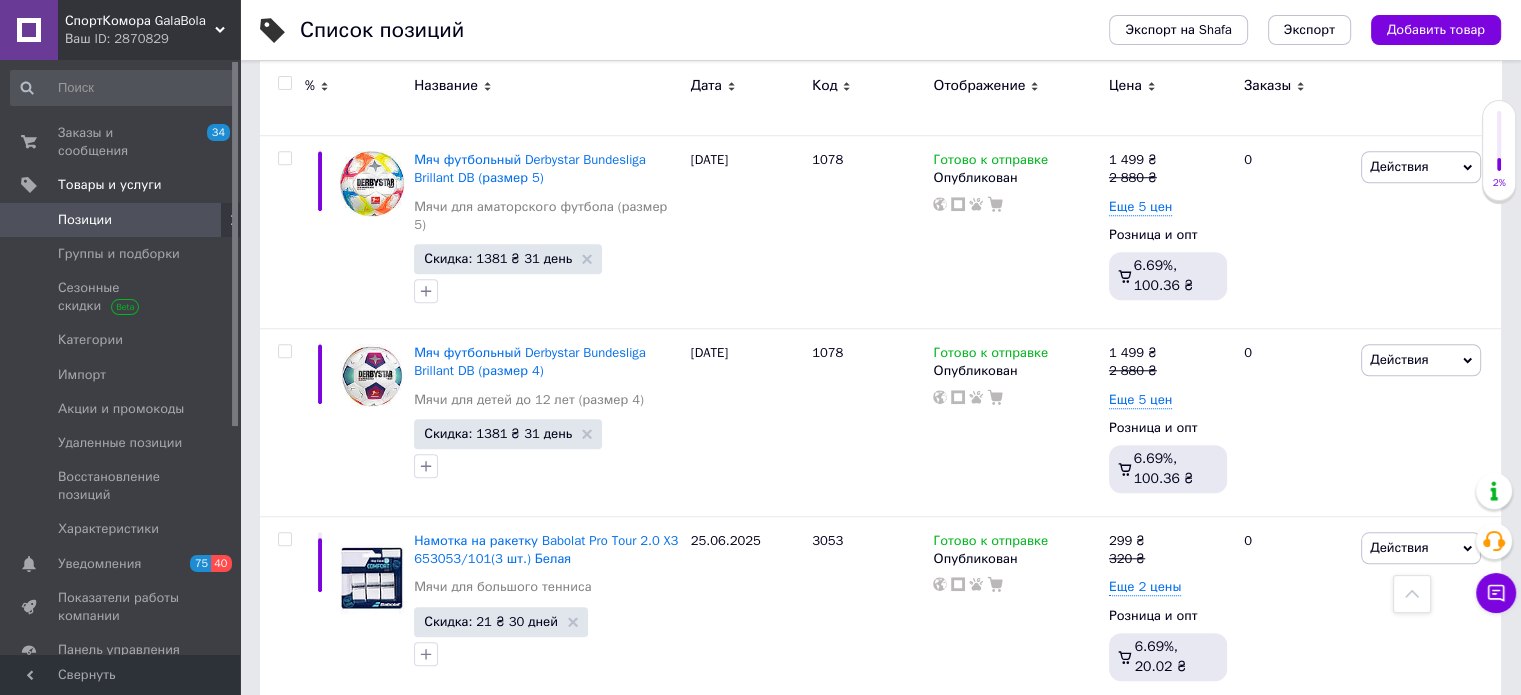 scroll, scrollTop: 1663, scrollLeft: 0, axis: vertical 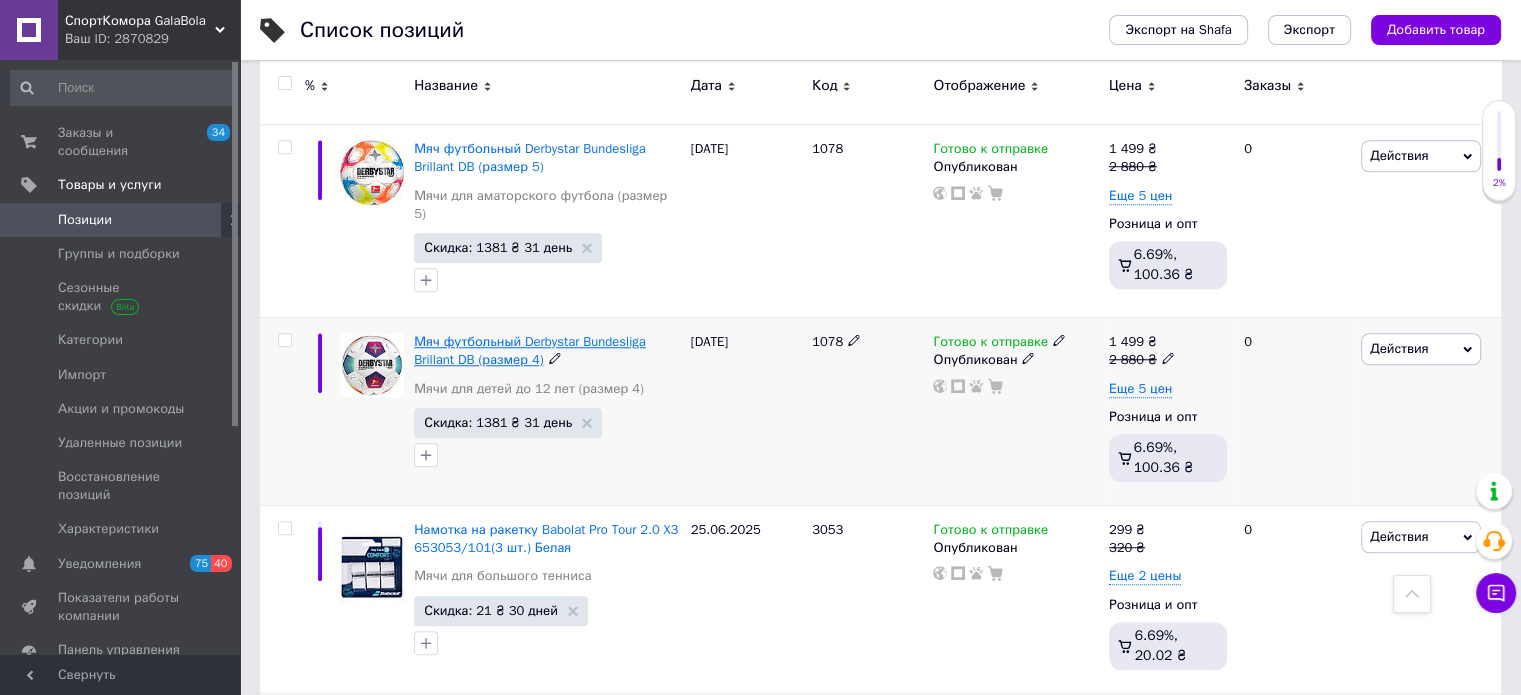click on "Мяч футбольный Derbystar Bundesliga Brillant DB (размер 4)" at bounding box center [529, 350] 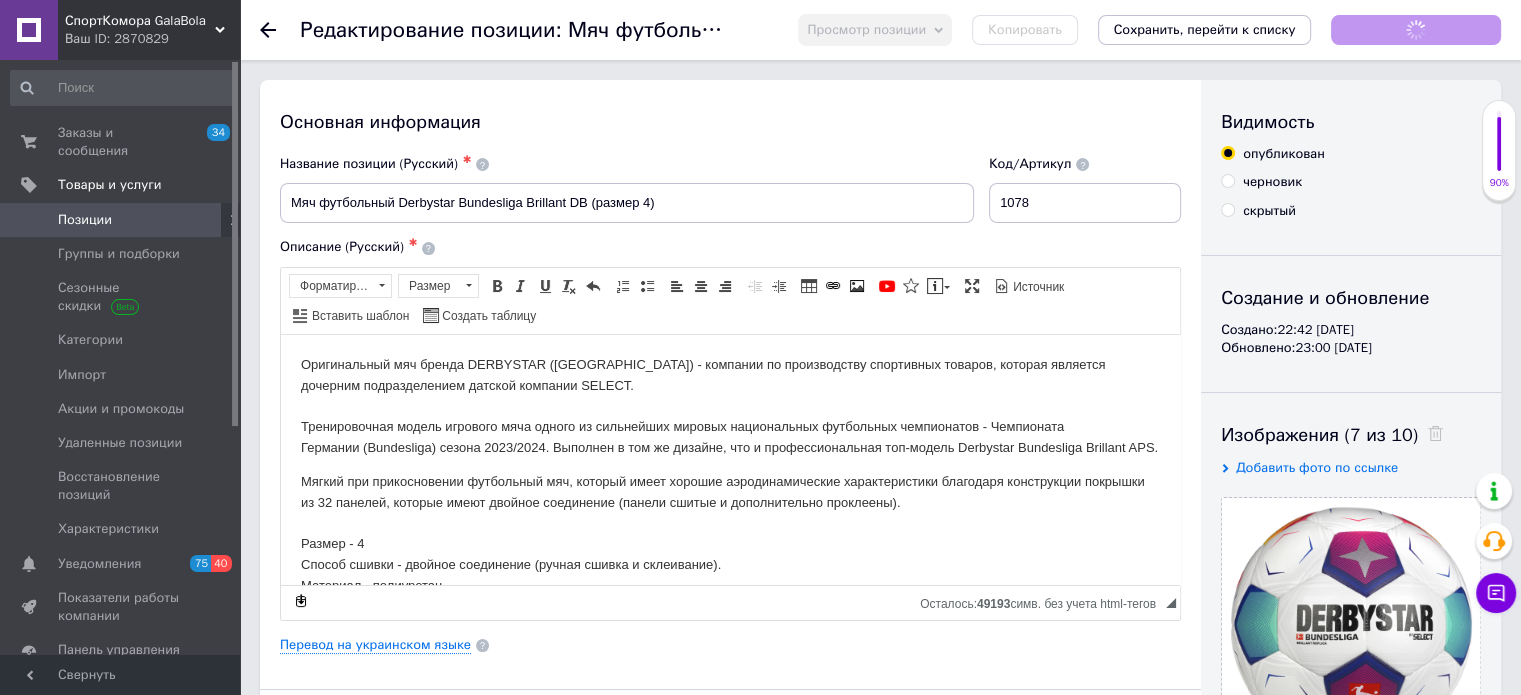 scroll, scrollTop: 0, scrollLeft: 0, axis: both 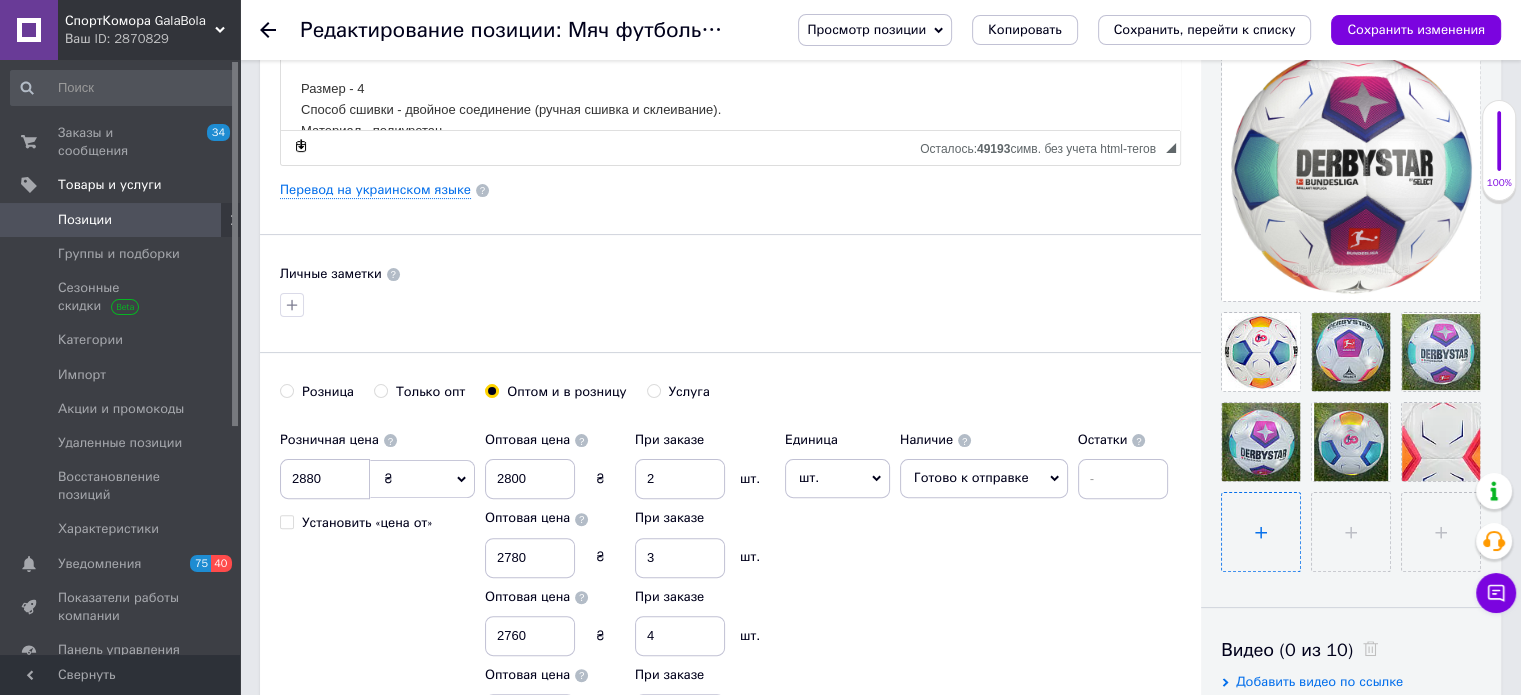 click at bounding box center [1261, 532] 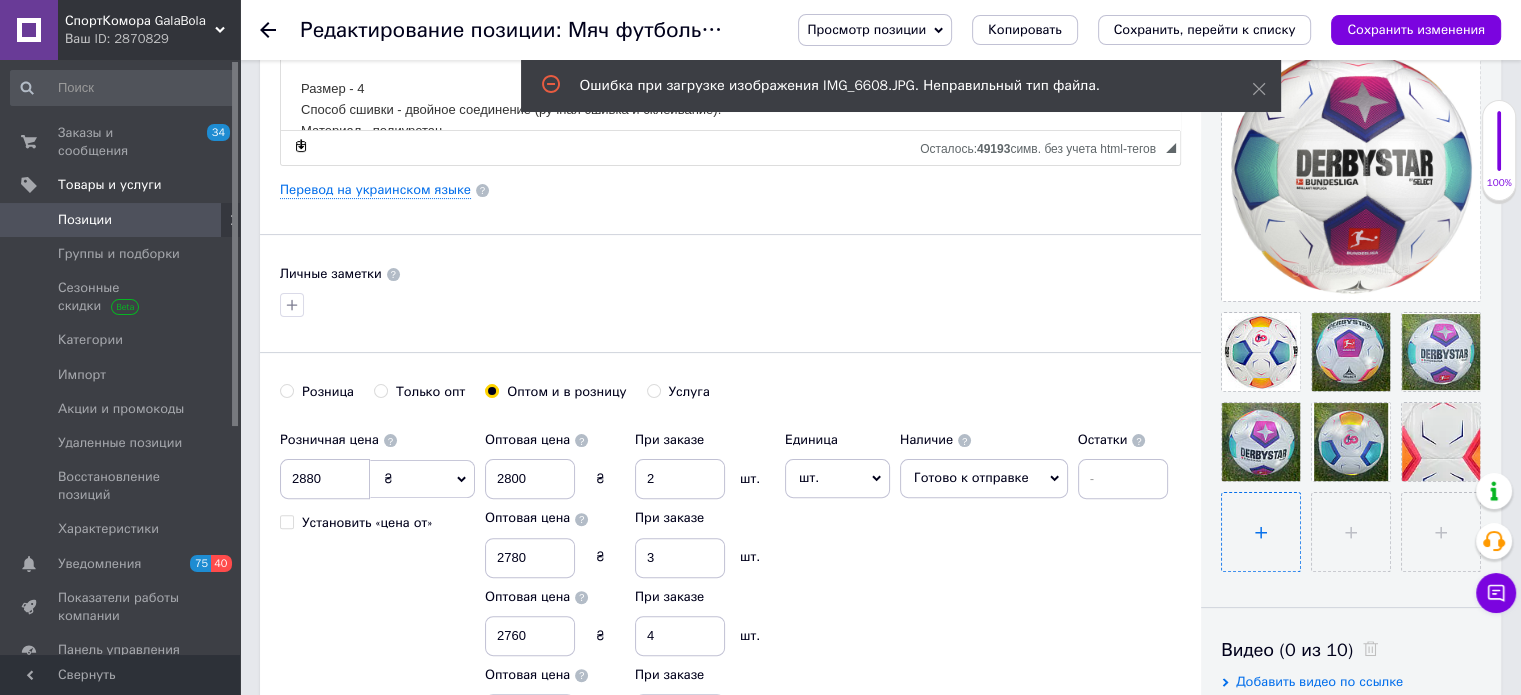 click at bounding box center [1261, 532] 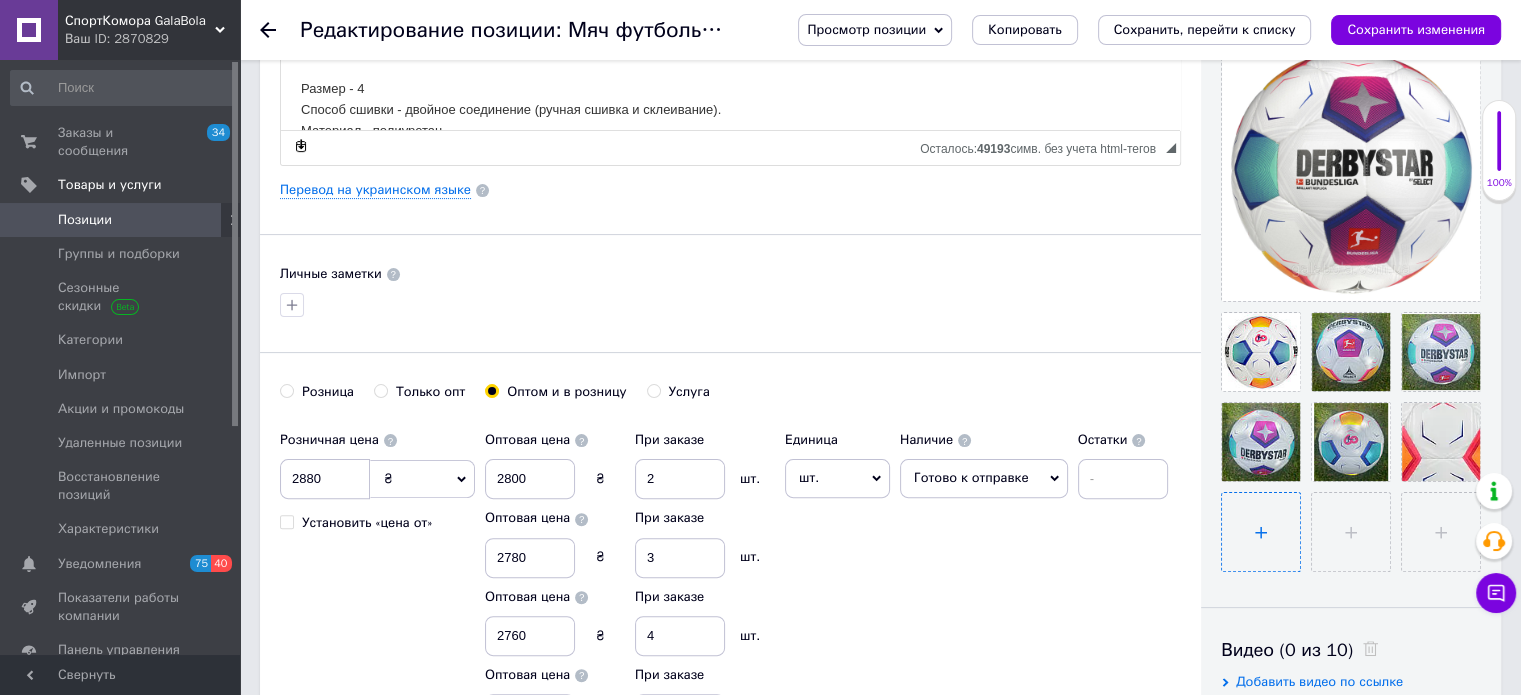 type on "C:\fakepath\IMG_6608.JPG" 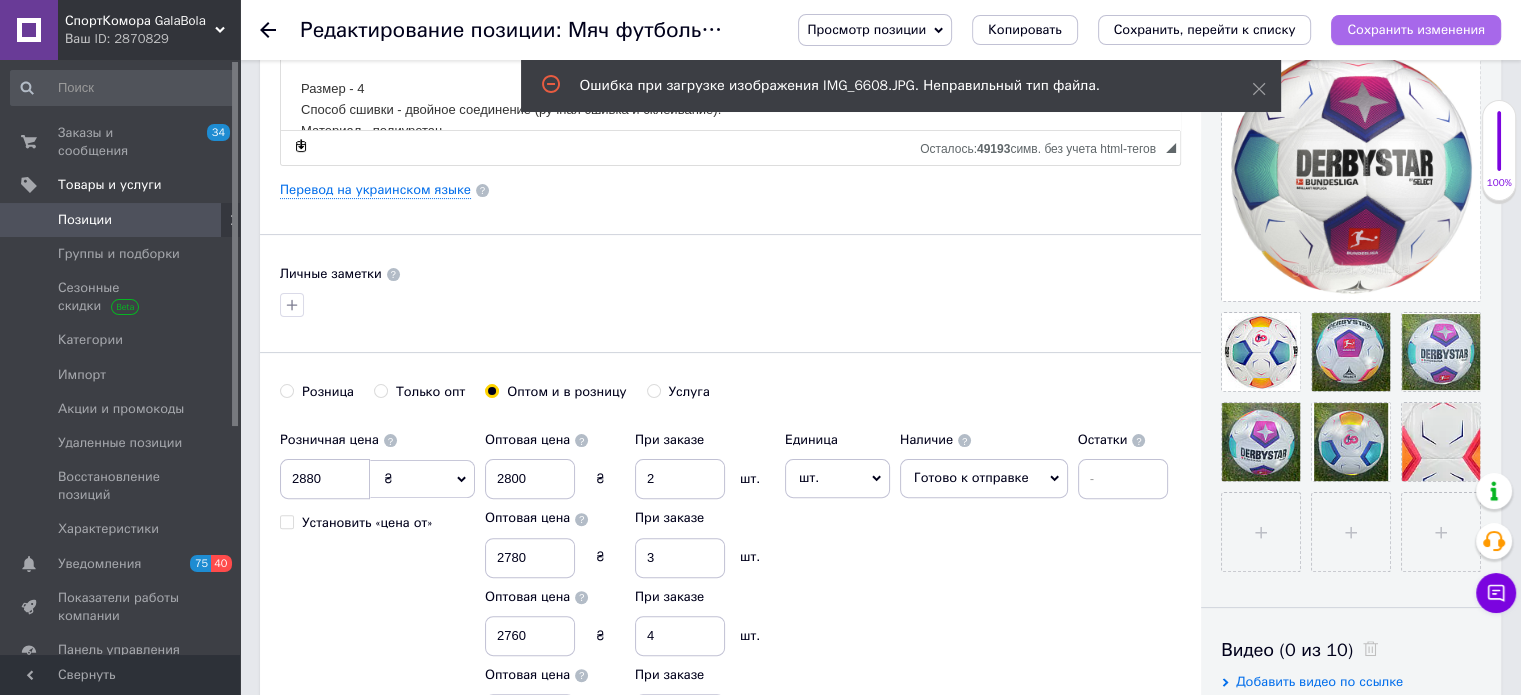 click on "Сохранить изменения" at bounding box center [1416, 29] 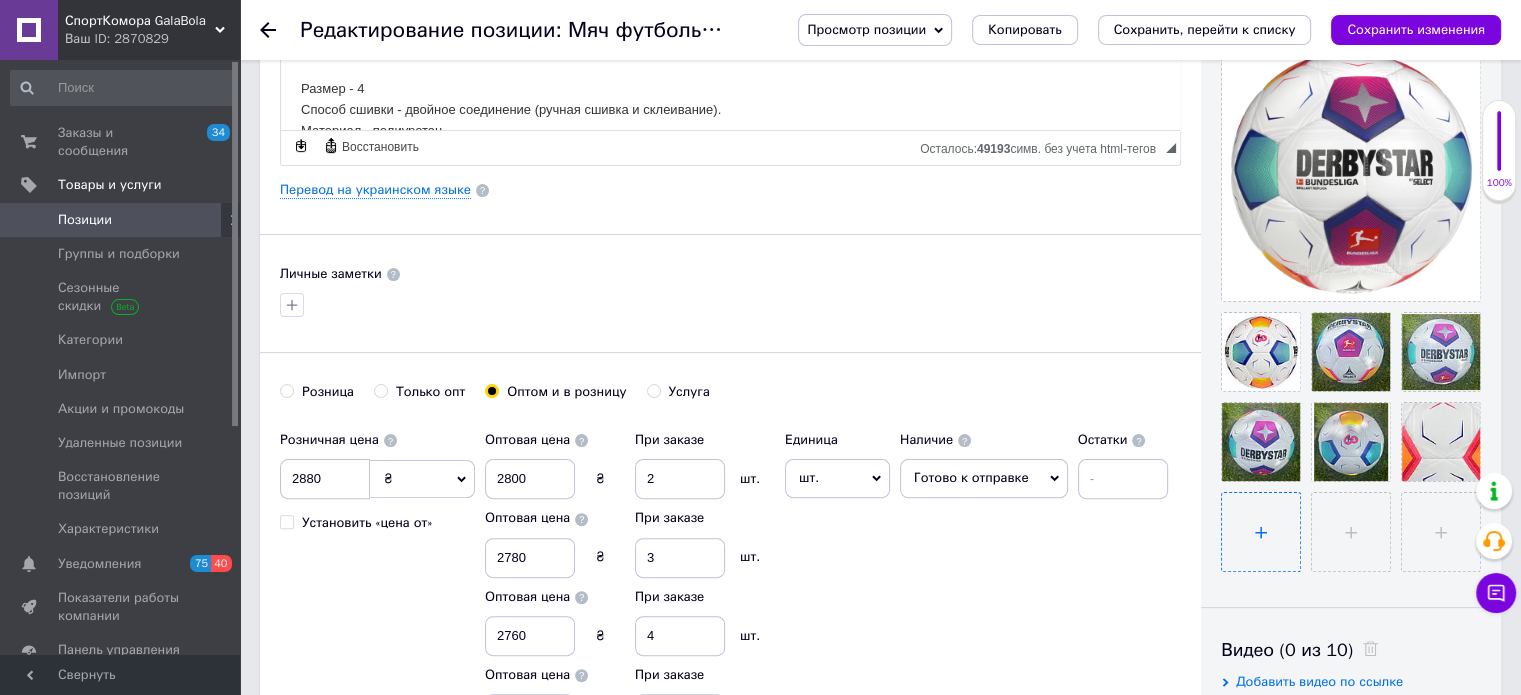 click at bounding box center [1261, 532] 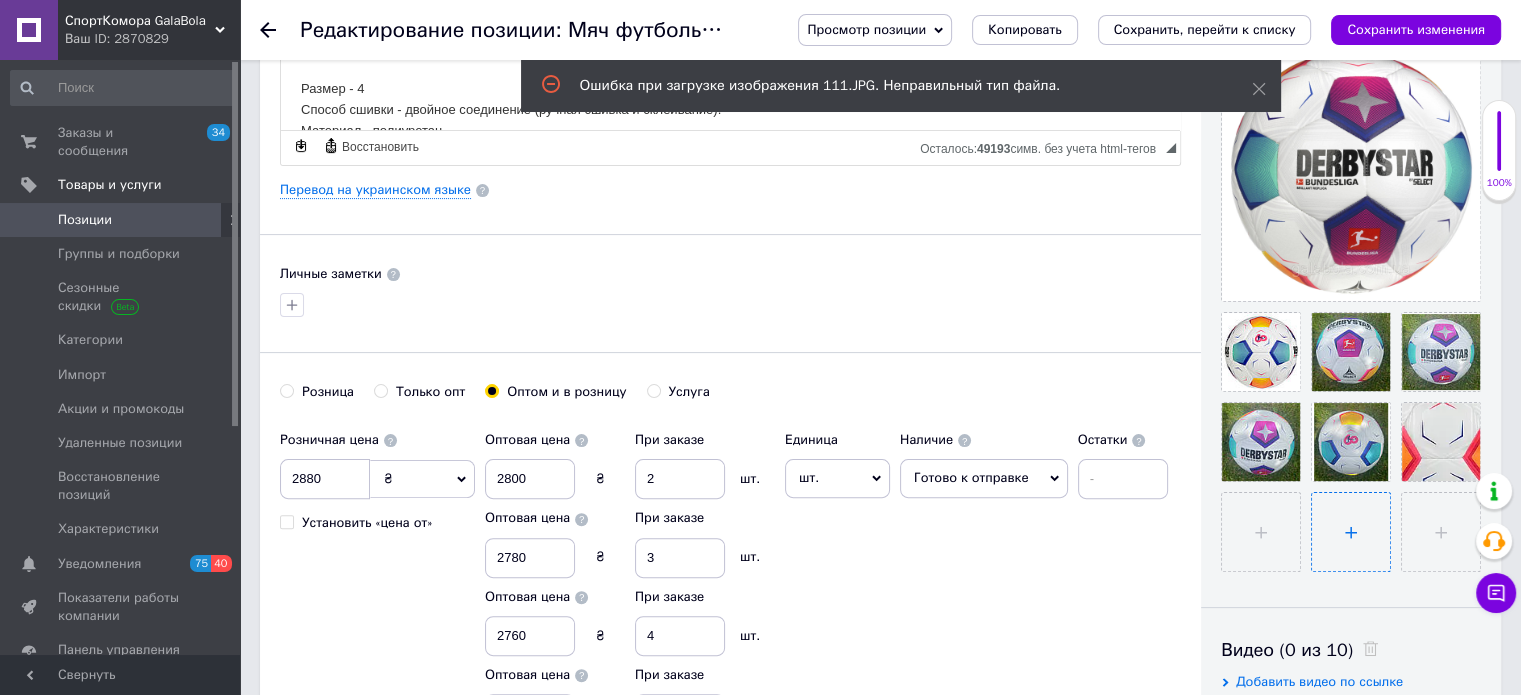 click at bounding box center (1351, 532) 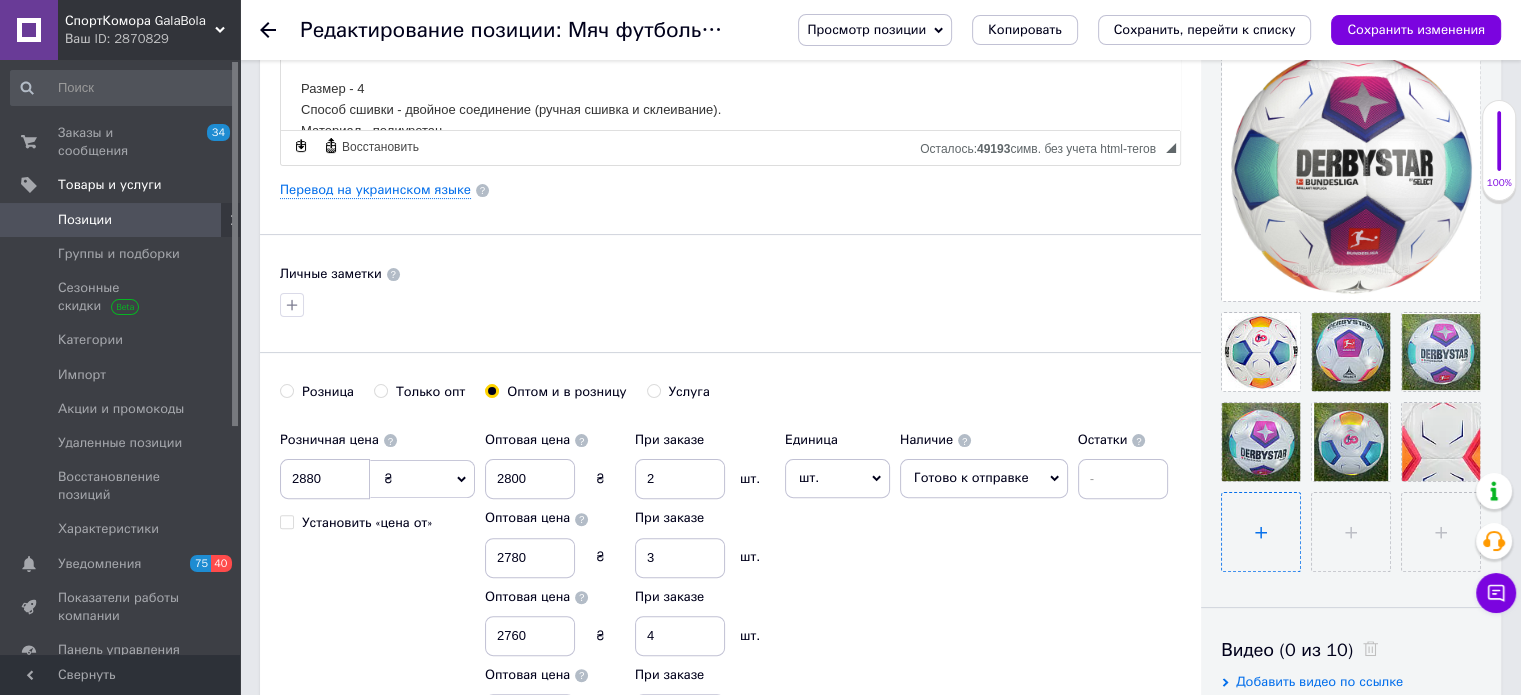 click at bounding box center (1261, 532) 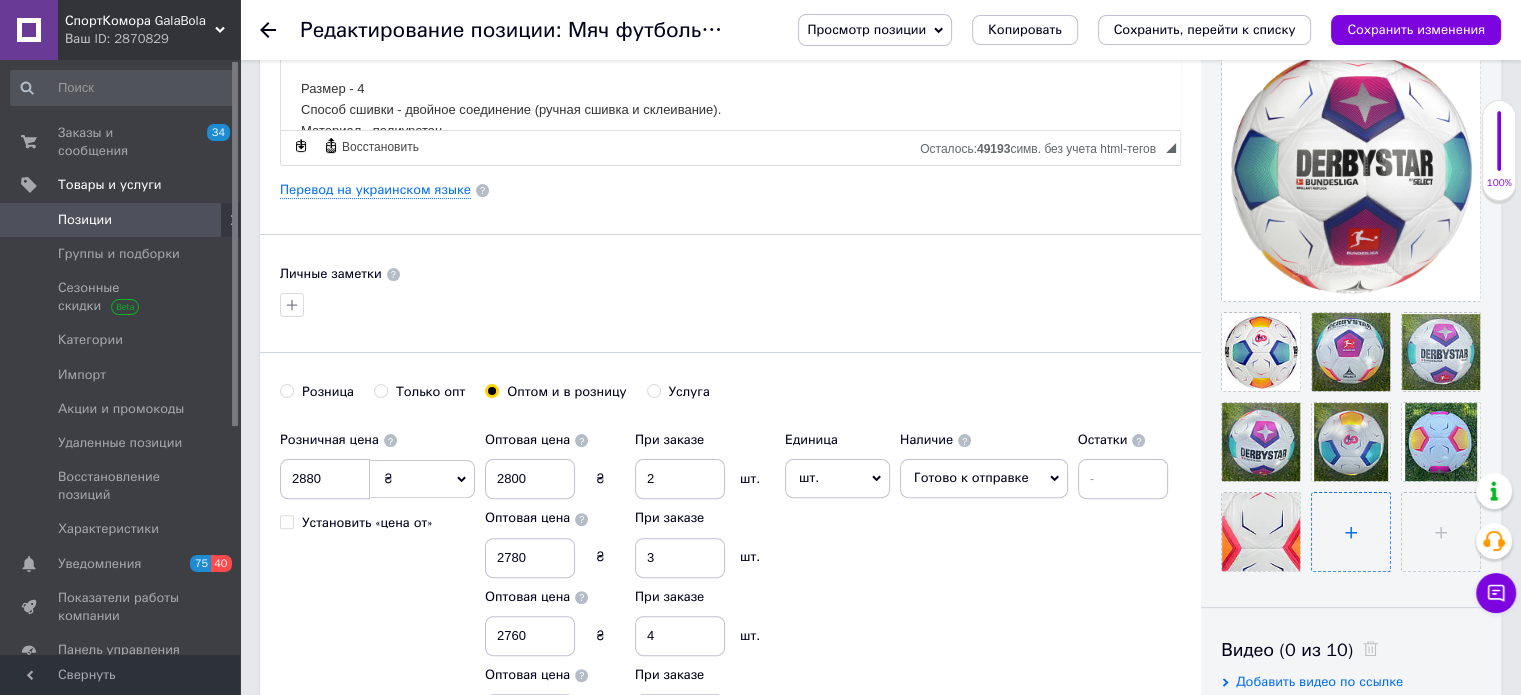 click at bounding box center (1351, 532) 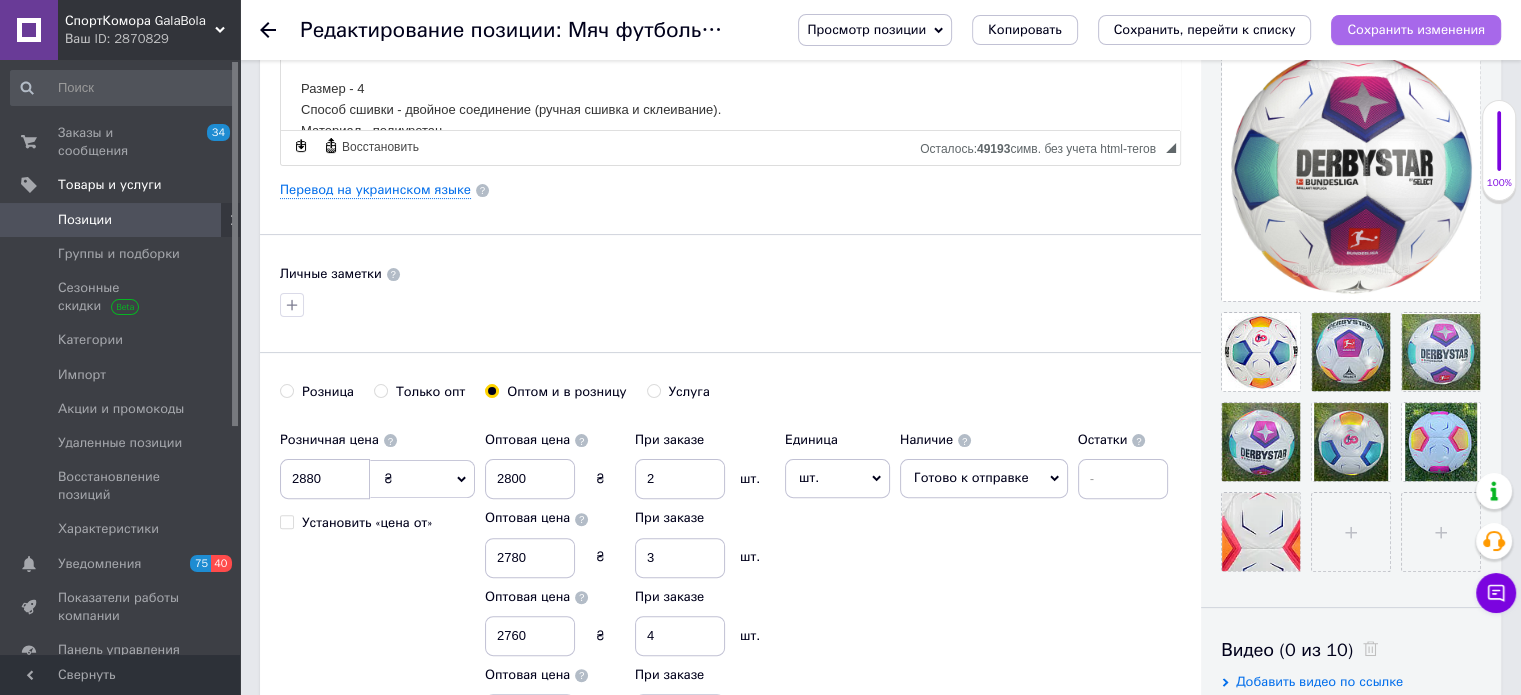 click on "Сохранить изменения" at bounding box center [1416, 29] 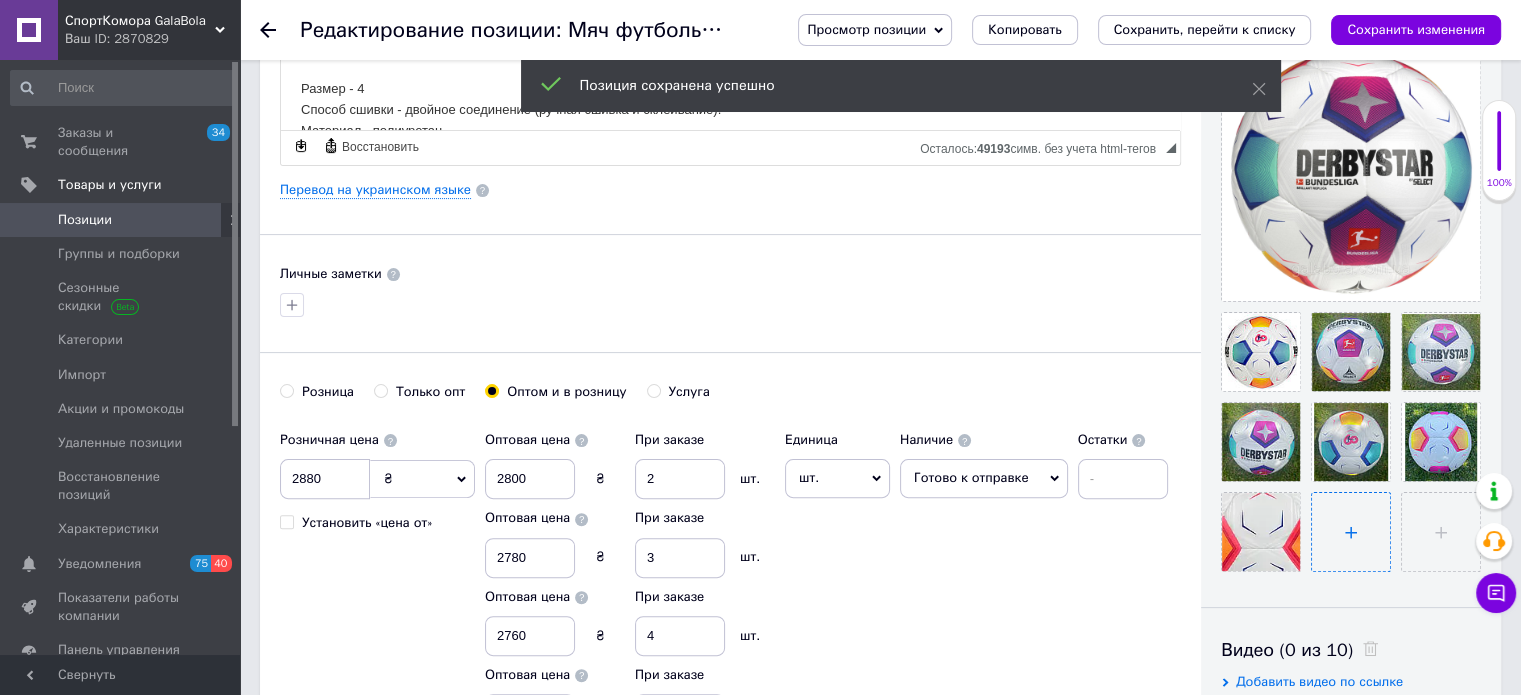 click at bounding box center (1351, 532) 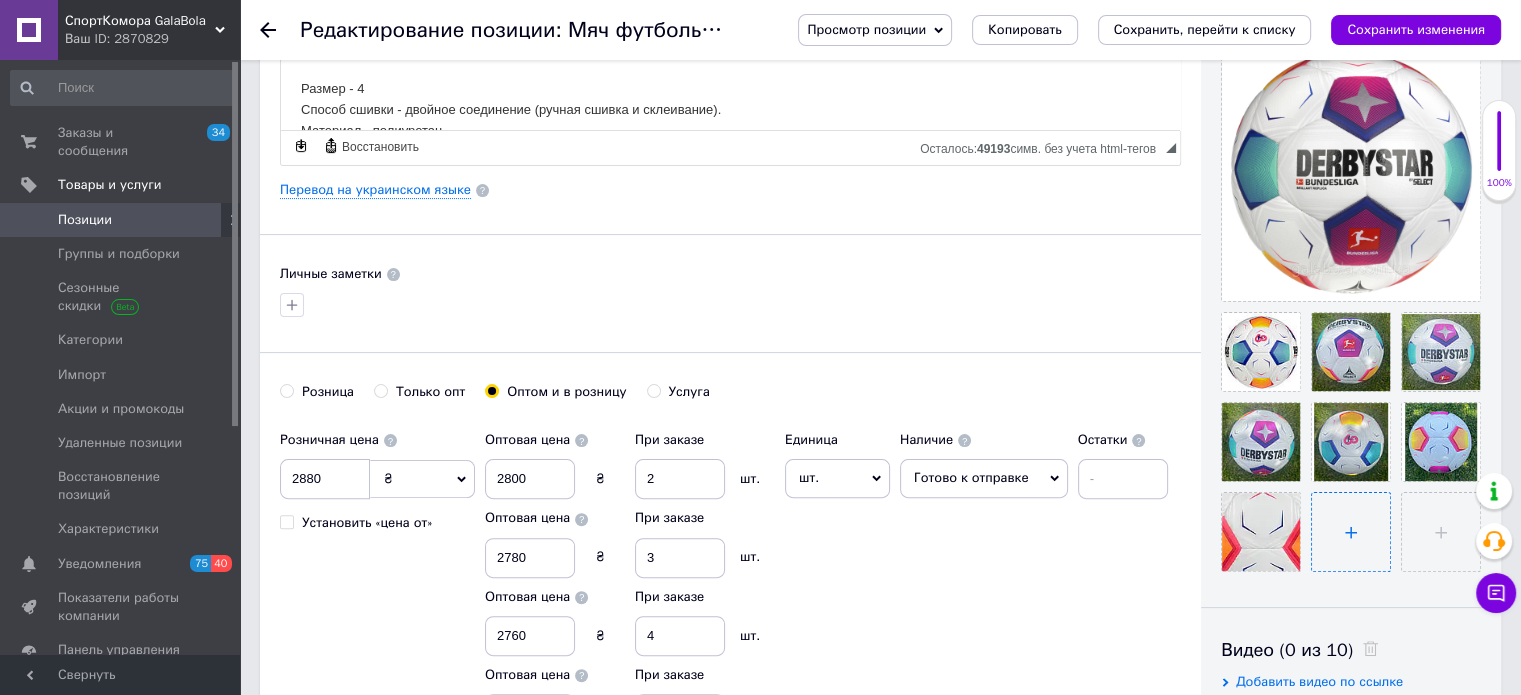 type on "C:\fakepath\111.JPG" 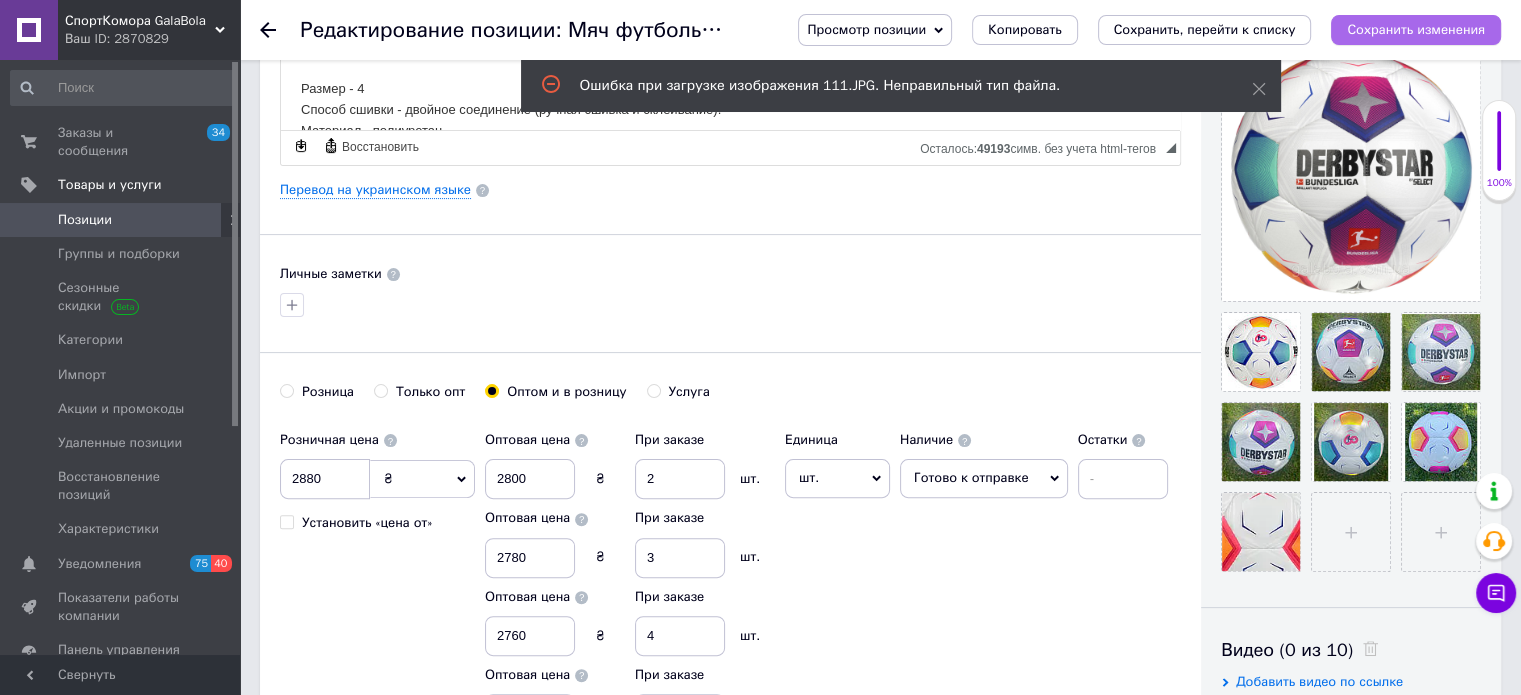 click on "Сохранить изменения" at bounding box center [1416, 29] 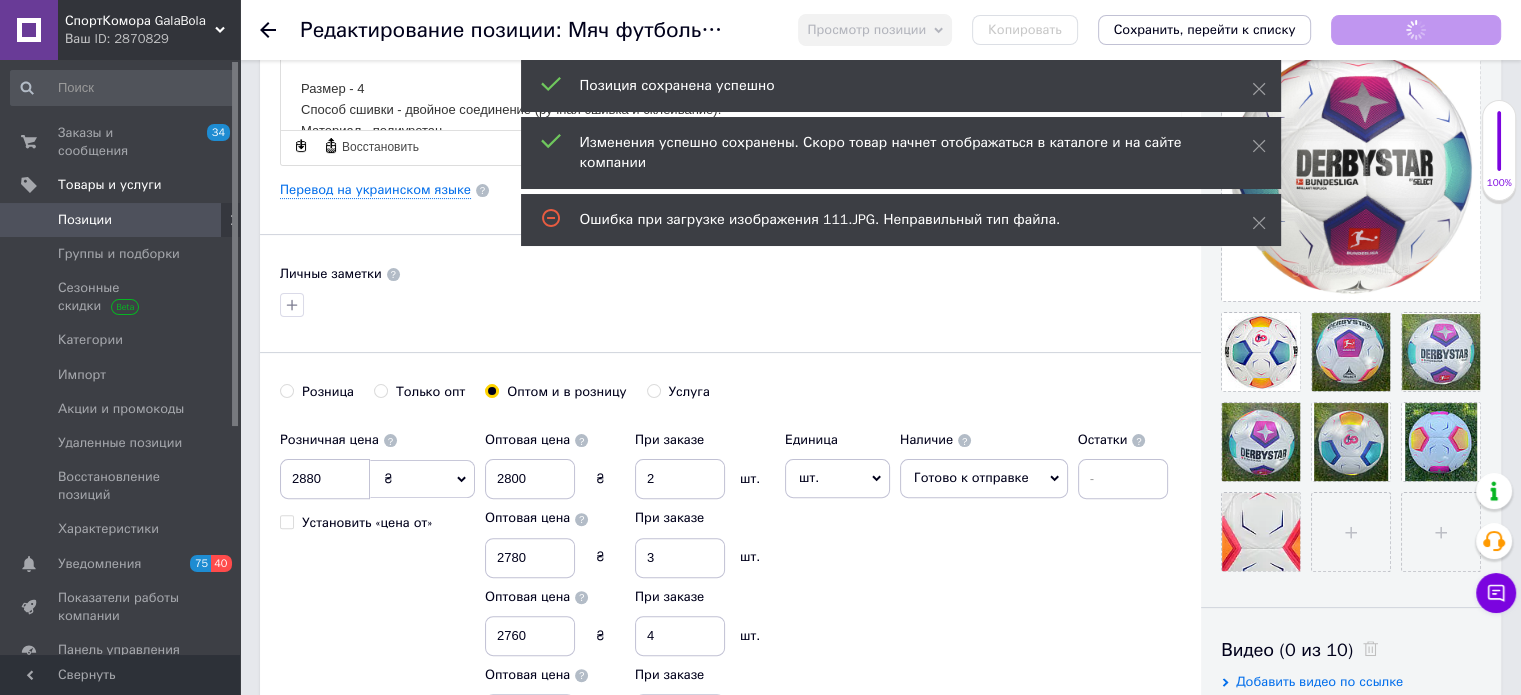 checkbox on "true" 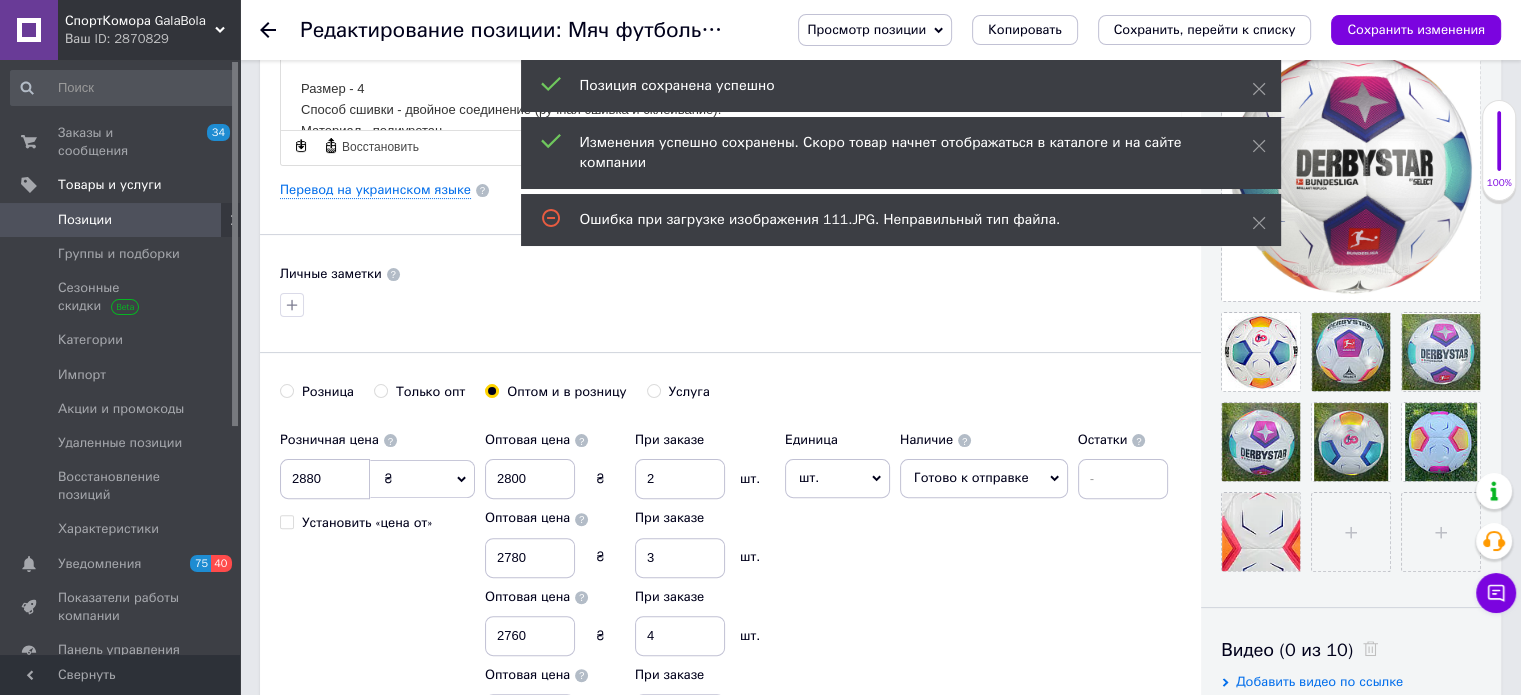click on "Позиции" at bounding box center [123, 220] 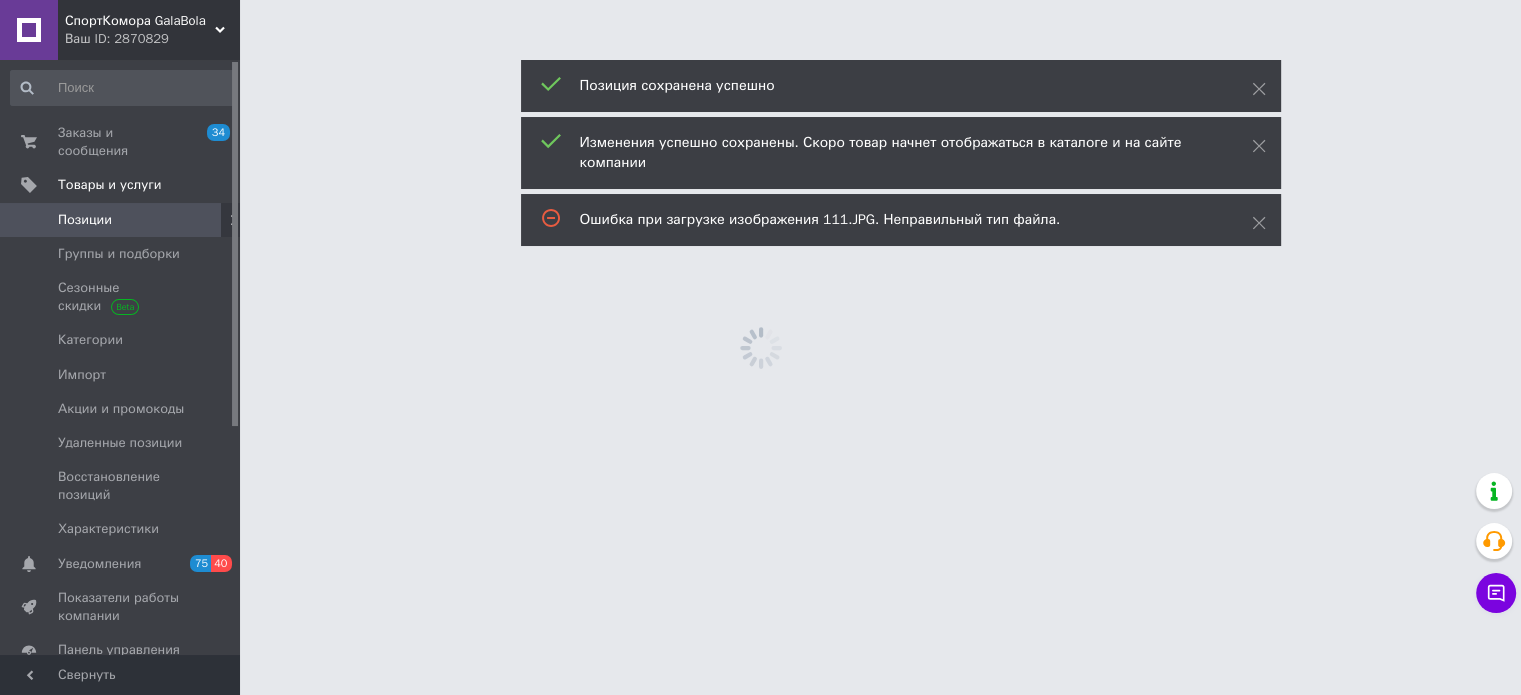 scroll, scrollTop: 0, scrollLeft: 0, axis: both 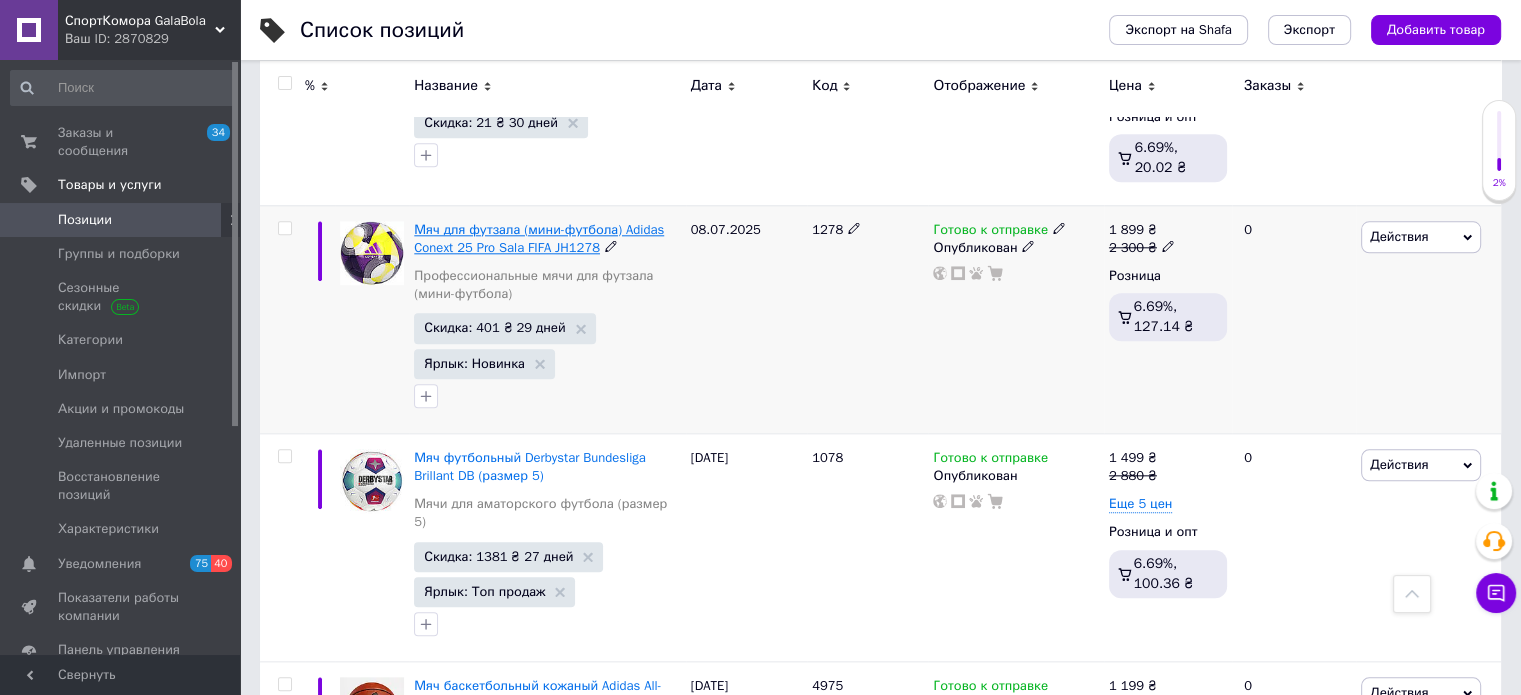 click on "Мяч для футзала (мини-футбола) Adidas Conext 25 Pro Sala FIFA JH1278" at bounding box center (539, 238) 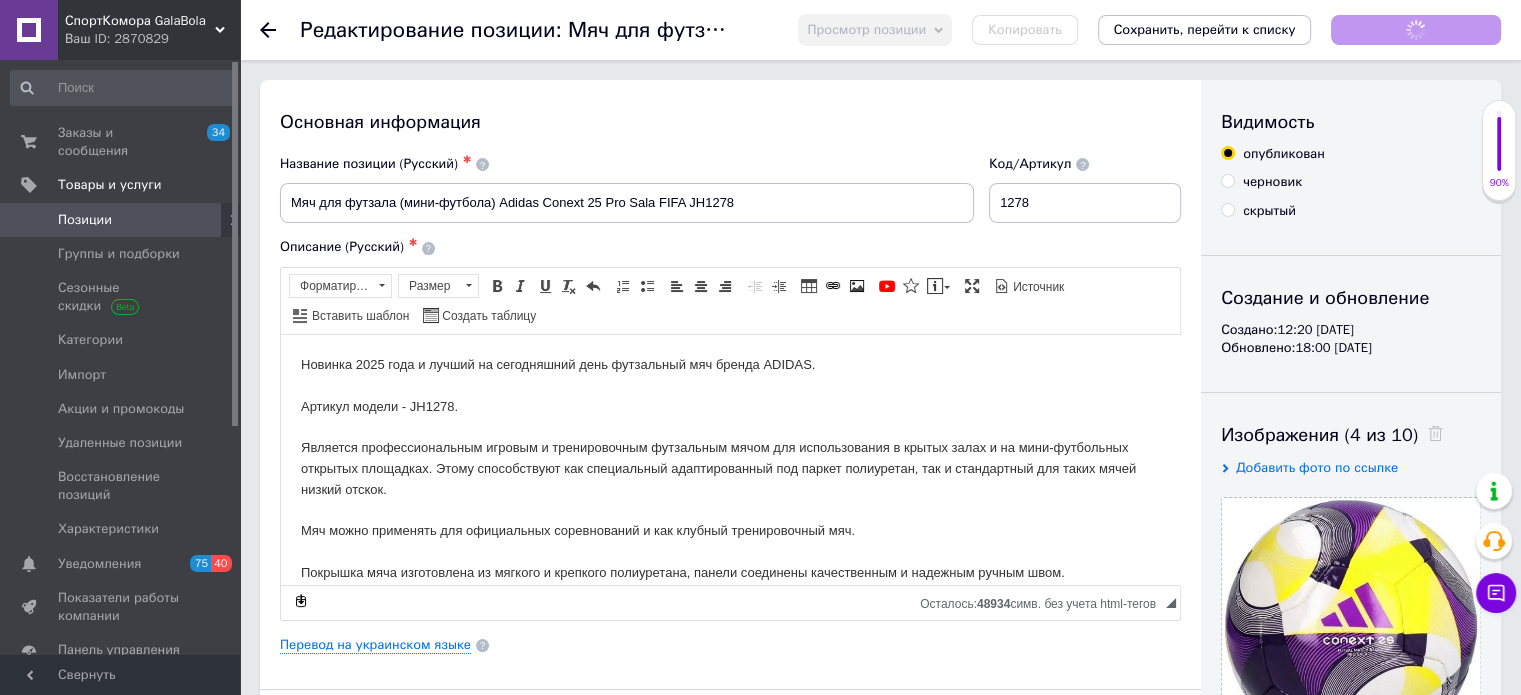 scroll, scrollTop: 0, scrollLeft: 0, axis: both 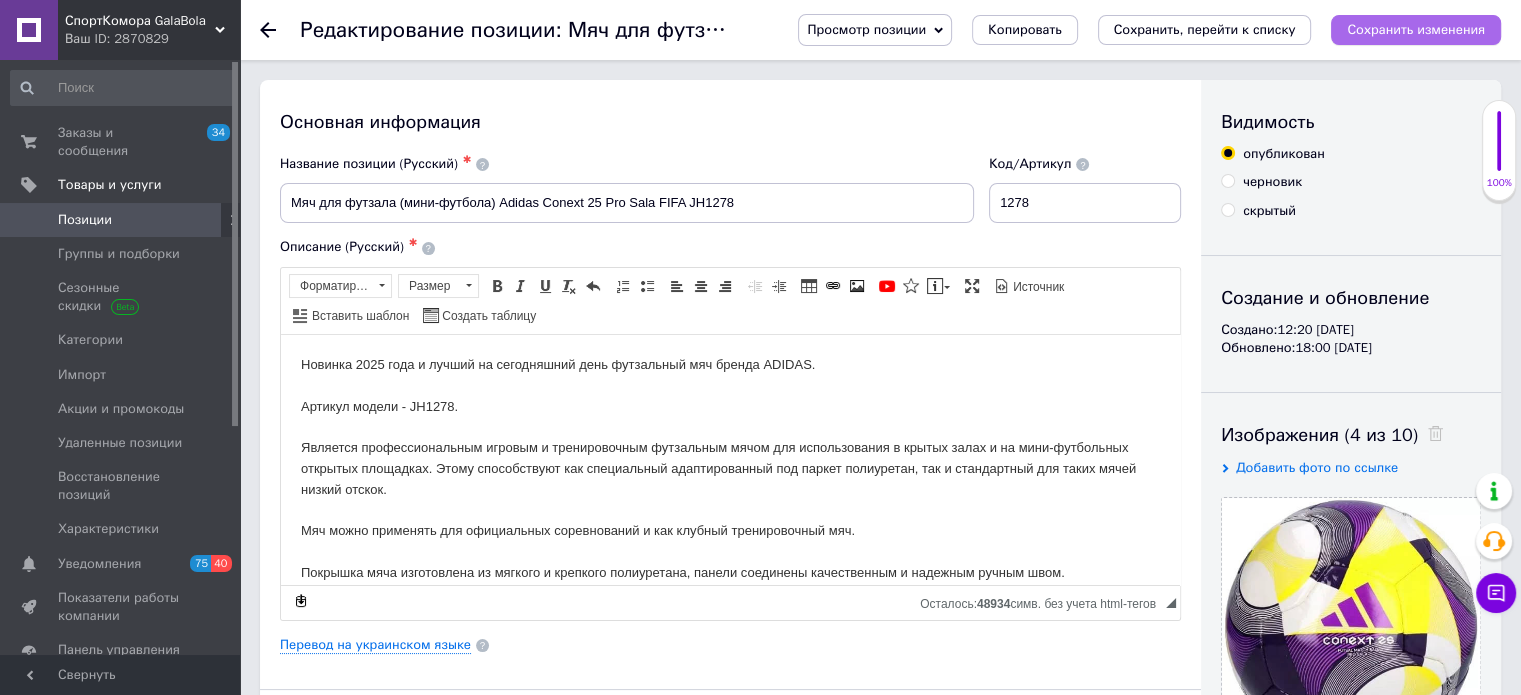click on "Сохранить изменения" at bounding box center (1416, 29) 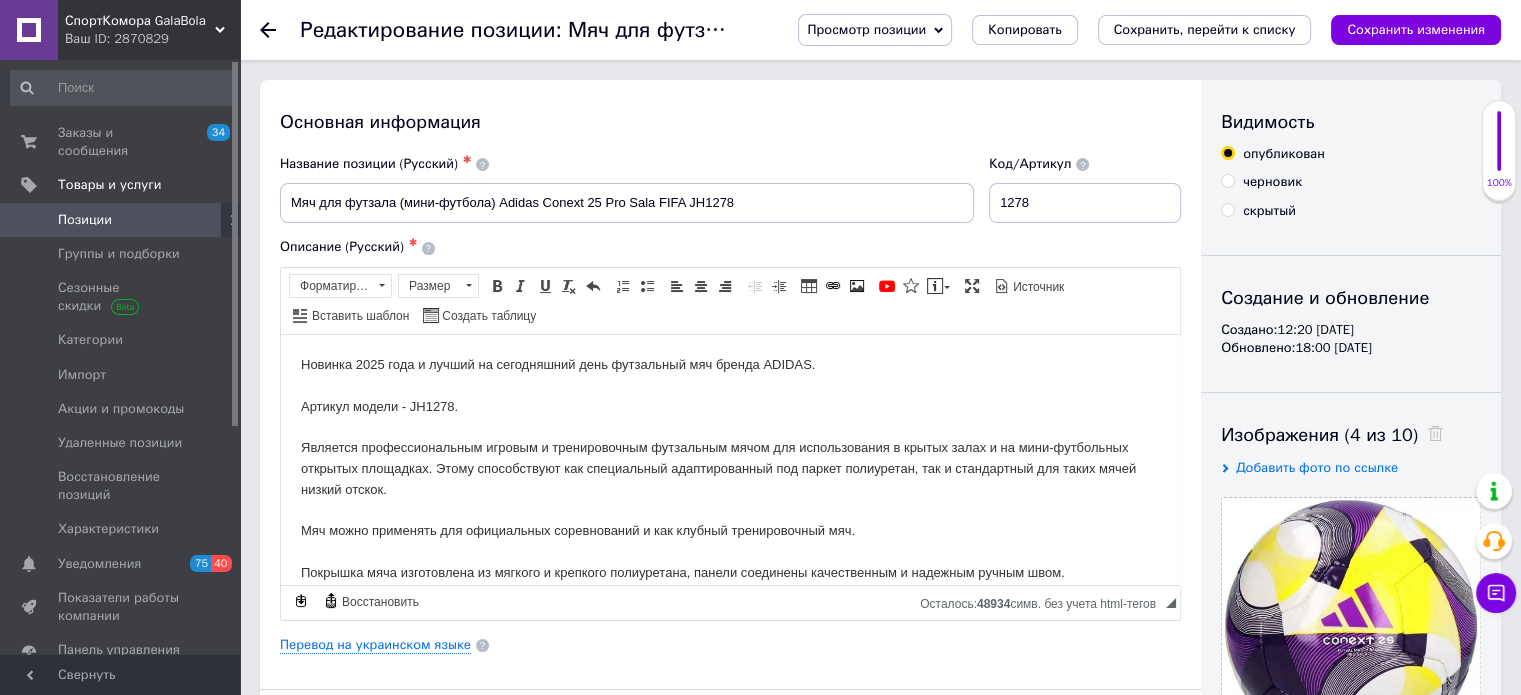 click on "Позиции" at bounding box center [85, 220] 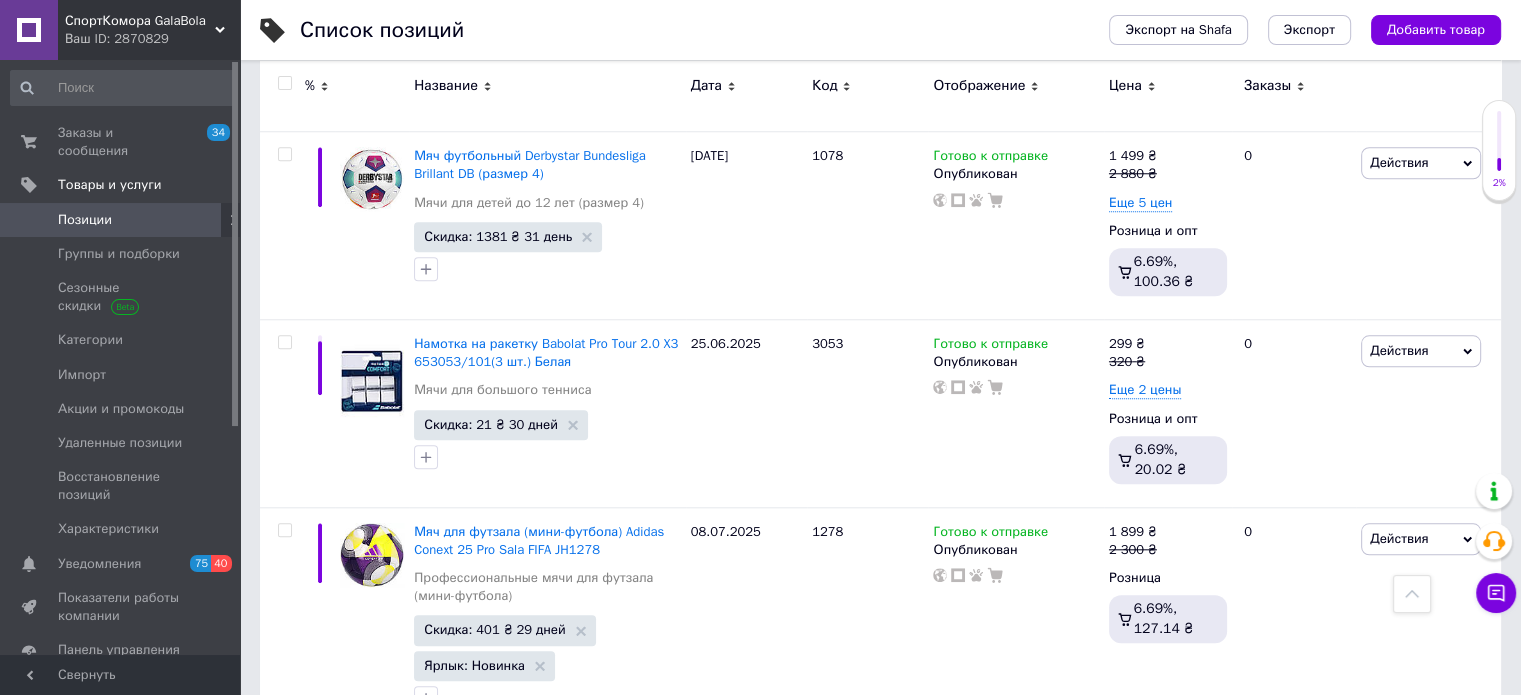 scroll, scrollTop: 1756, scrollLeft: 0, axis: vertical 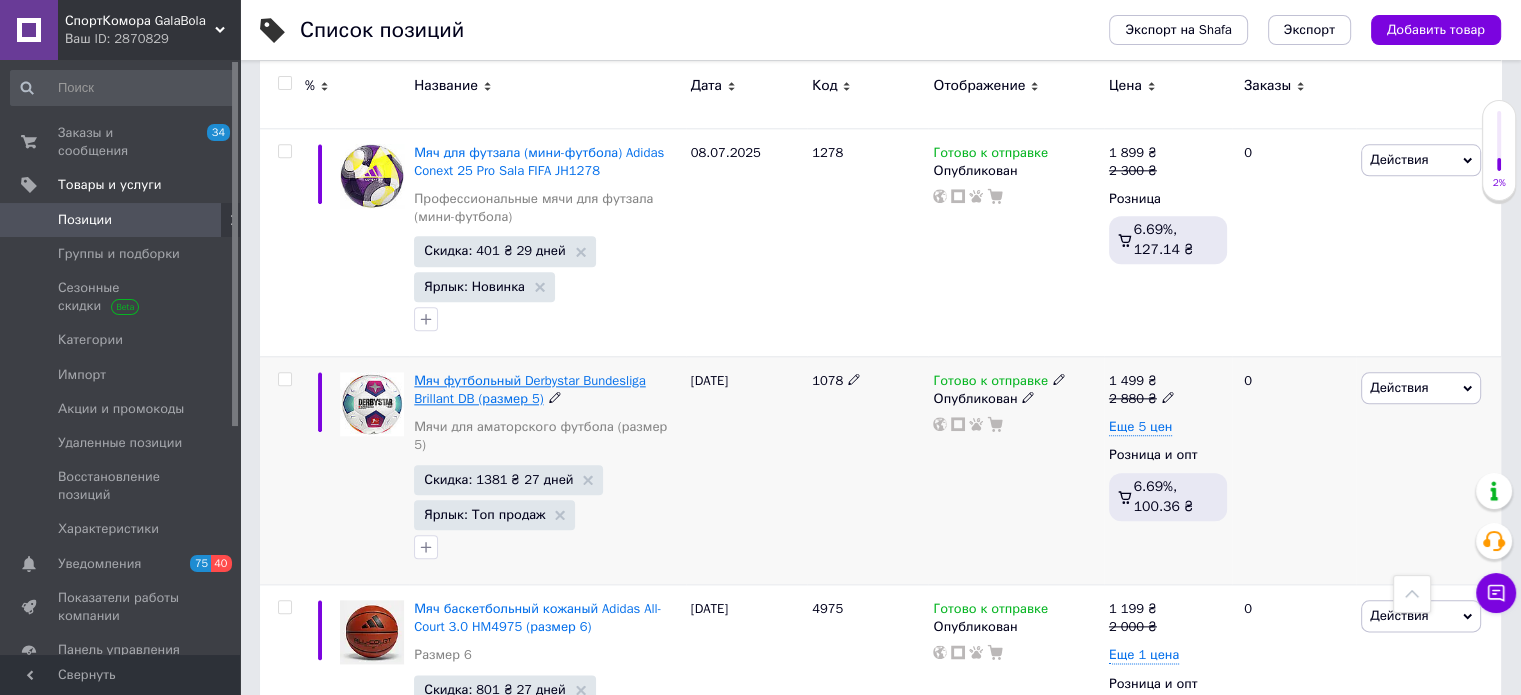click on "Мяч футбольный Derbystar Bundesliga Brillant DB (размер 5)" at bounding box center (529, 389) 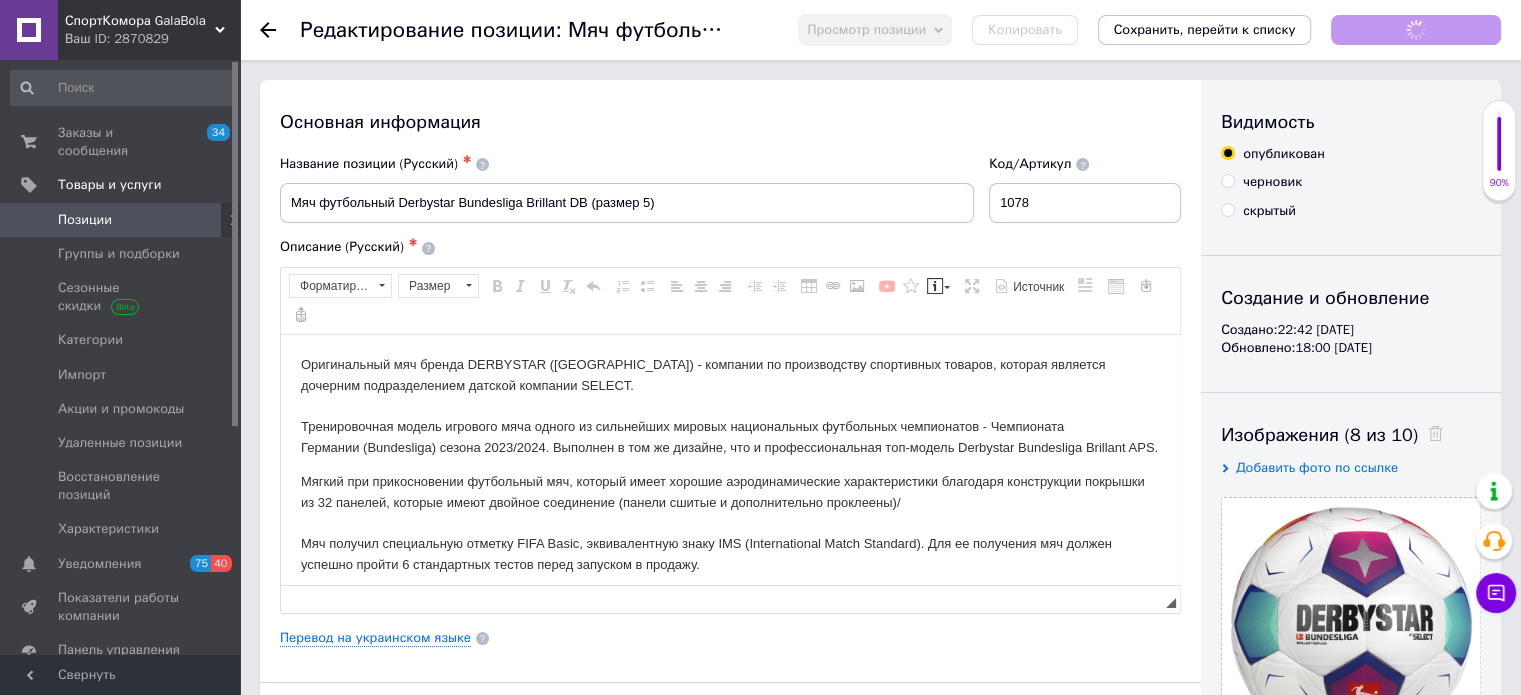 scroll, scrollTop: 0, scrollLeft: 0, axis: both 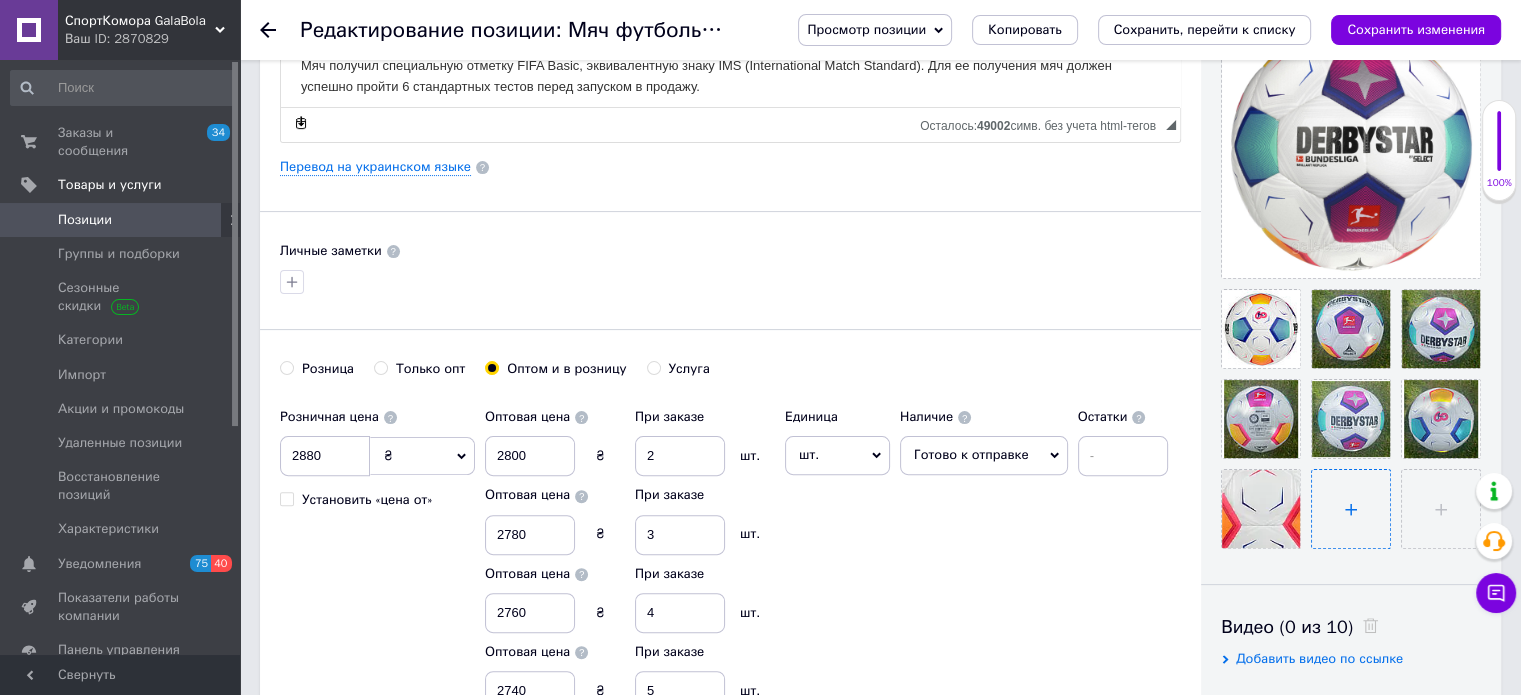 click at bounding box center [1351, 509] 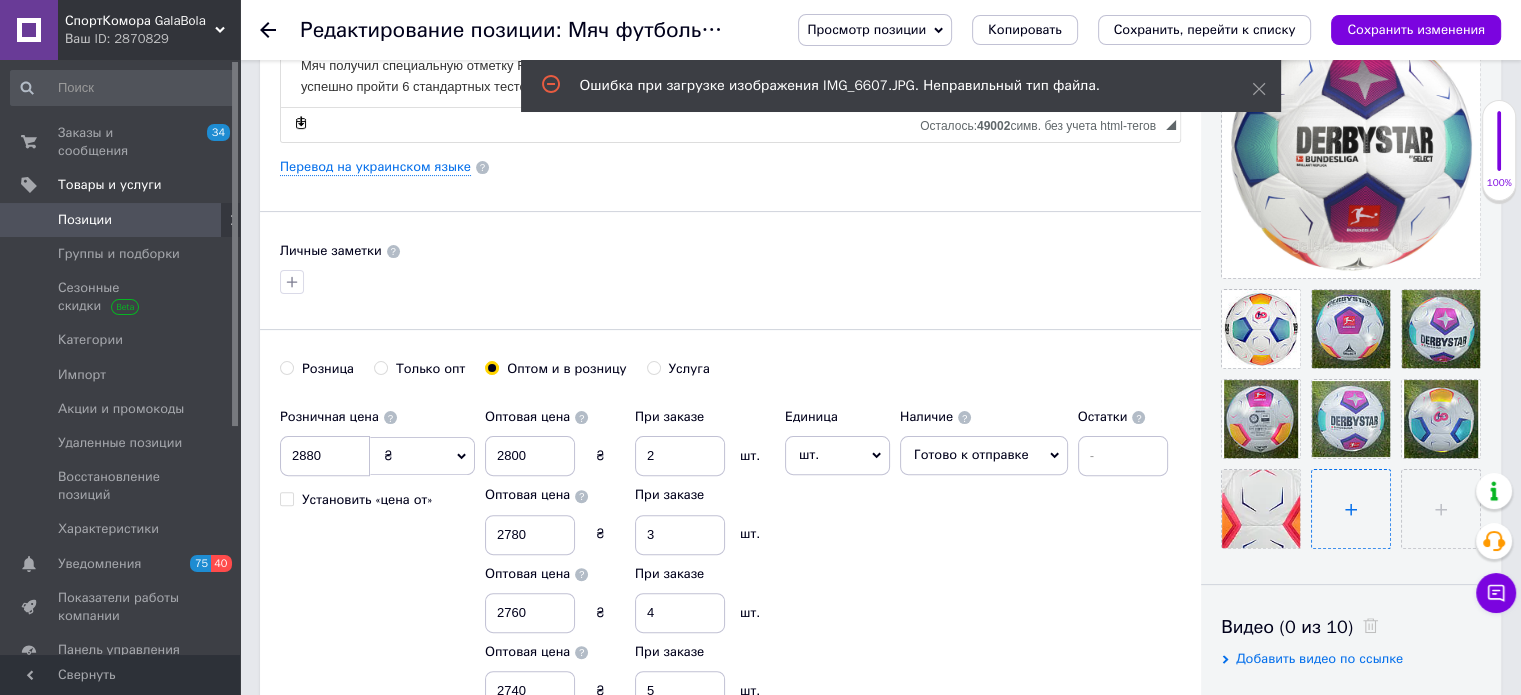 click at bounding box center [1351, 509] 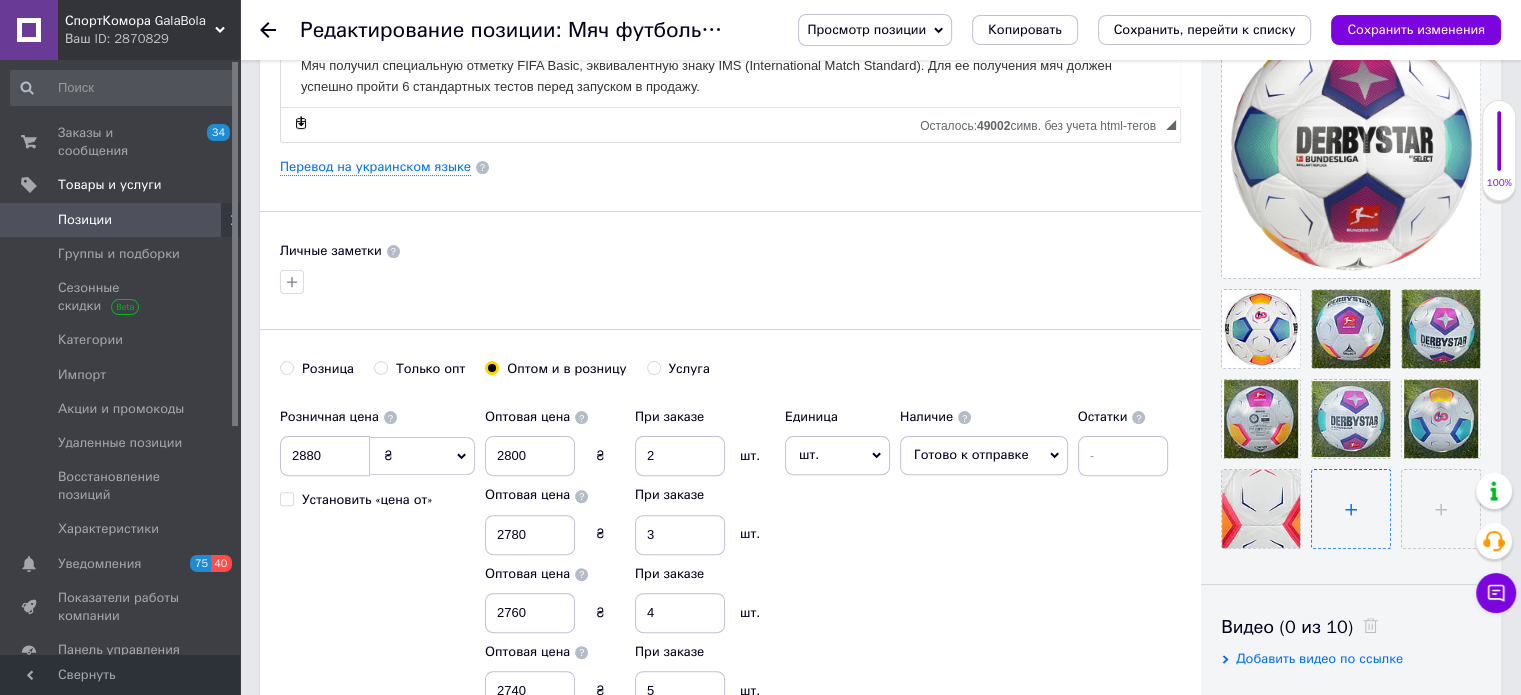 type on "C:\fakepath\112.jpg" 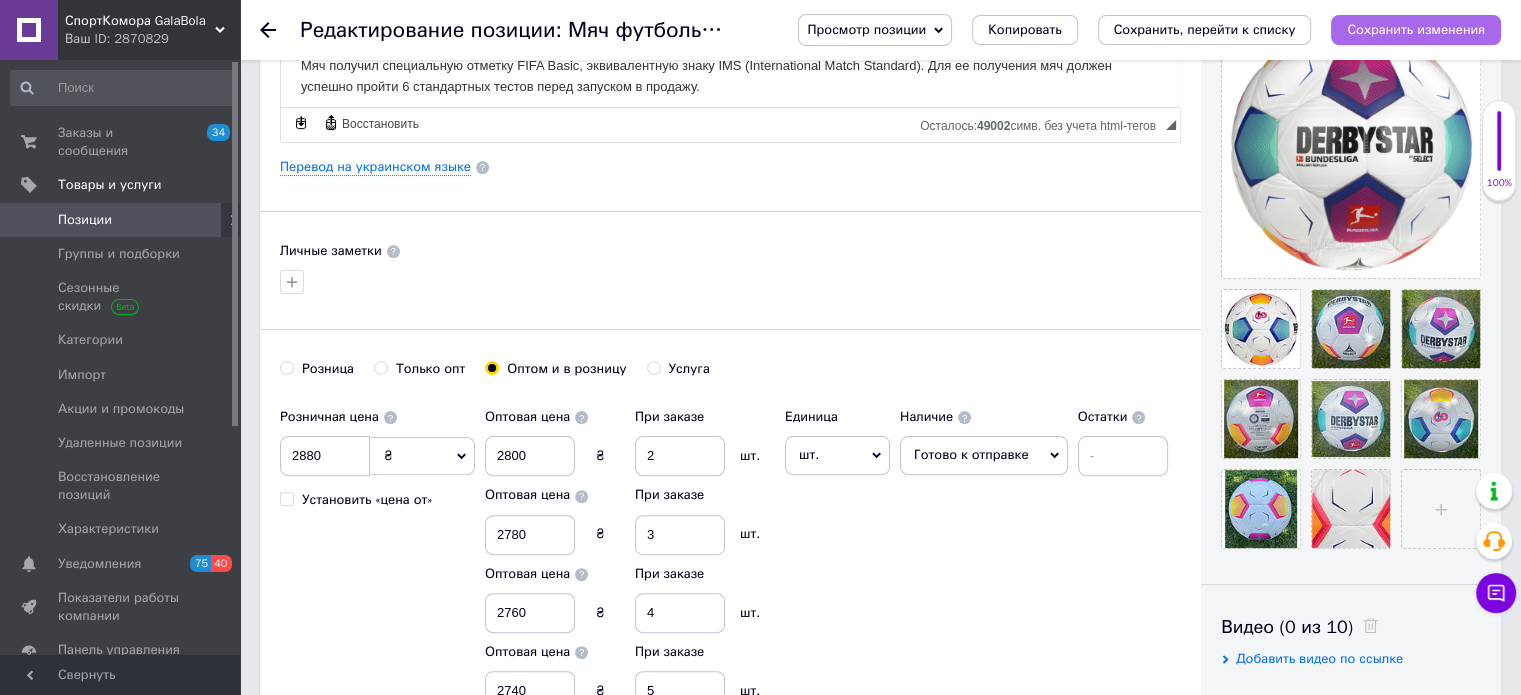 click on "Сохранить изменения" at bounding box center (1416, 29) 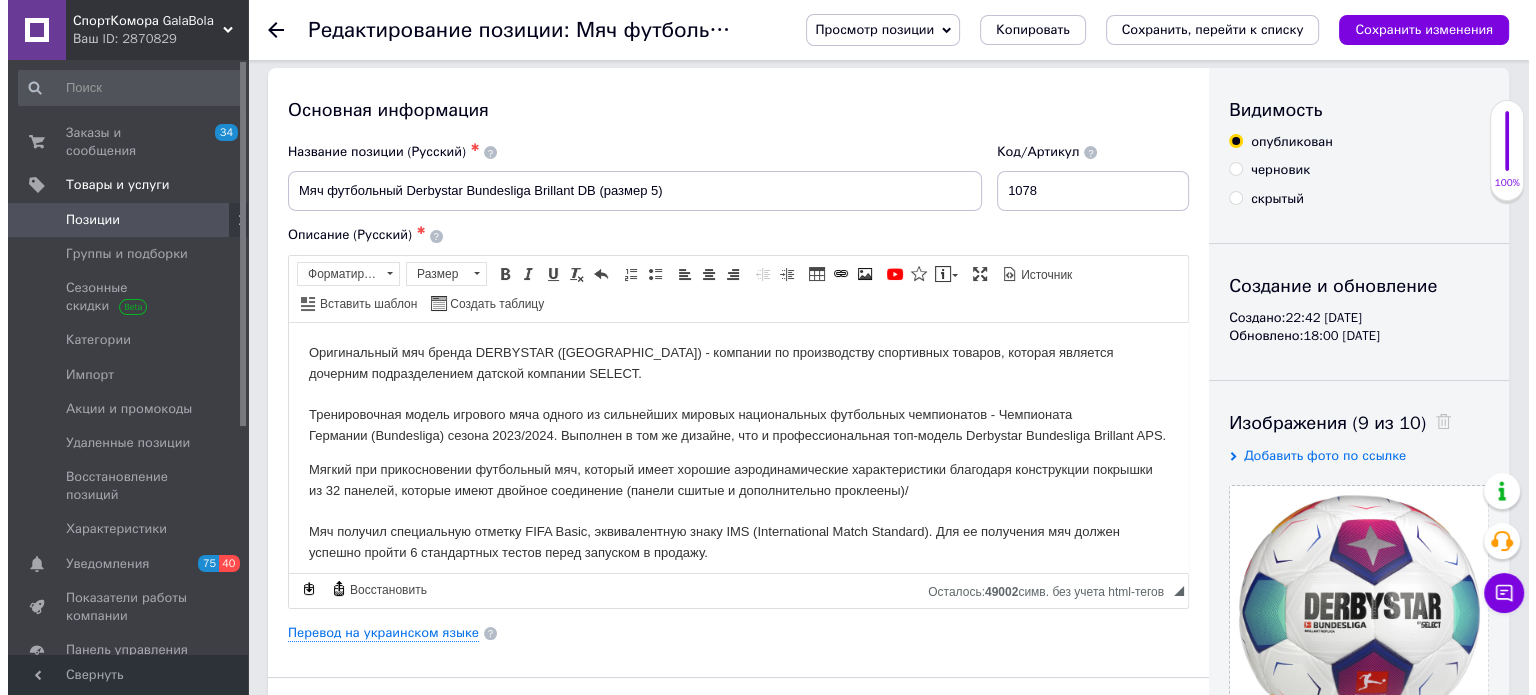 scroll, scrollTop: 0, scrollLeft: 0, axis: both 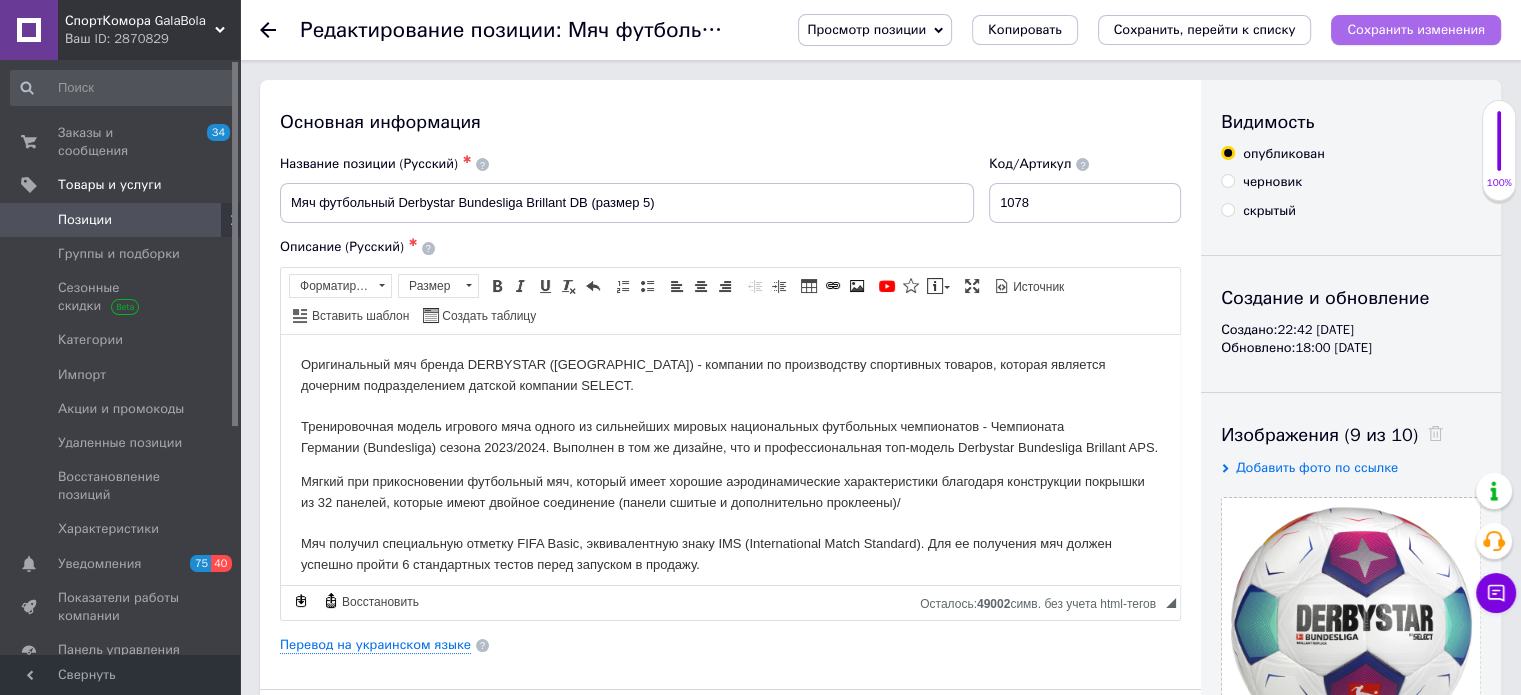 click on "Сохранить изменения" at bounding box center [1416, 29] 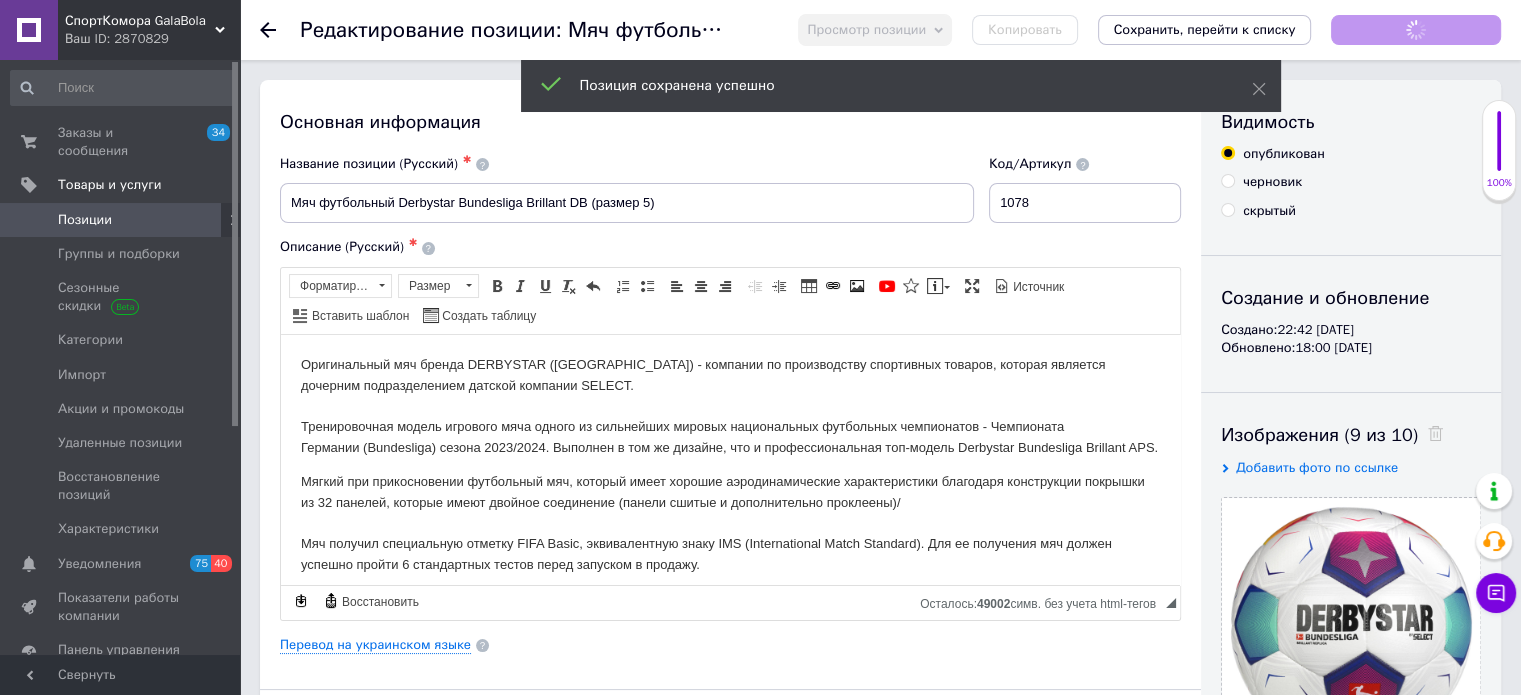 checkbox on "true" 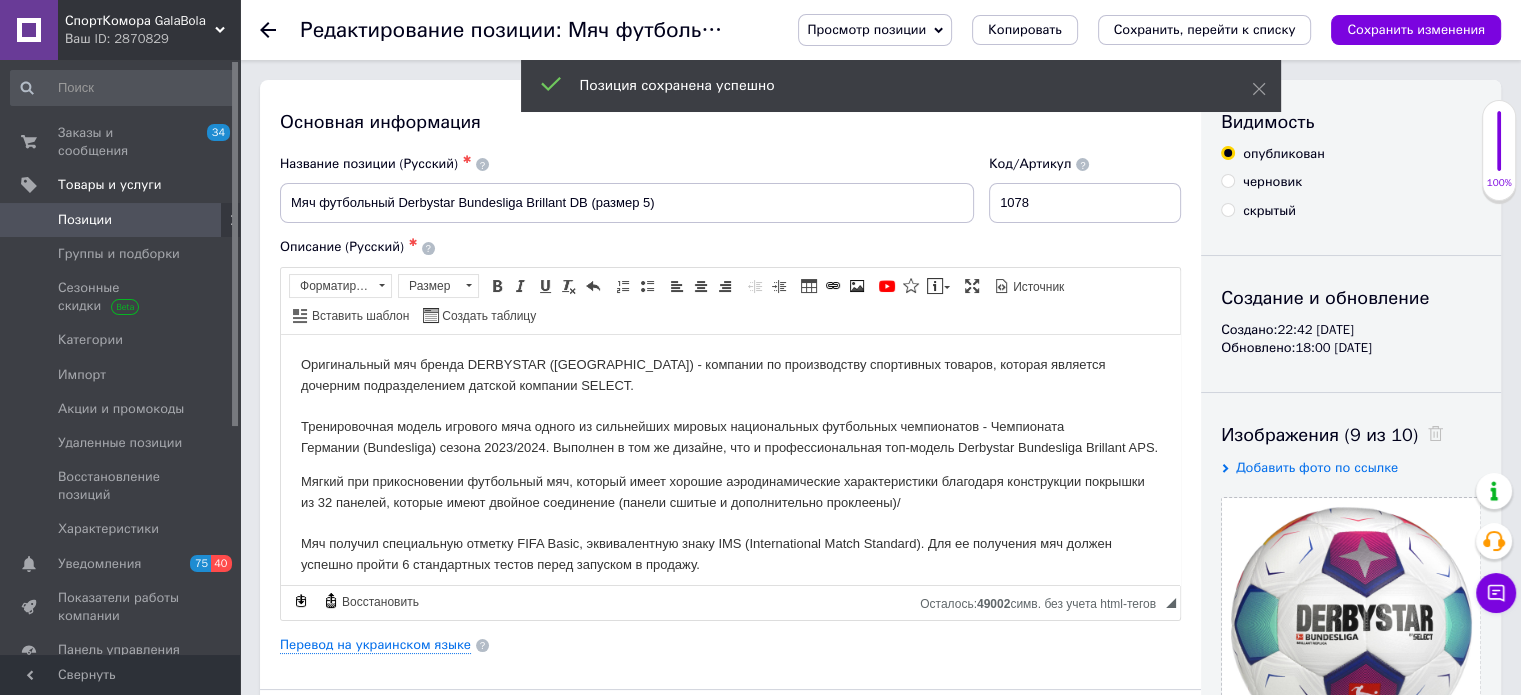 click on "Позиции" at bounding box center (85, 220) 